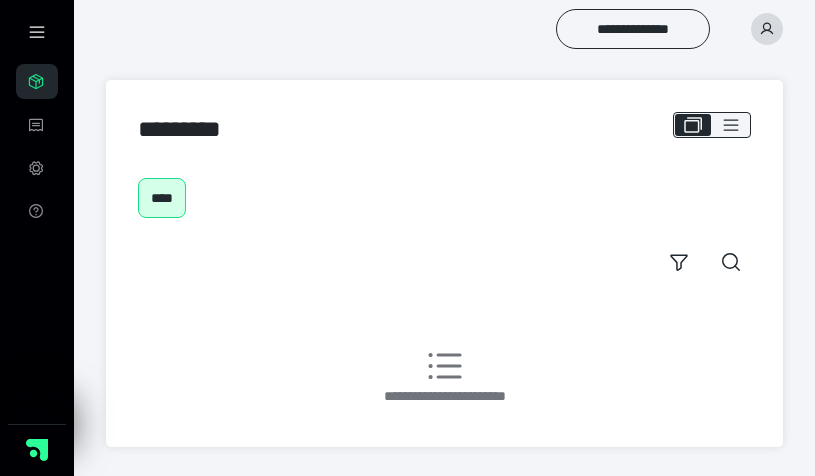 scroll, scrollTop: 0, scrollLeft: 0, axis: both 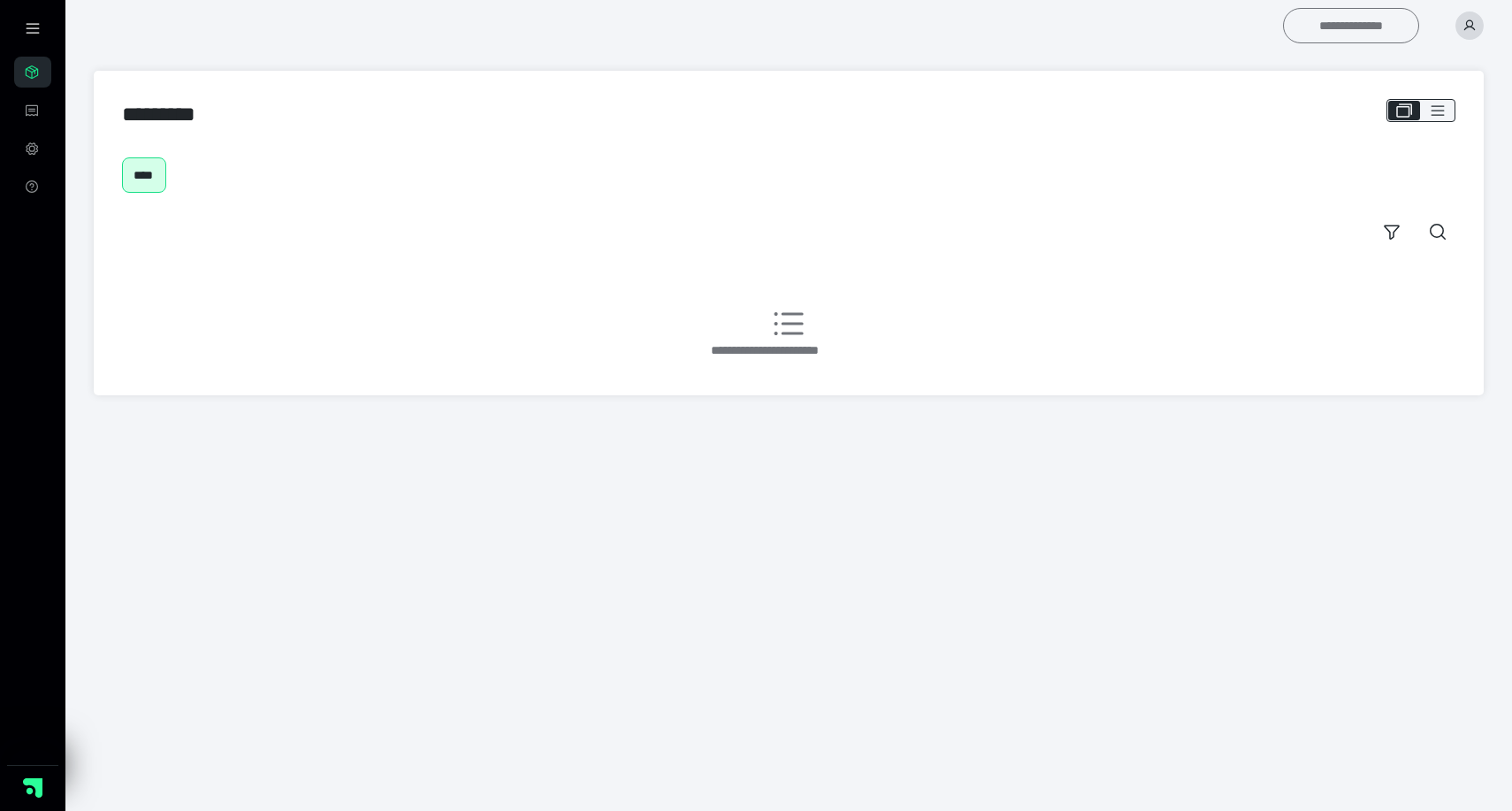 click on "**********" at bounding box center [1351, 26] 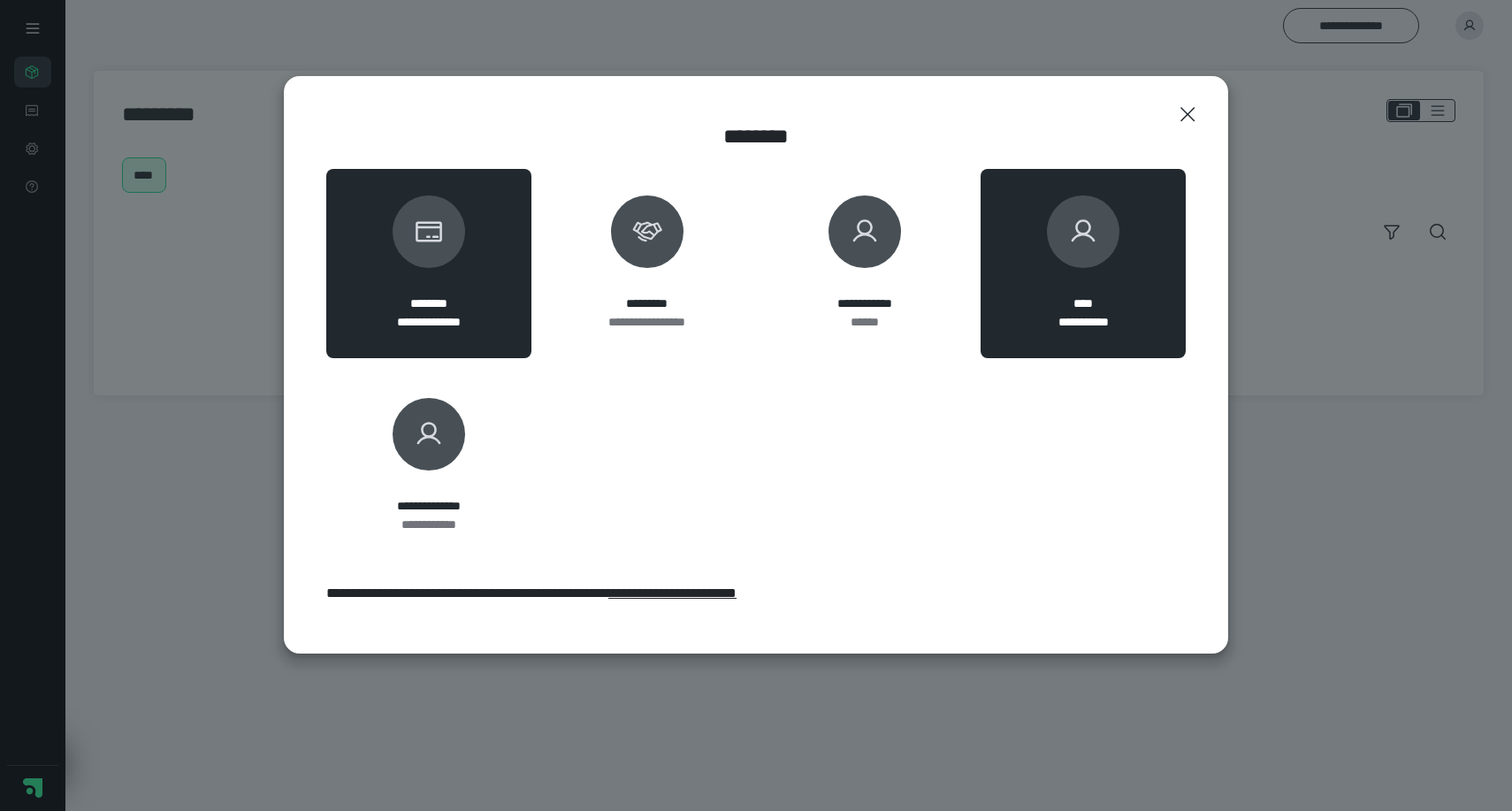 click on "**********" at bounding box center [1083, 264] 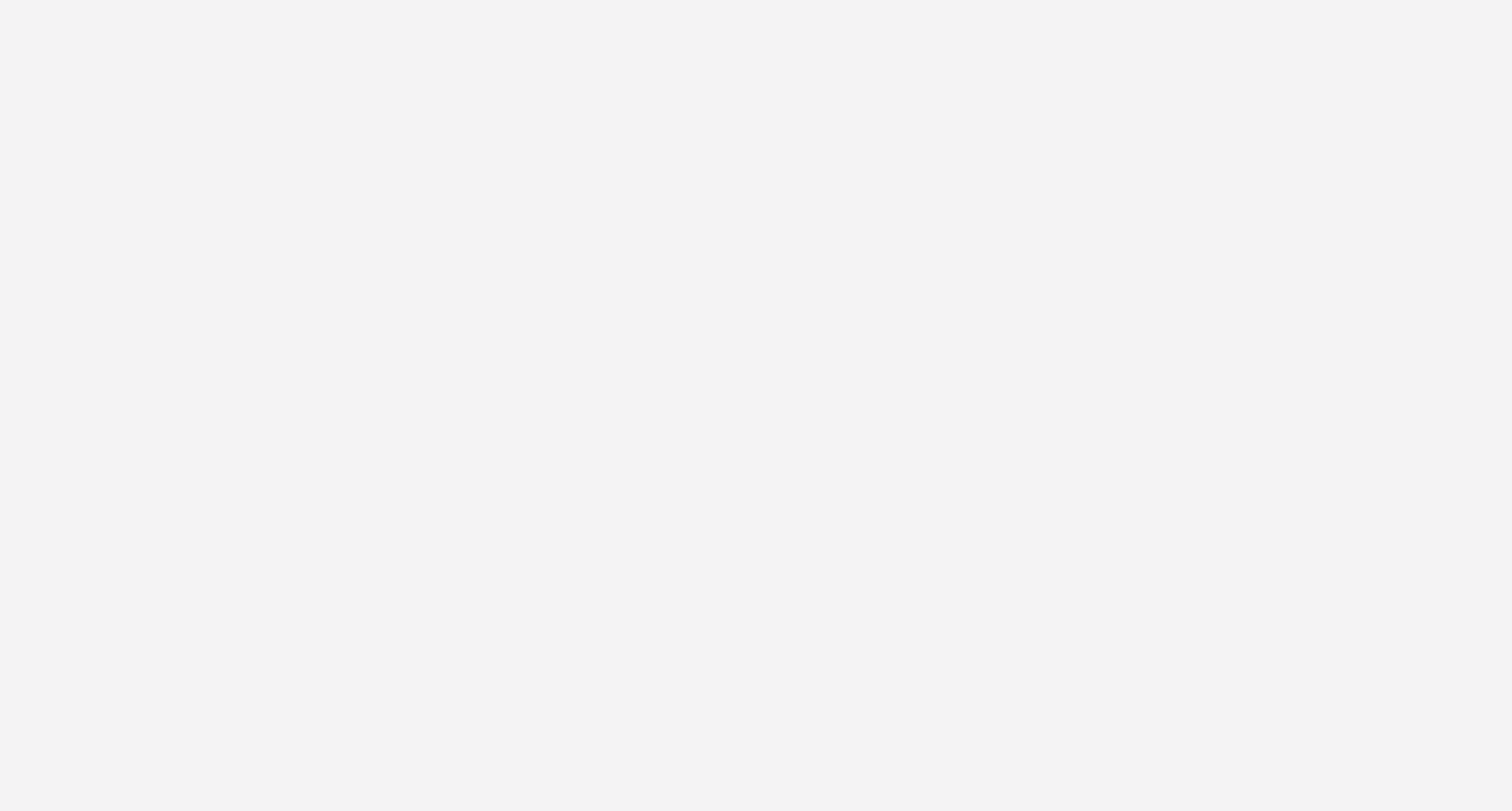 scroll, scrollTop: 0, scrollLeft: 0, axis: both 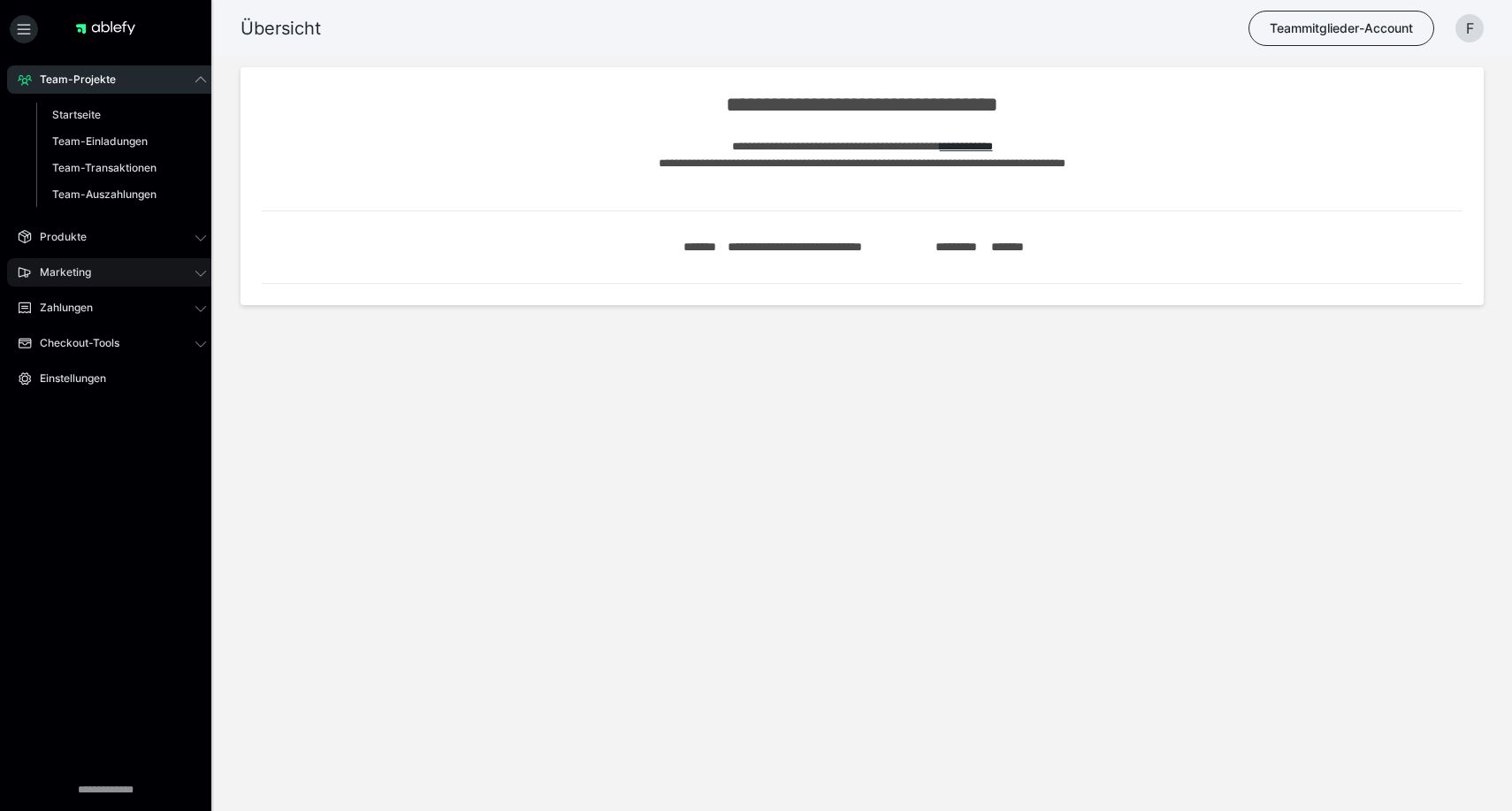 click on "Marketing" at bounding box center [59, 272] 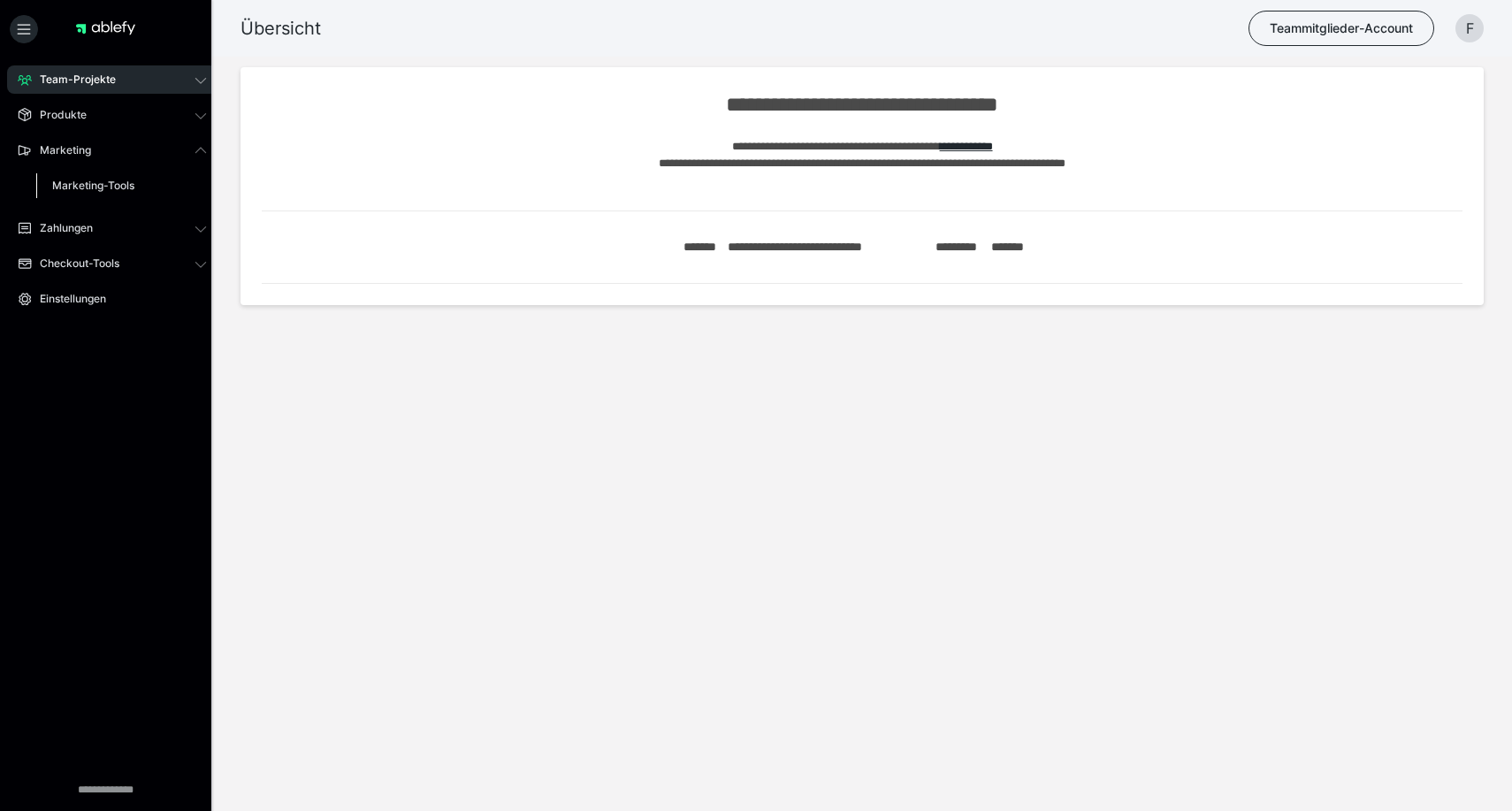 click on "Marketing-Tools" at bounding box center (93, 185) 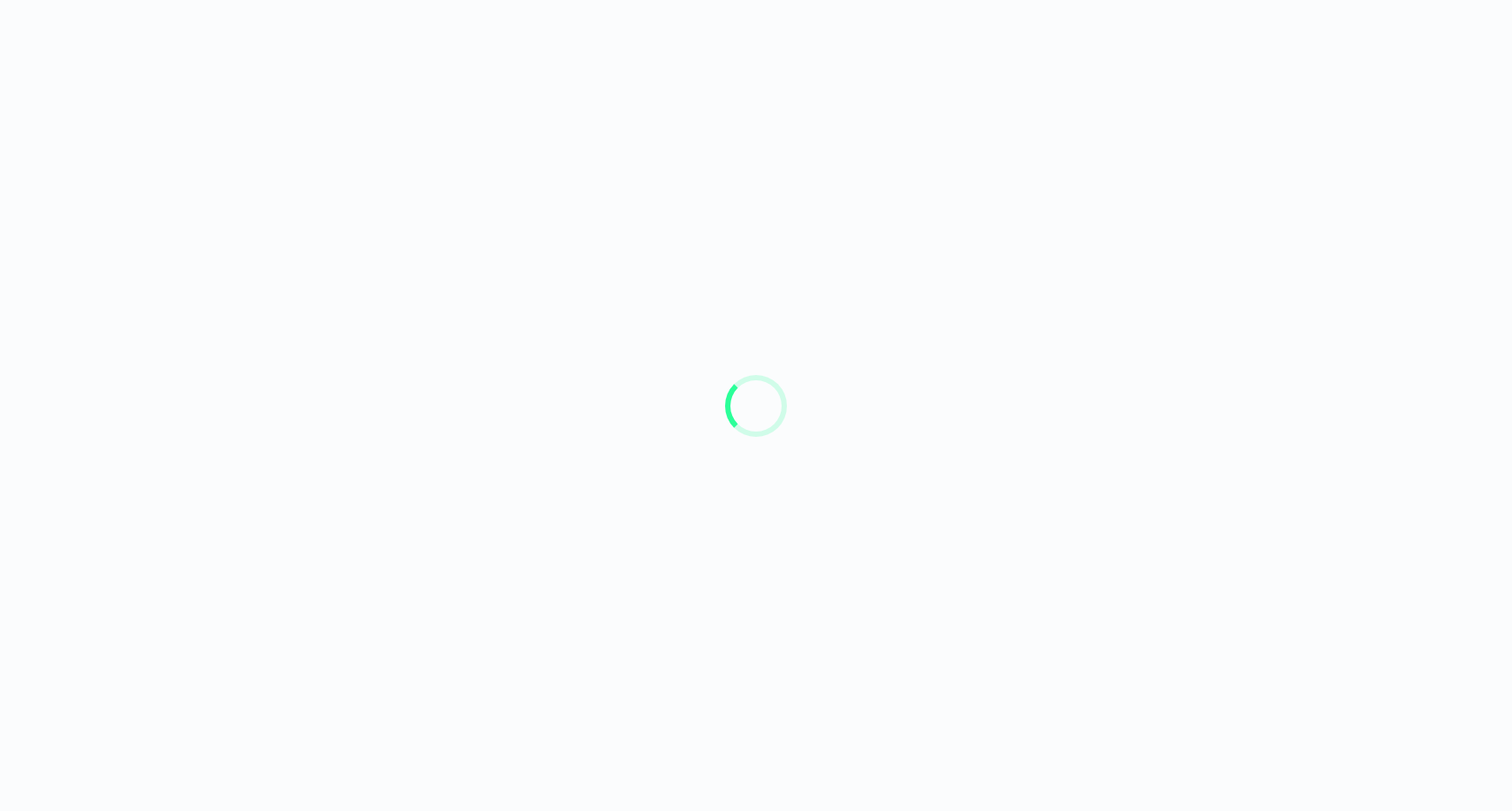 scroll, scrollTop: 0, scrollLeft: 0, axis: both 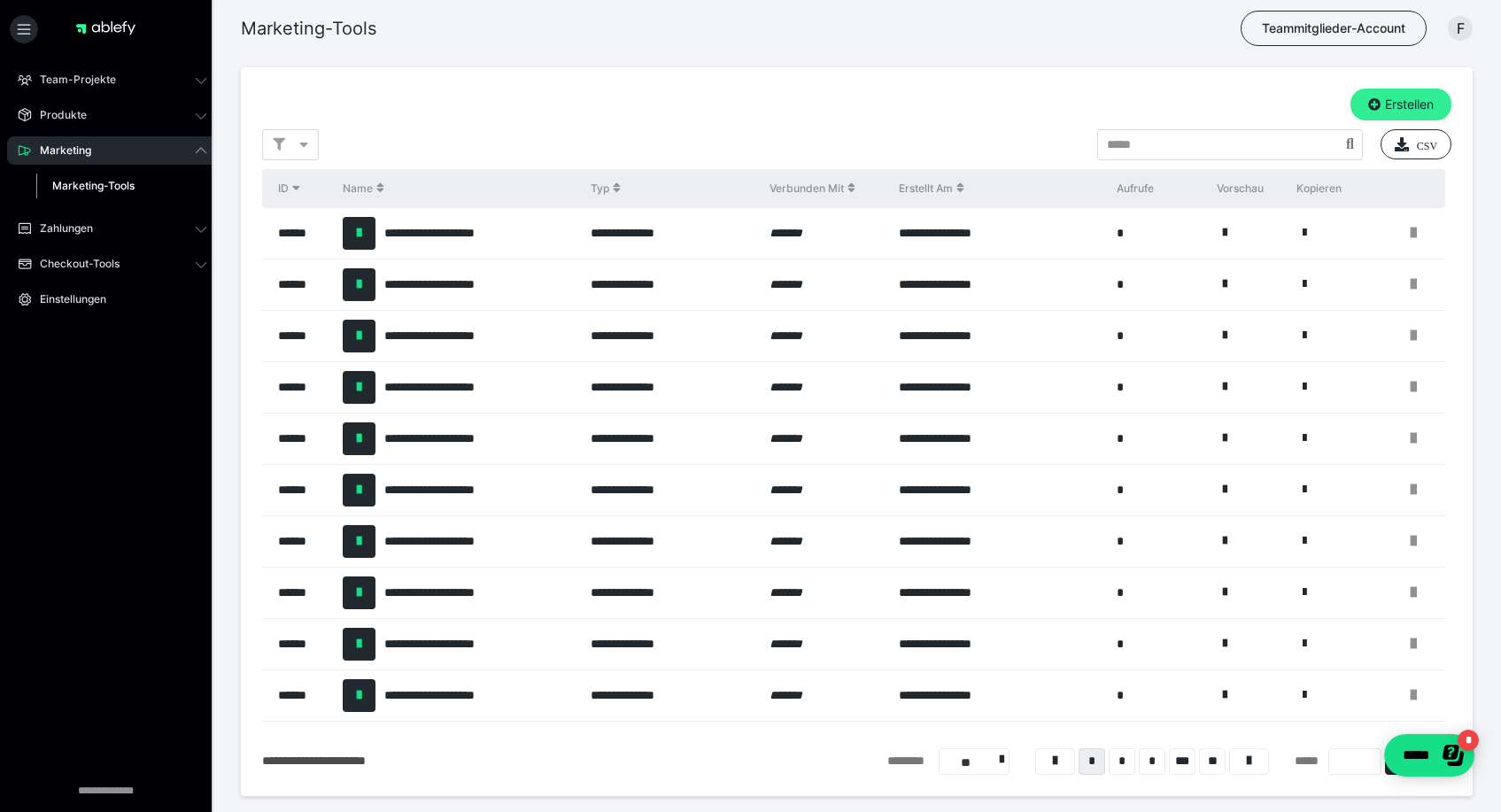 click on "Erstellen" at bounding box center [1401, 104] 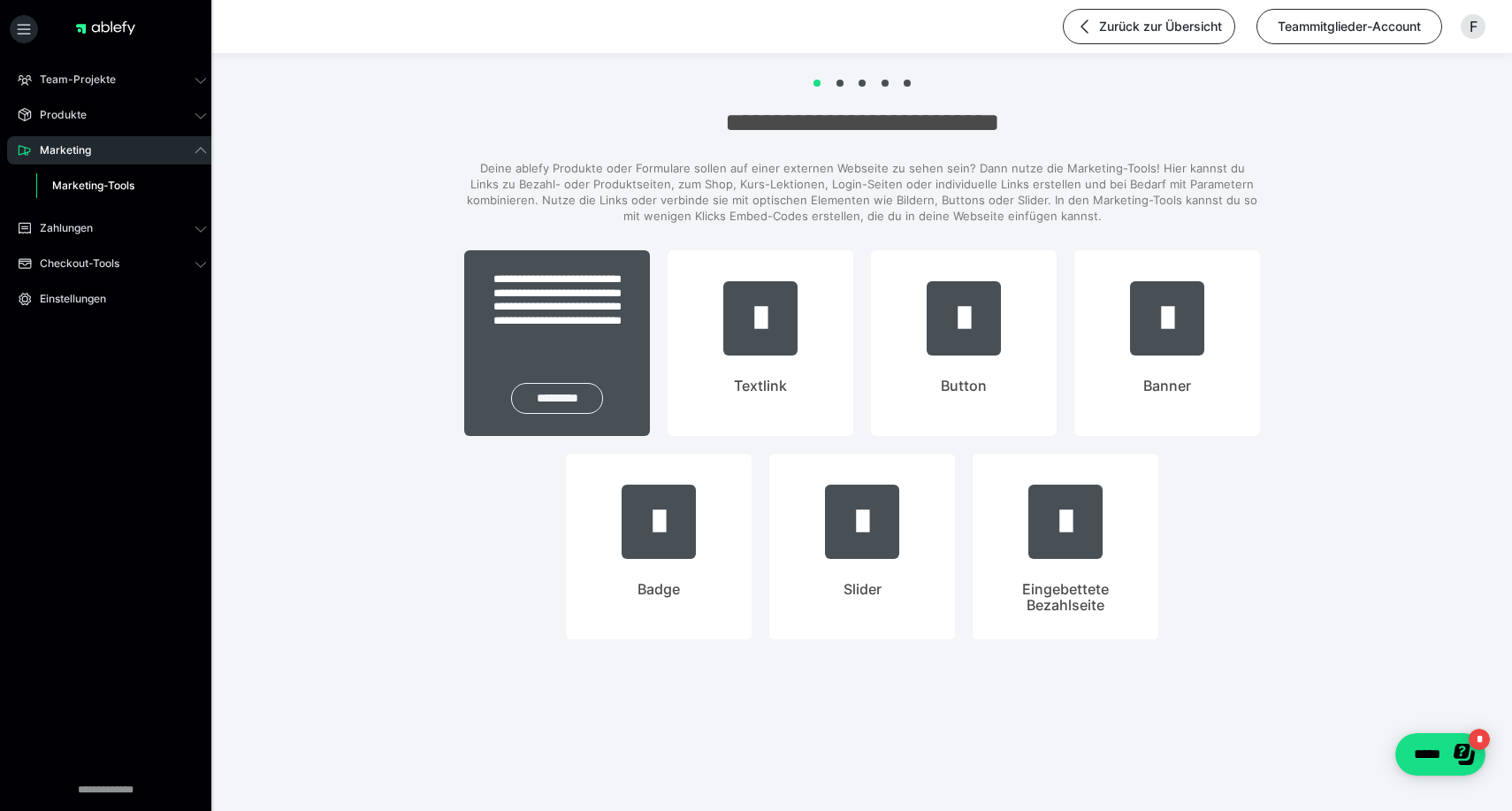 click on "*********" at bounding box center [557, 398] 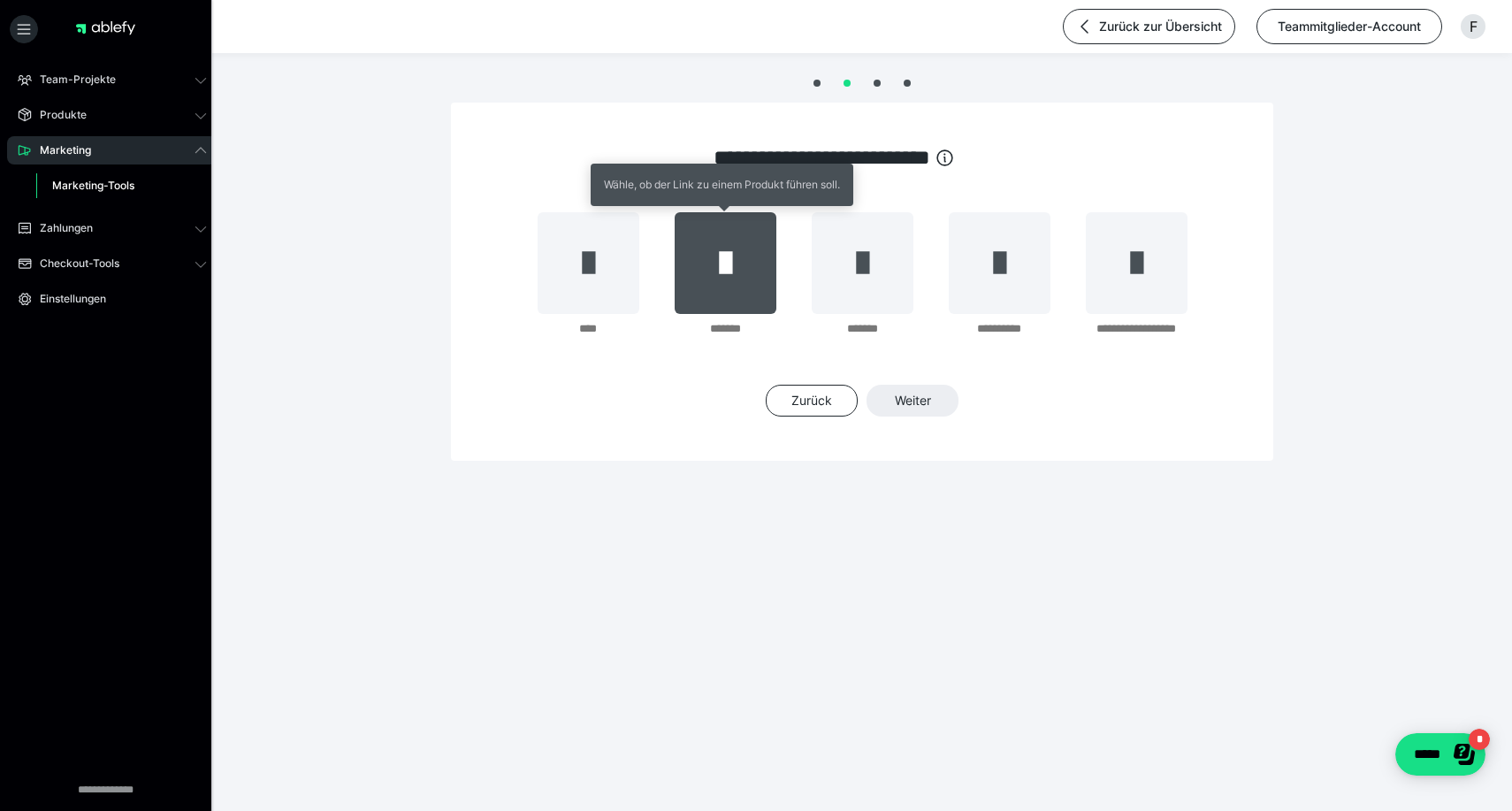 click at bounding box center (725, 263) 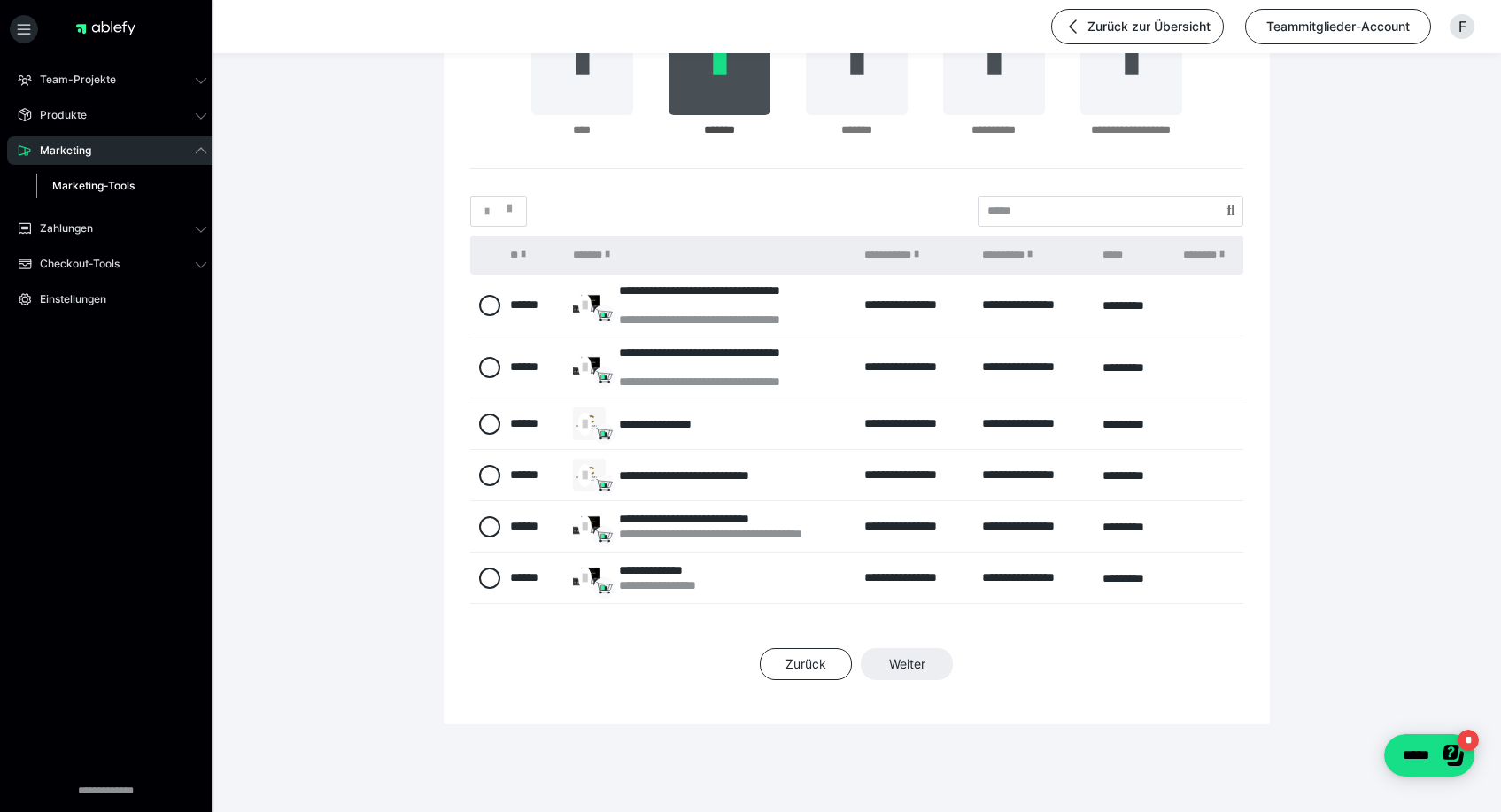 scroll, scrollTop: 189, scrollLeft: 0, axis: vertical 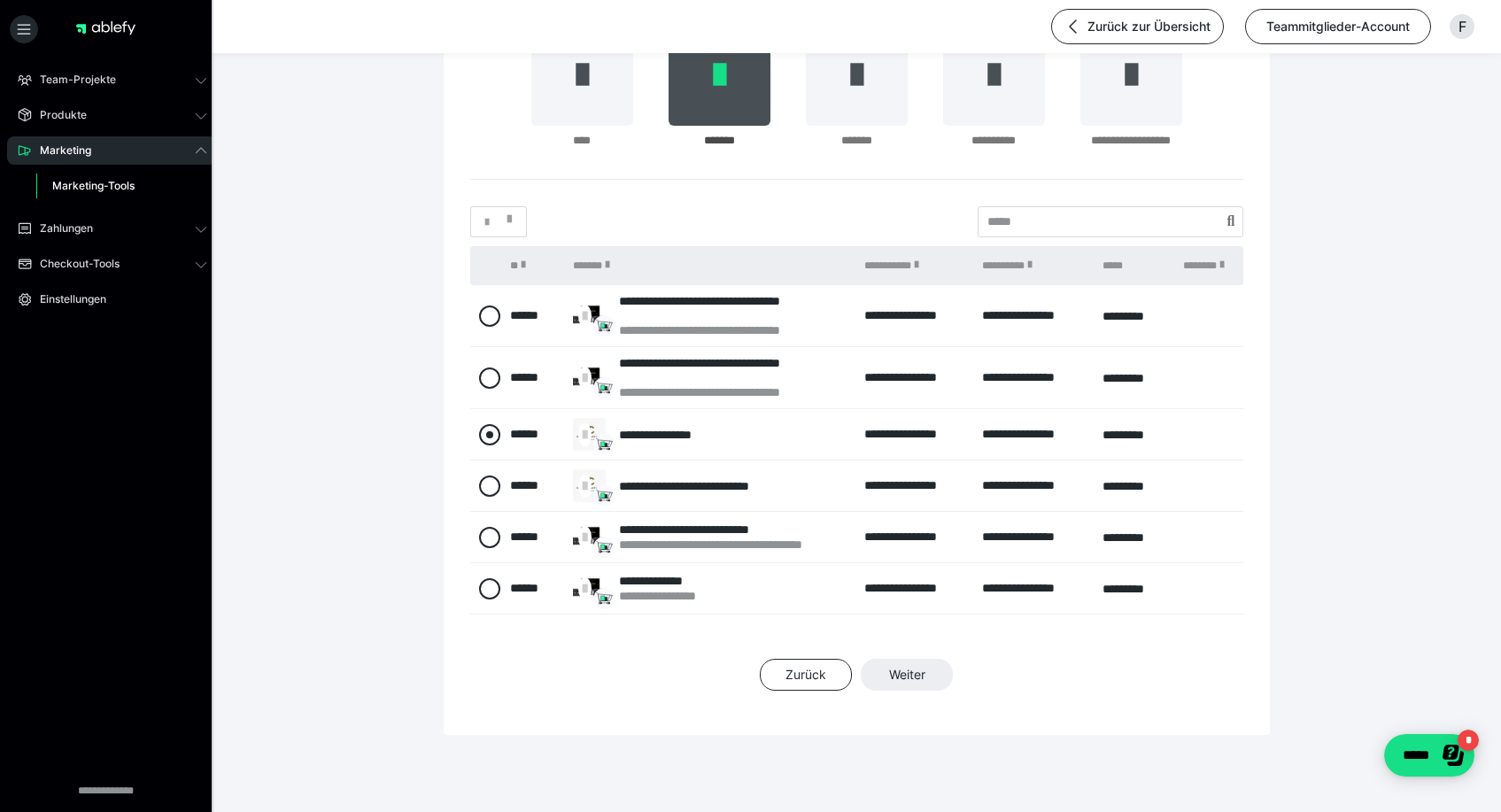 click at bounding box center [490, 435] 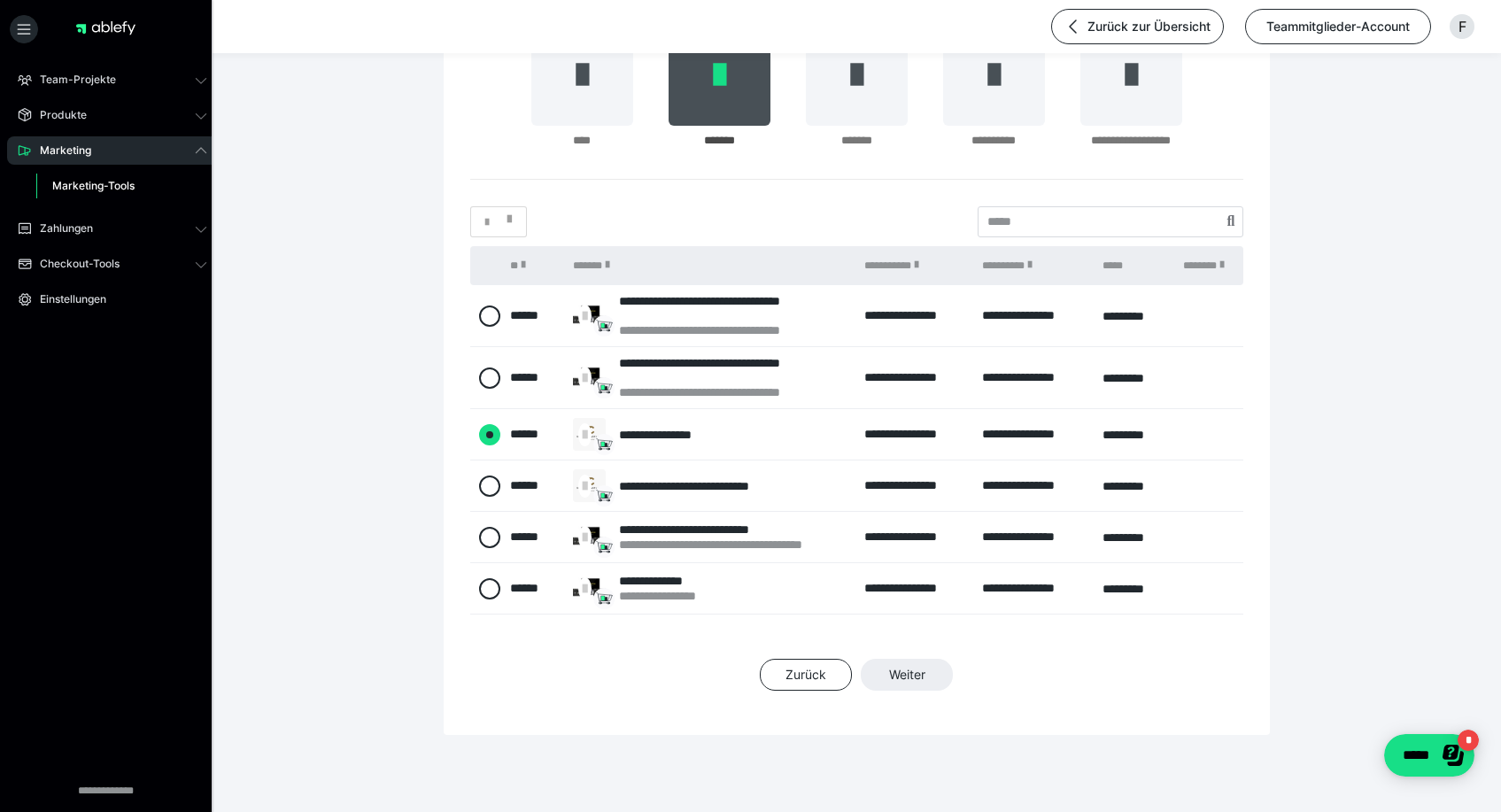 radio on "****" 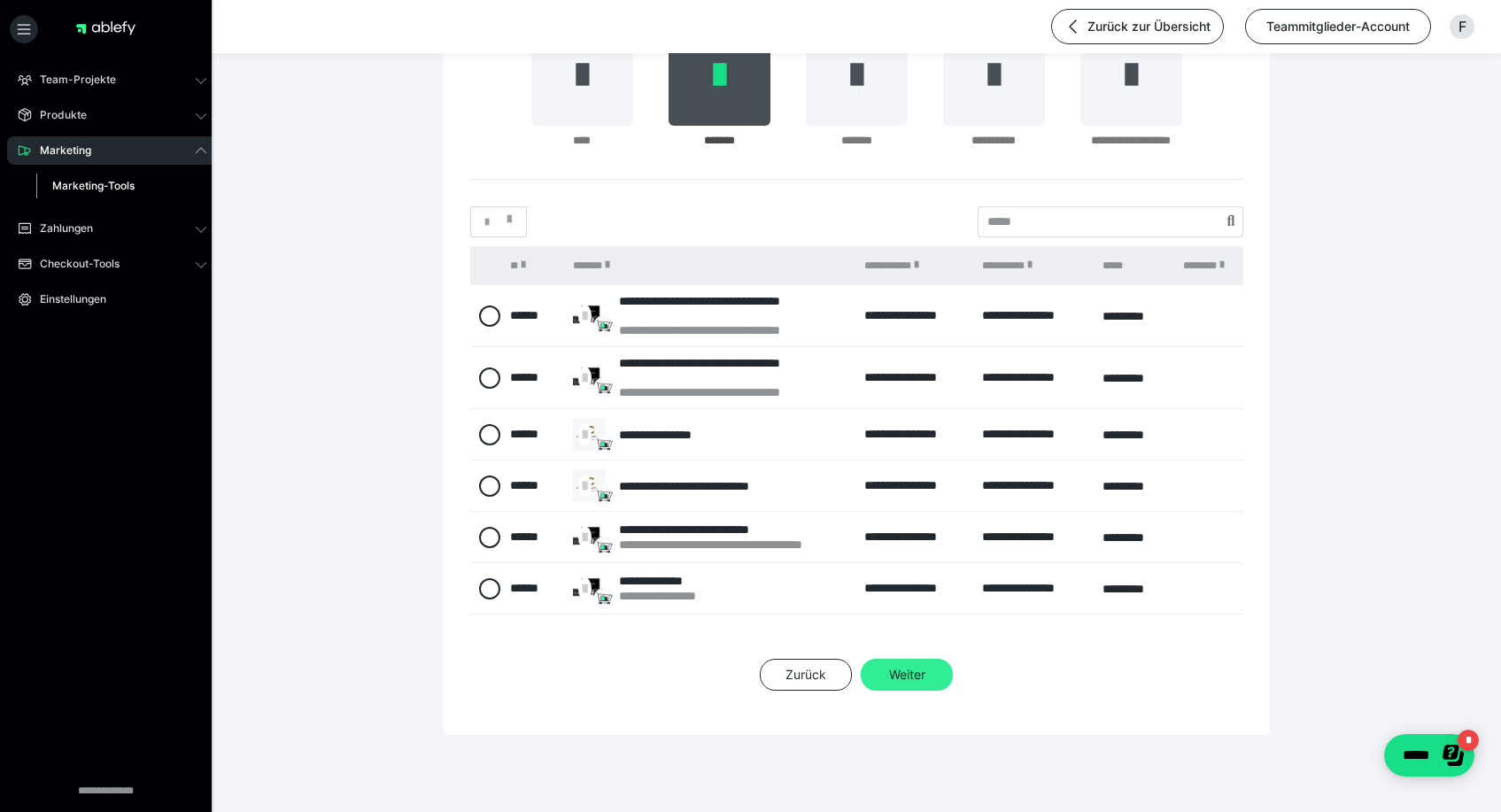 click on "Weiter" at bounding box center [907, 675] 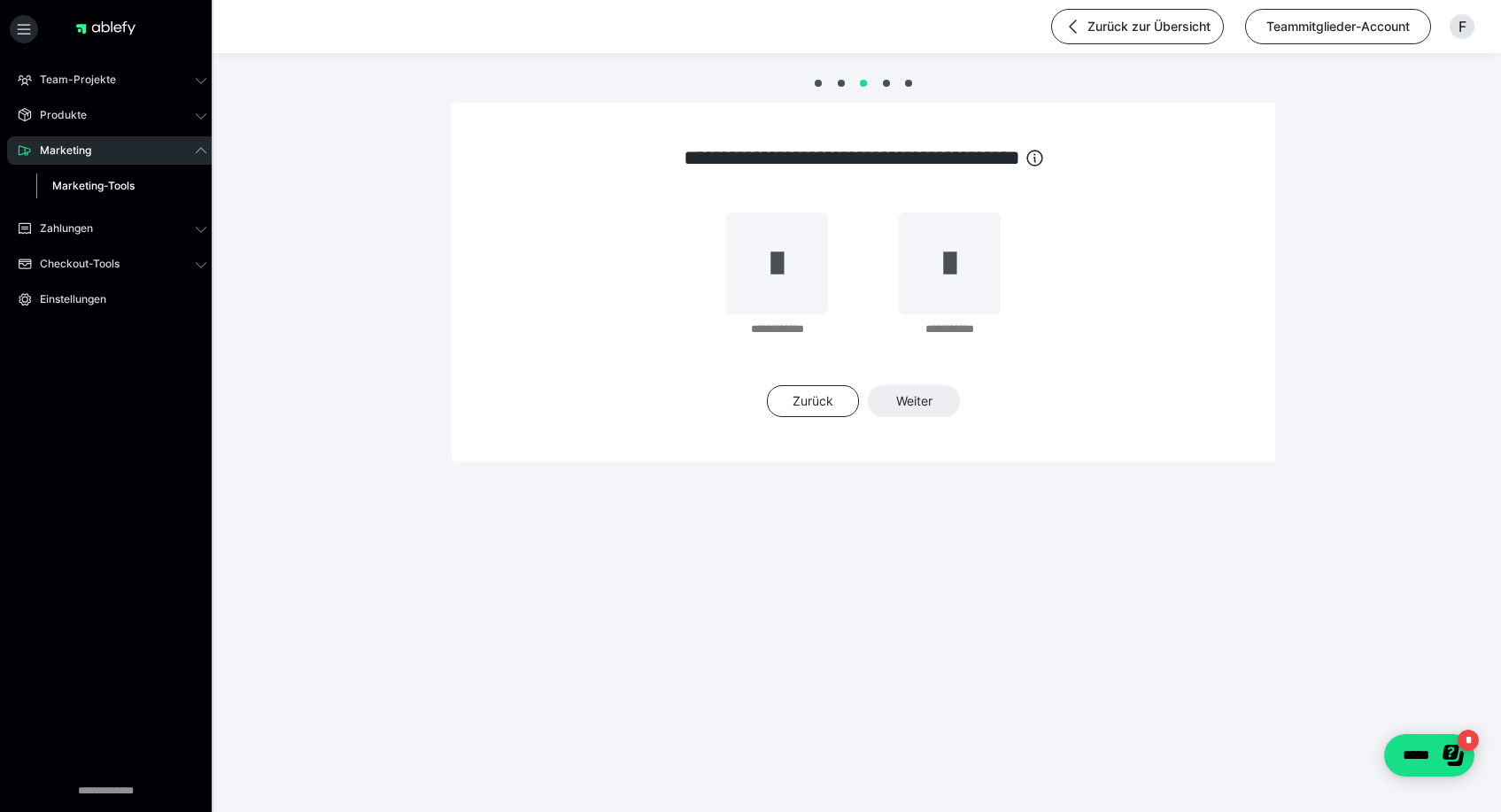 scroll, scrollTop: 0, scrollLeft: 0, axis: both 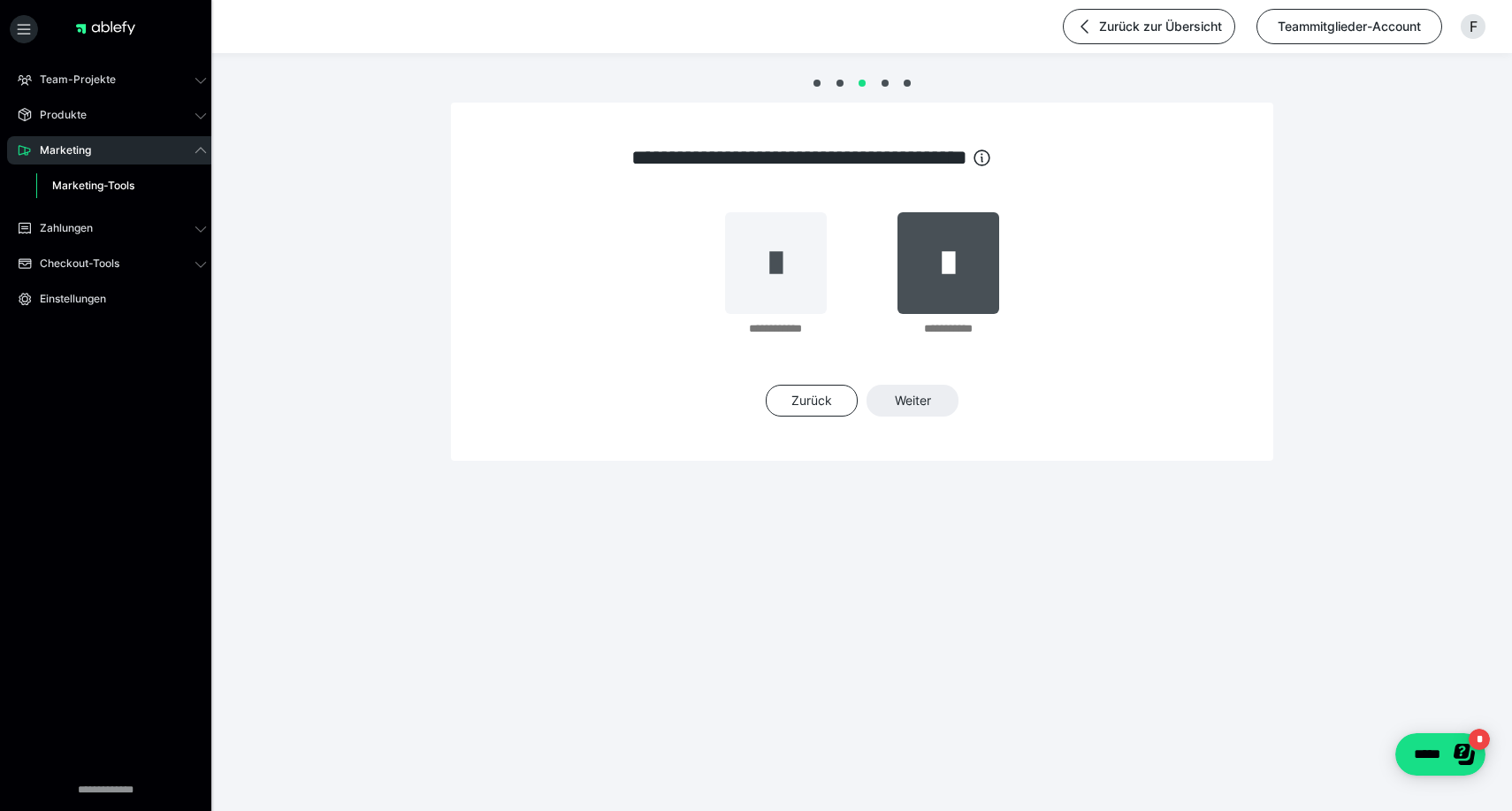 click at bounding box center (948, 263) 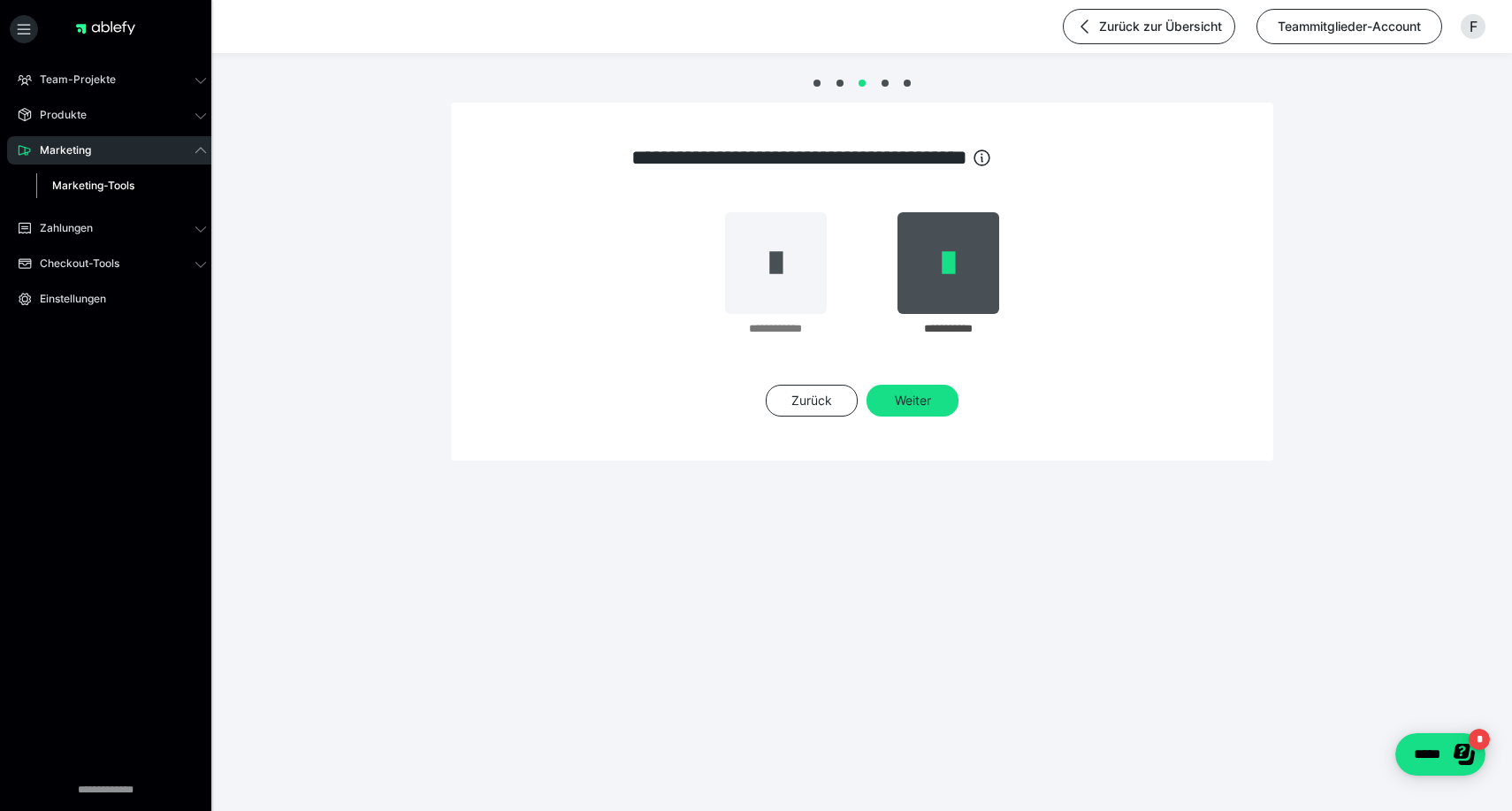 click on "**********" at bounding box center (862, 314) 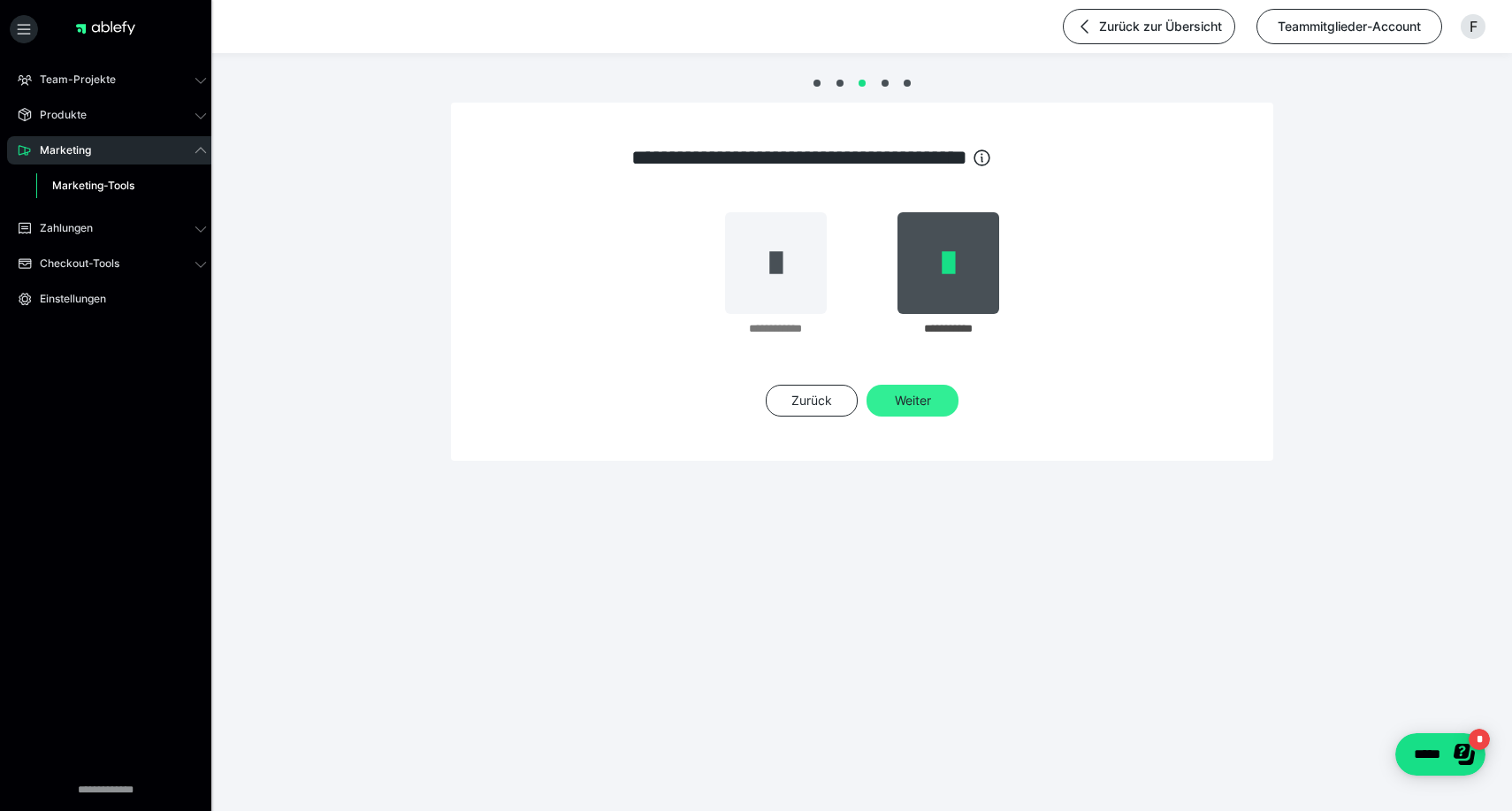 click on "Weiter" at bounding box center [913, 401] 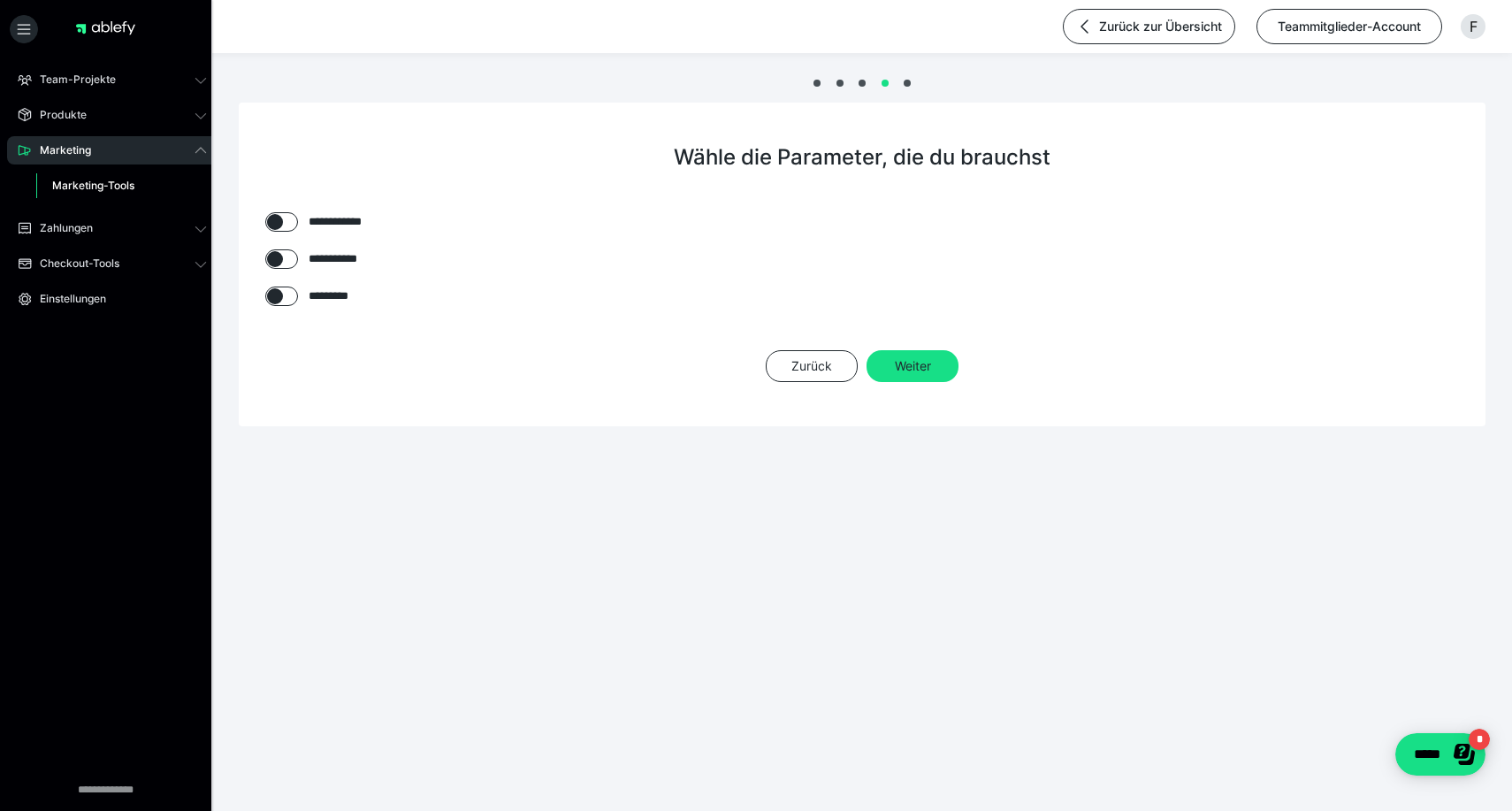 click at bounding box center (275, 222) 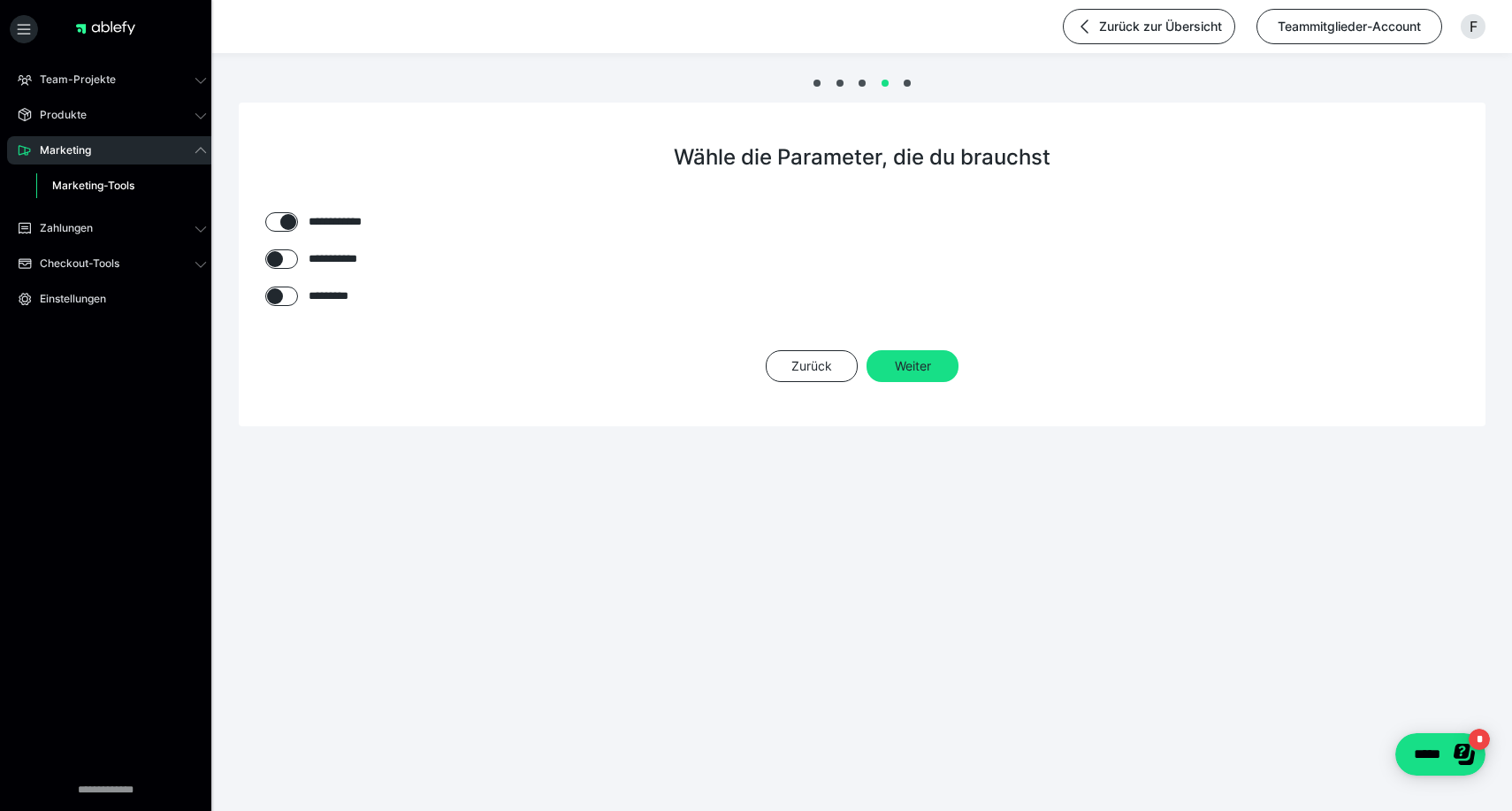 checkbox on "****" 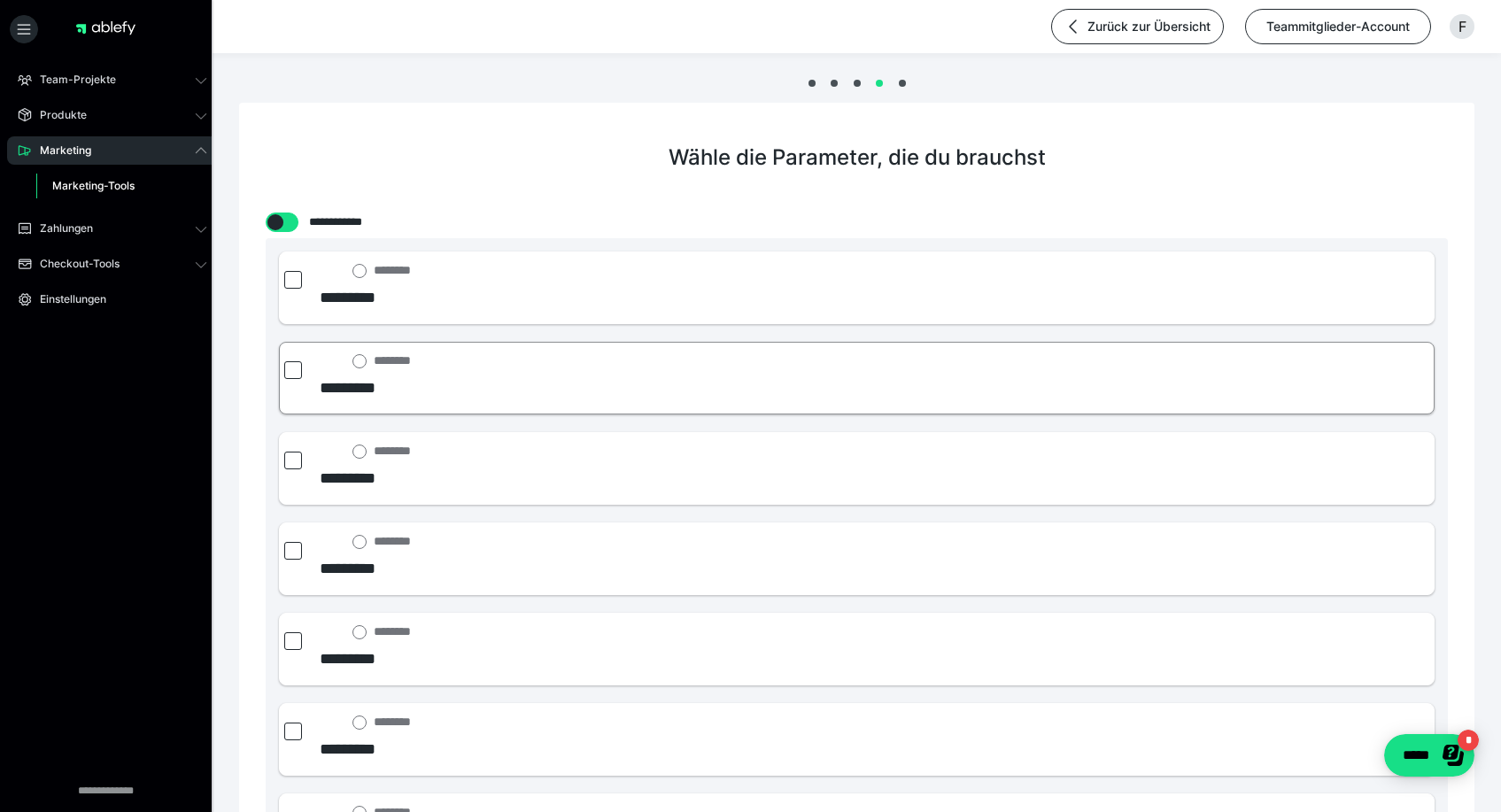 scroll, scrollTop: 35, scrollLeft: 0, axis: vertical 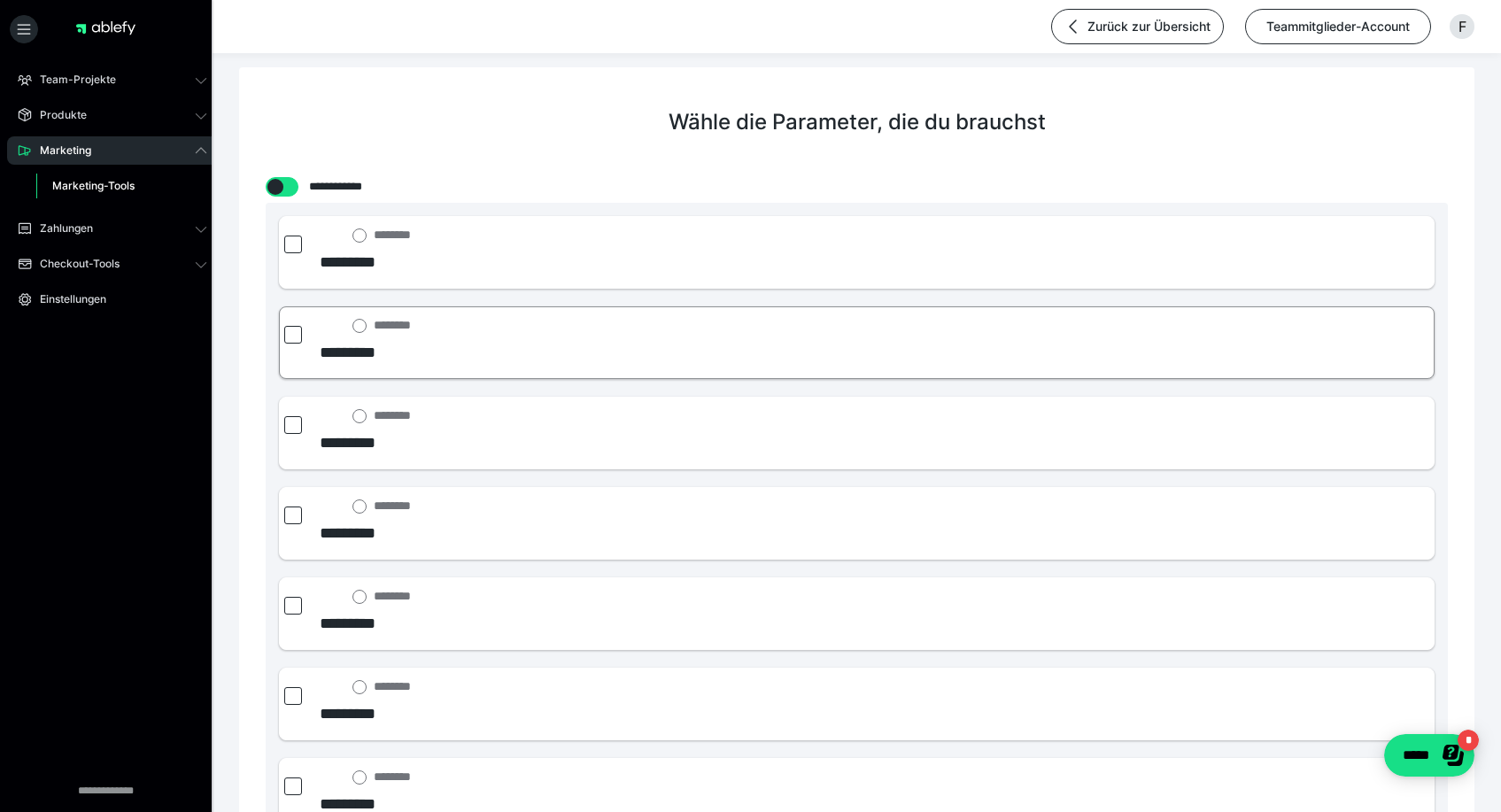 click at bounding box center [293, 335] 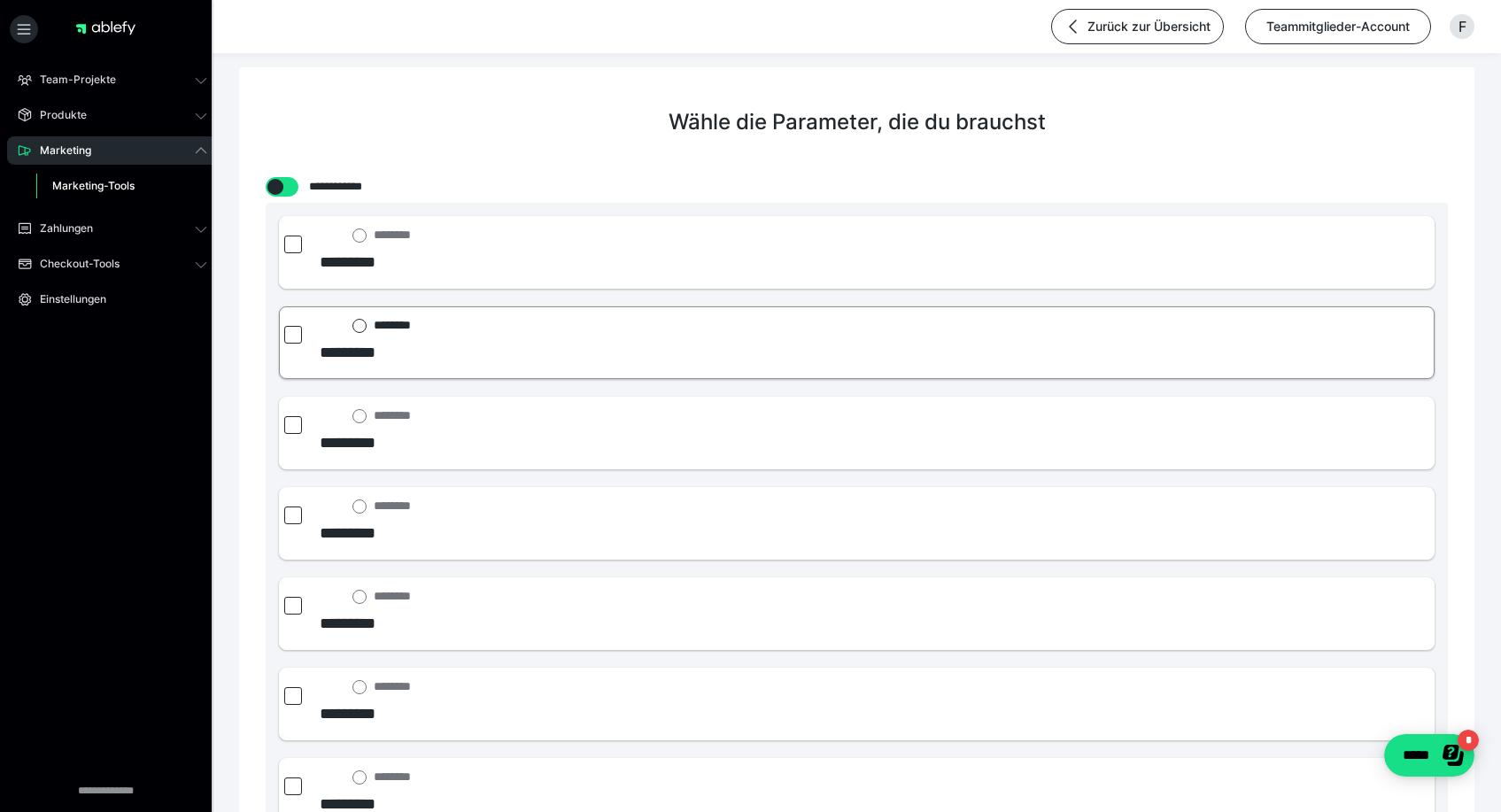 click 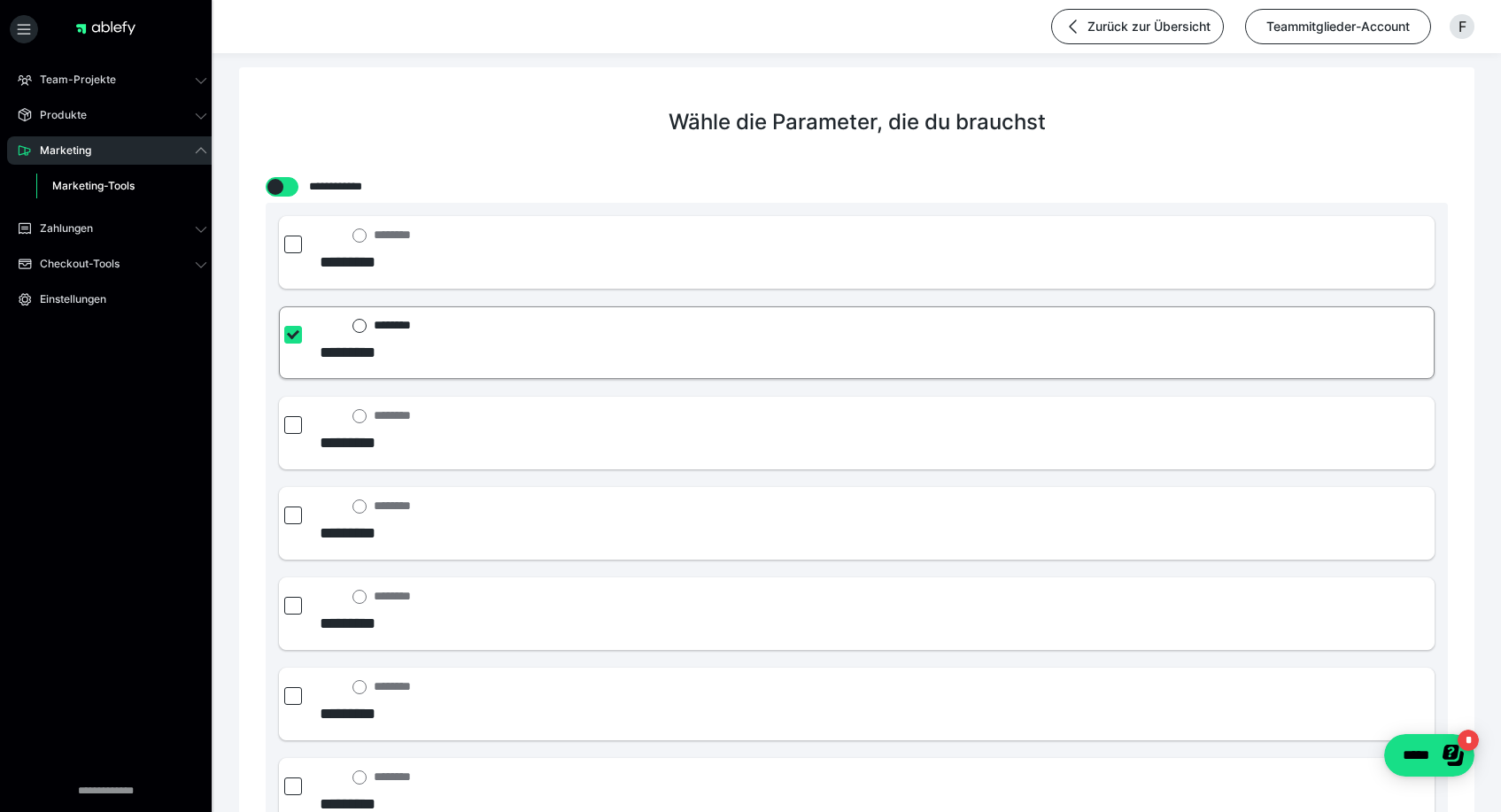 click on "********" at bounding box center [352, 326] 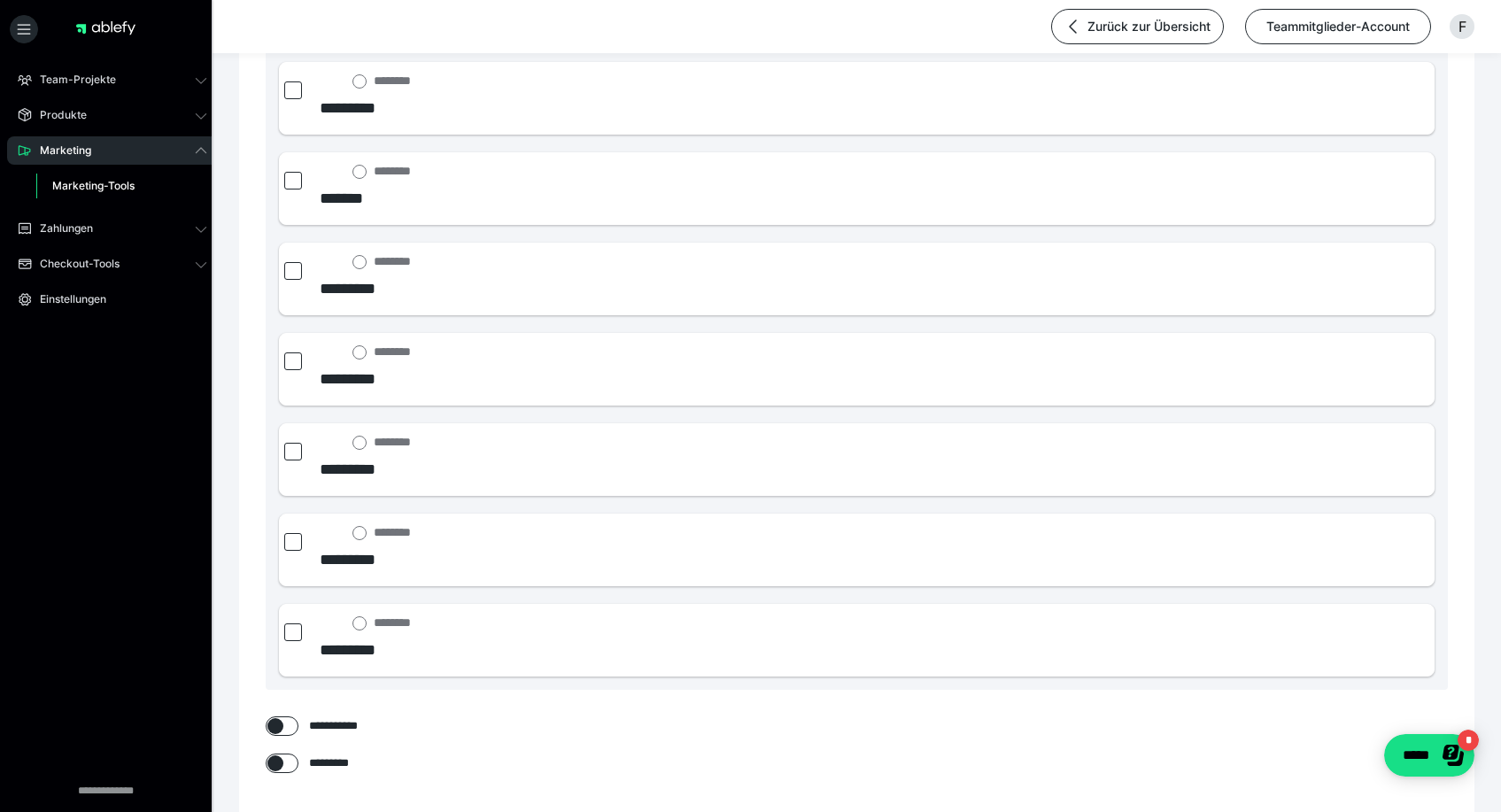 scroll, scrollTop: 1894, scrollLeft: 0, axis: vertical 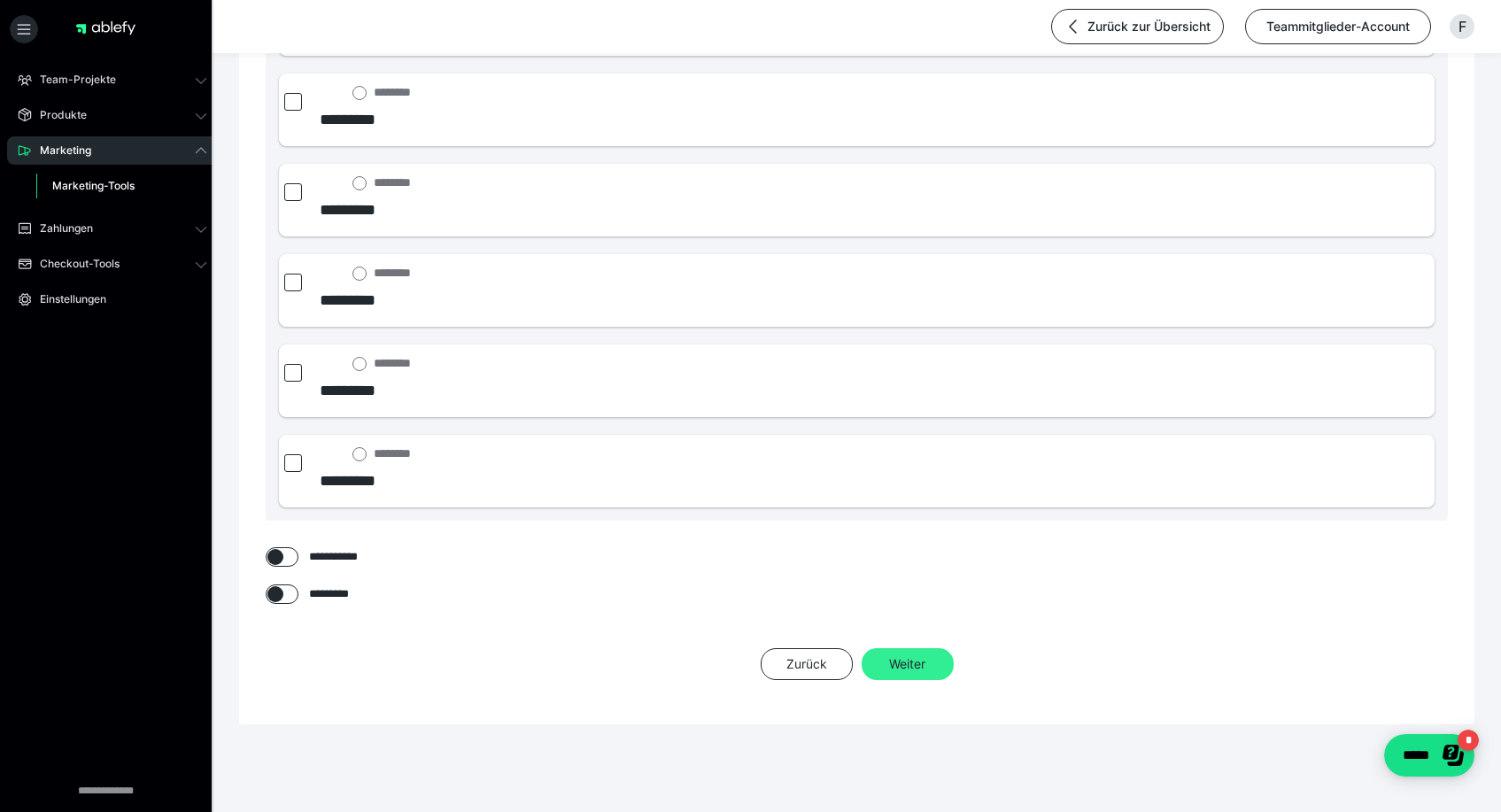click on "Weiter" at bounding box center (908, 664) 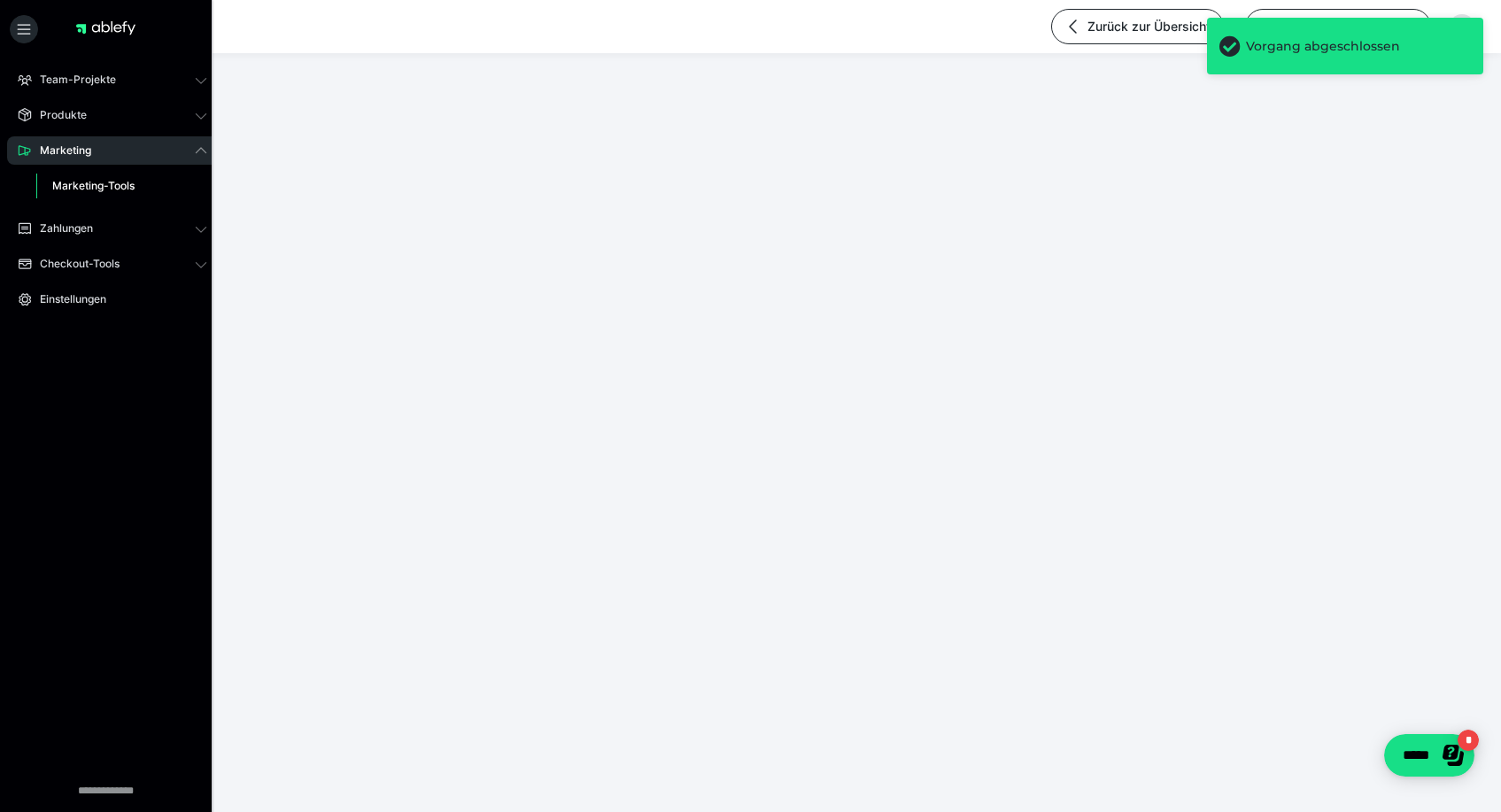 scroll, scrollTop: 0, scrollLeft: 0, axis: both 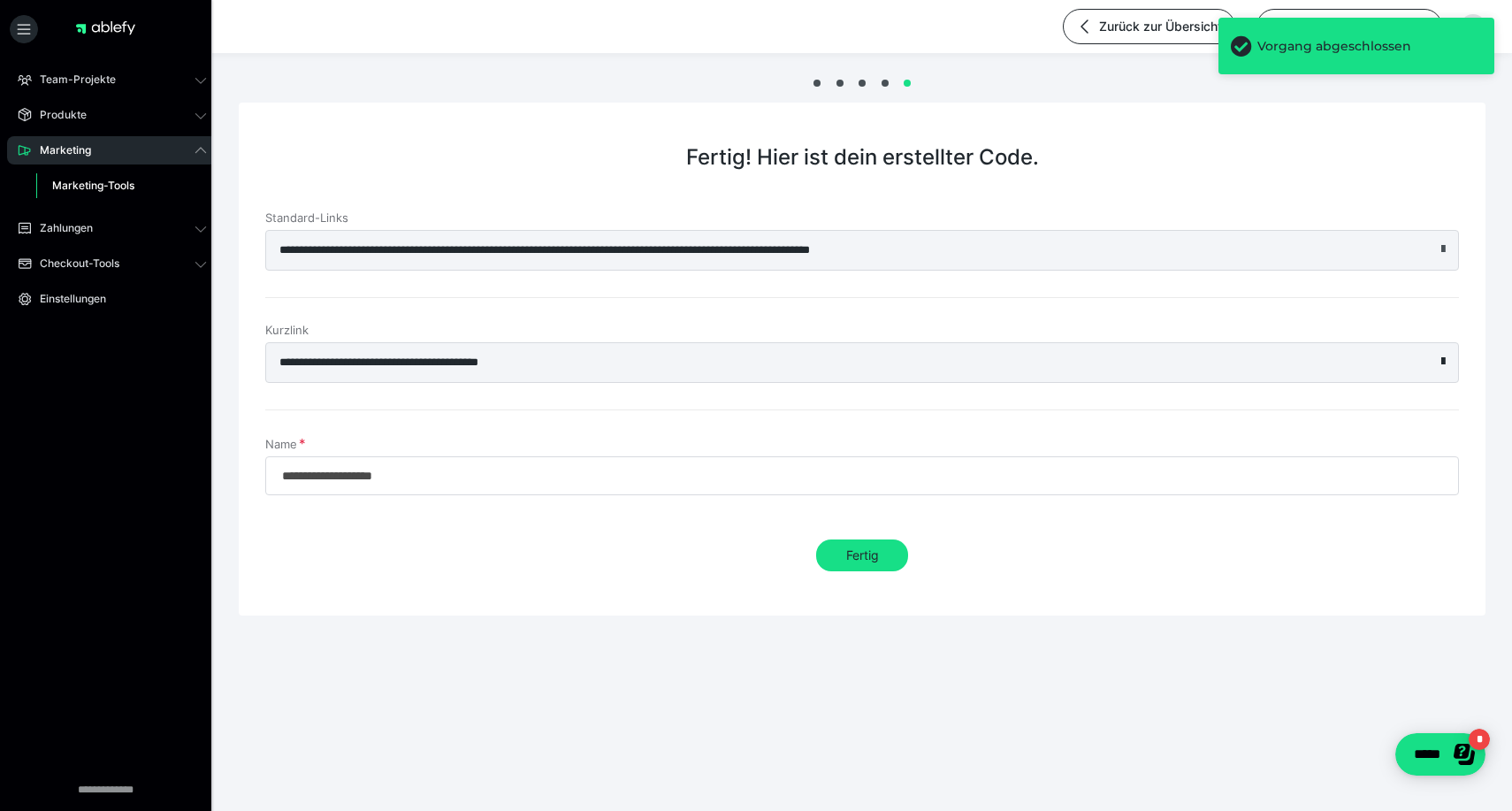 click at bounding box center (1443, 249) 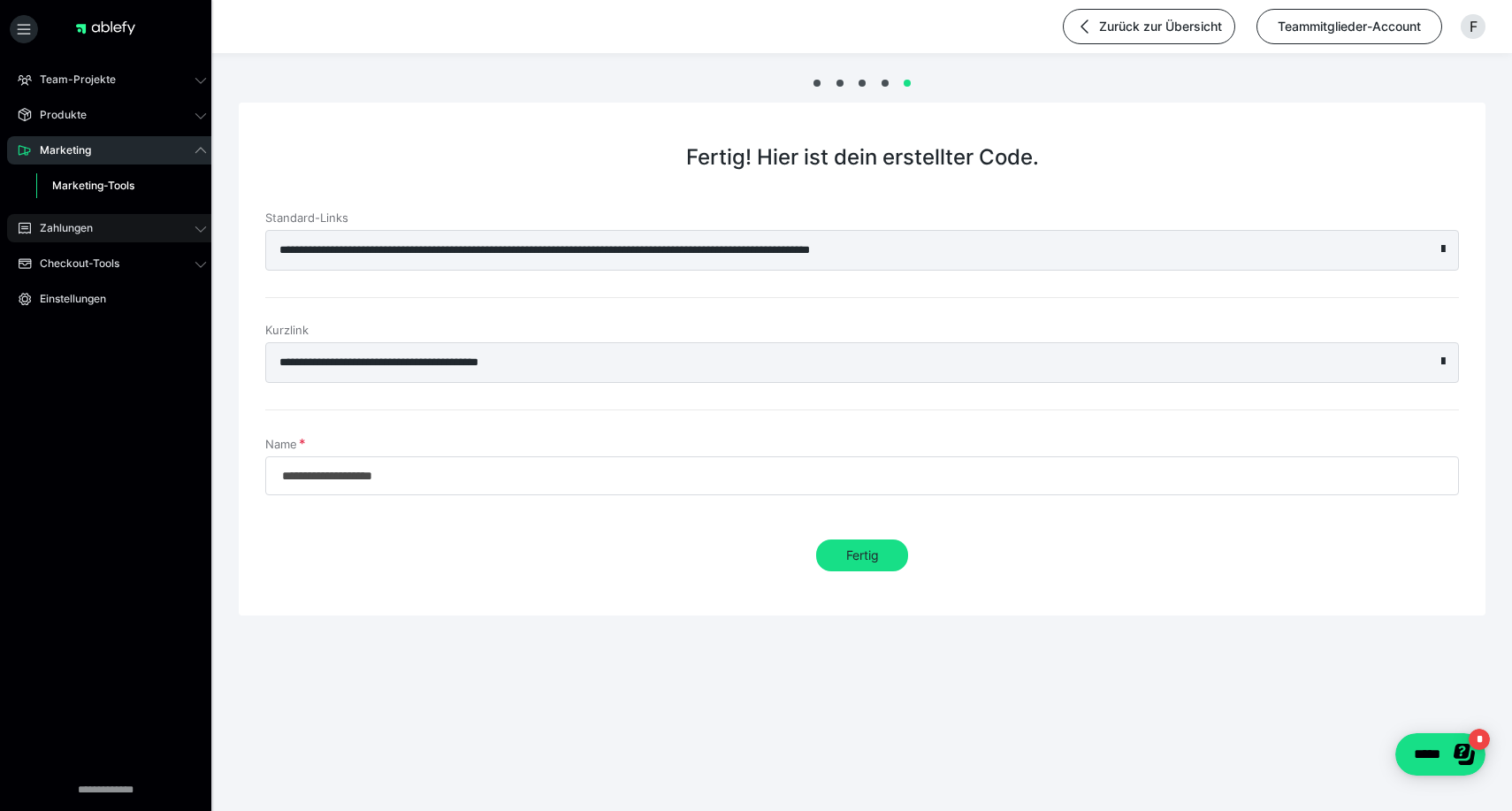 click on "Zahlungen" at bounding box center [112, 228] 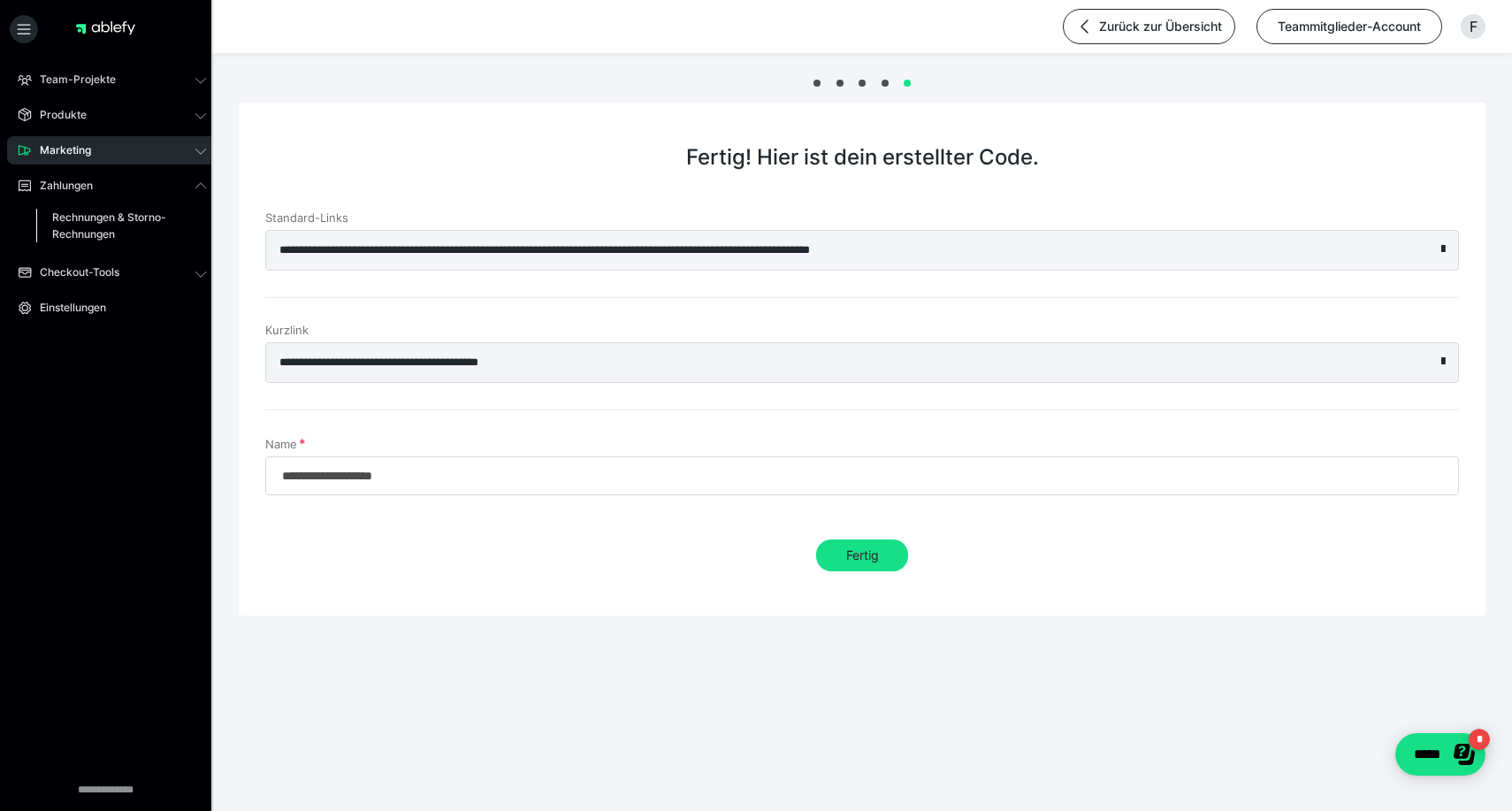 click on "Rechnungen & Storno-Rechnungen" at bounding box center (111, 226) 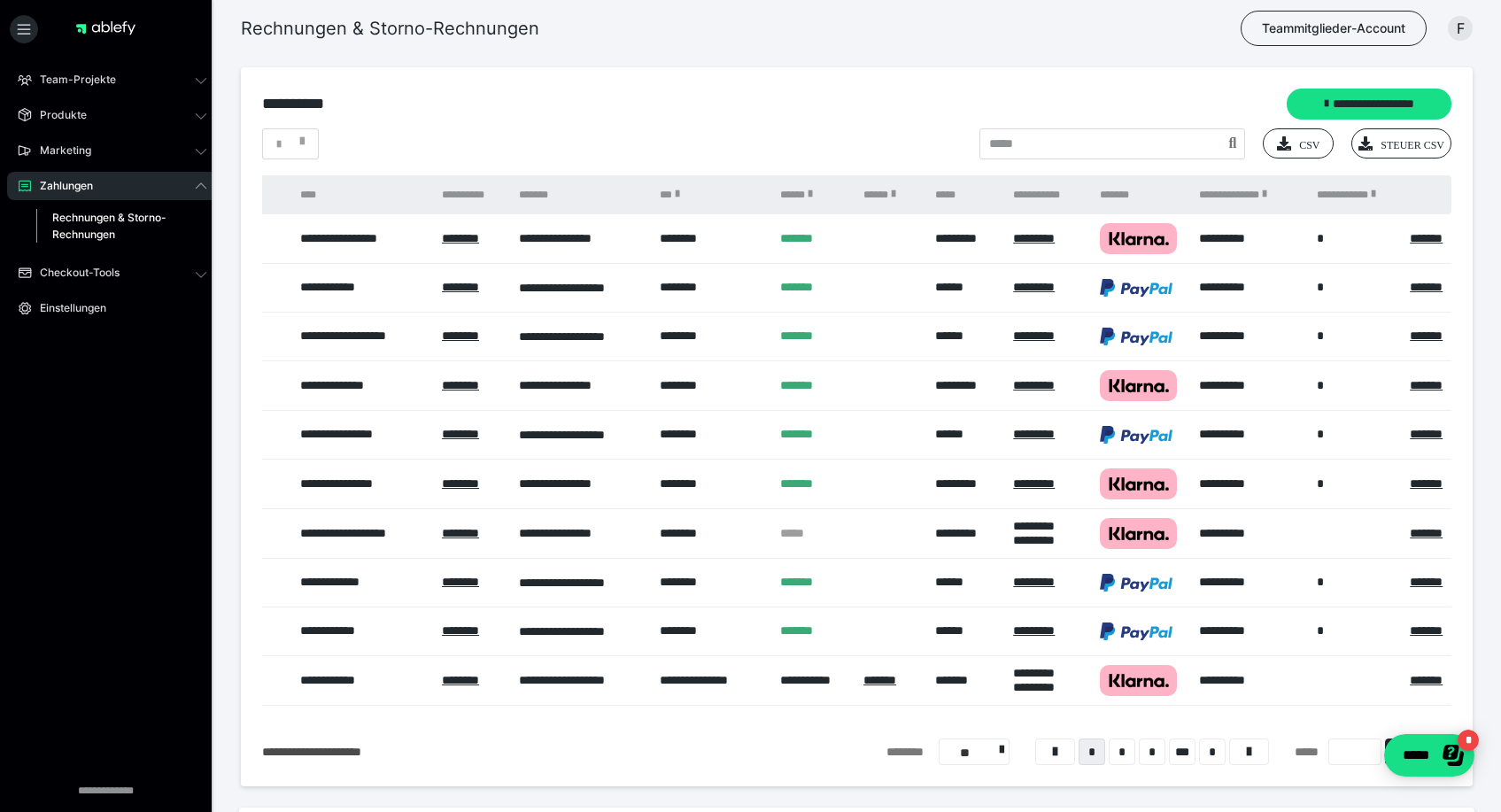scroll, scrollTop: 0, scrollLeft: 208, axis: horizontal 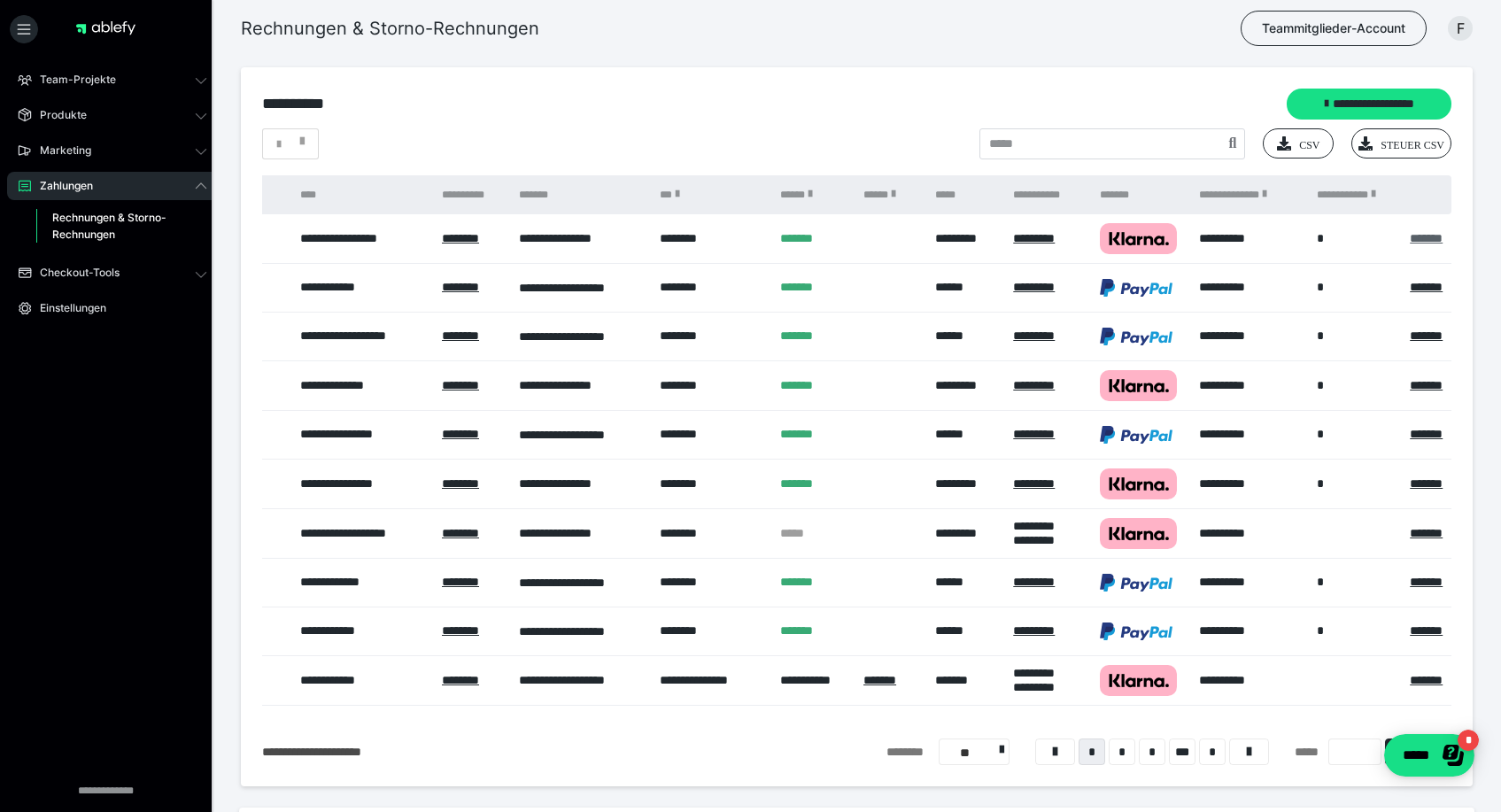 click on "*******" at bounding box center (1426, 238) 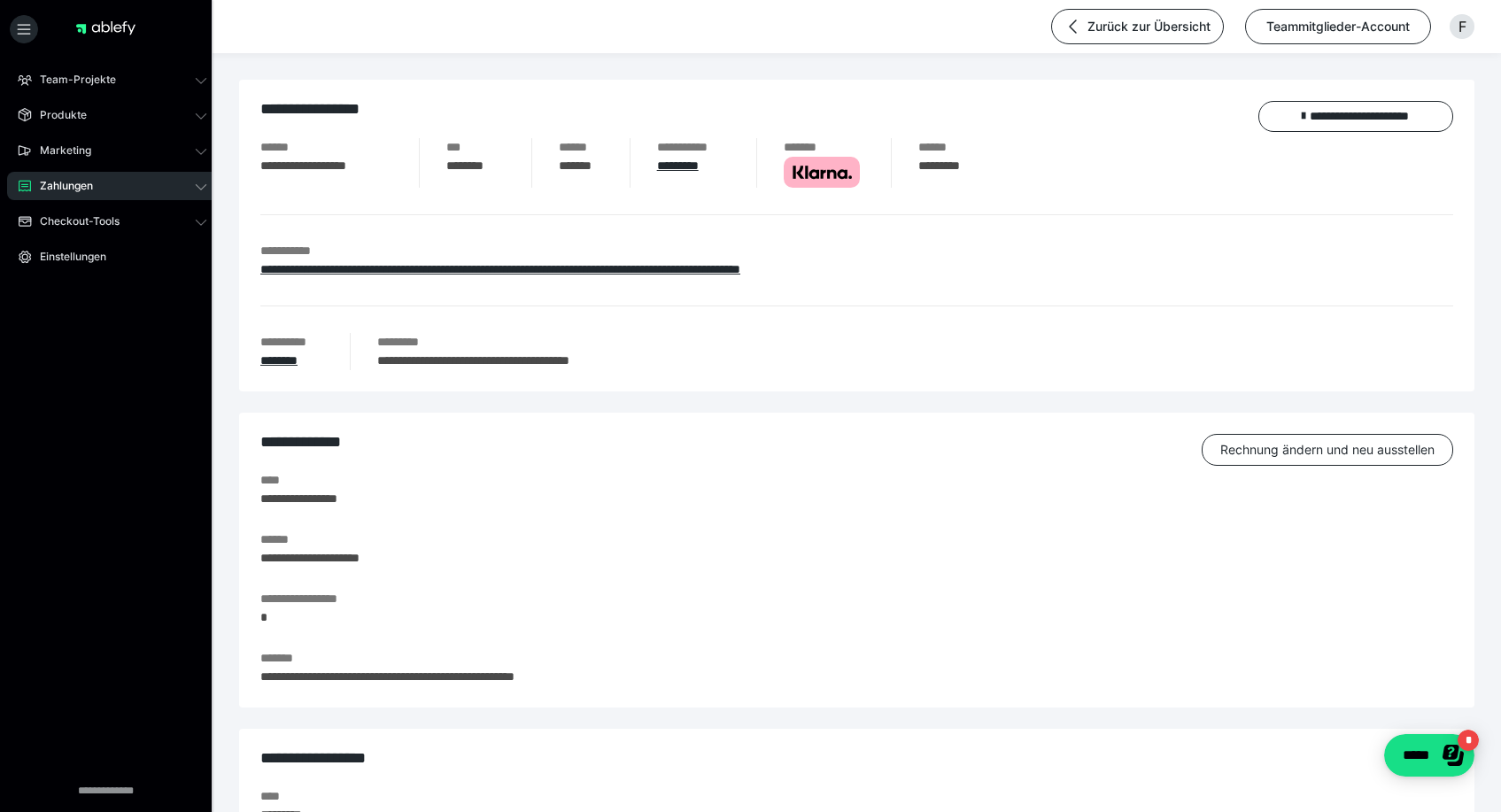 scroll, scrollTop: 11, scrollLeft: 0, axis: vertical 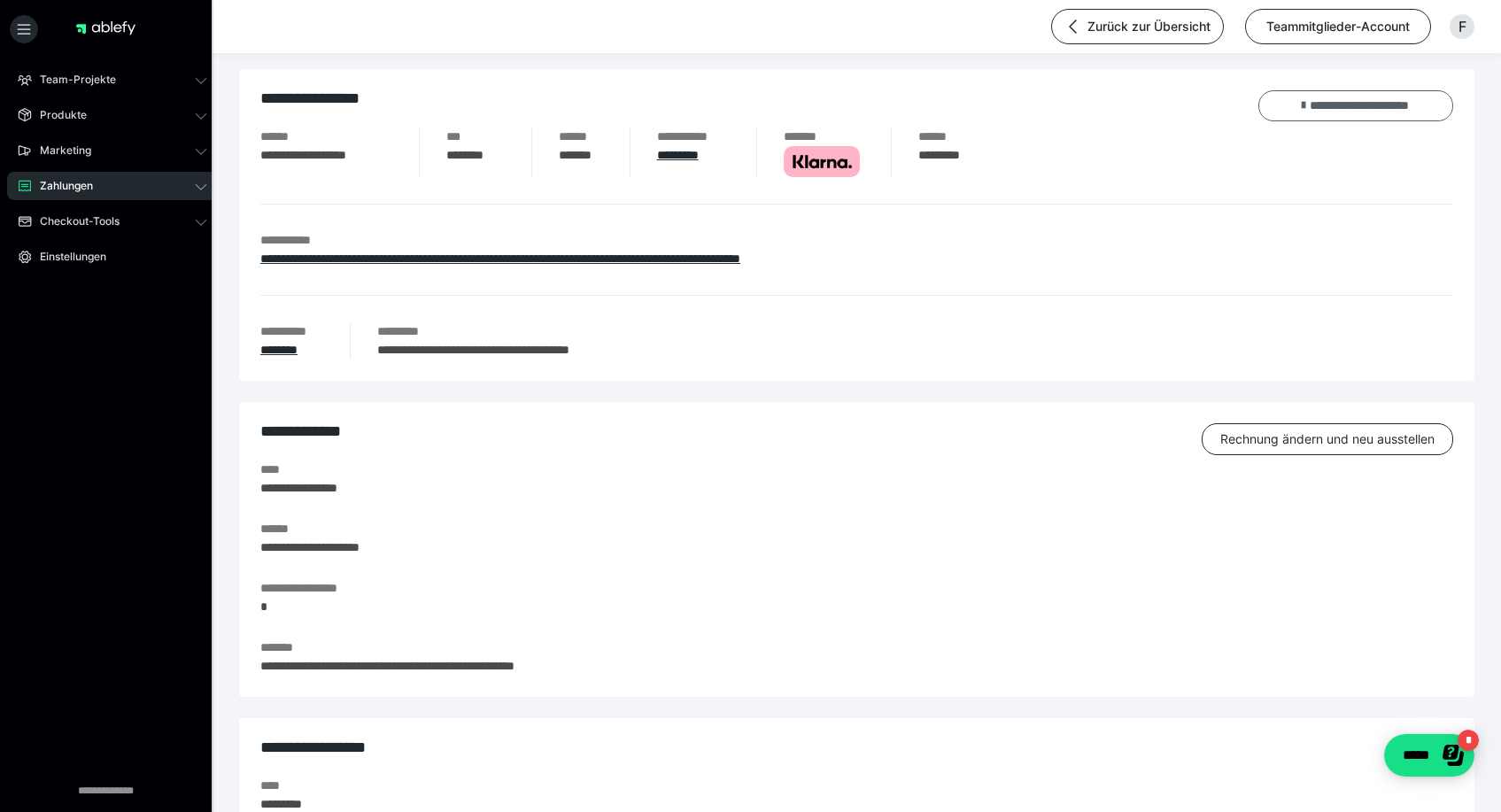 click on "**********" at bounding box center [1356, 105] 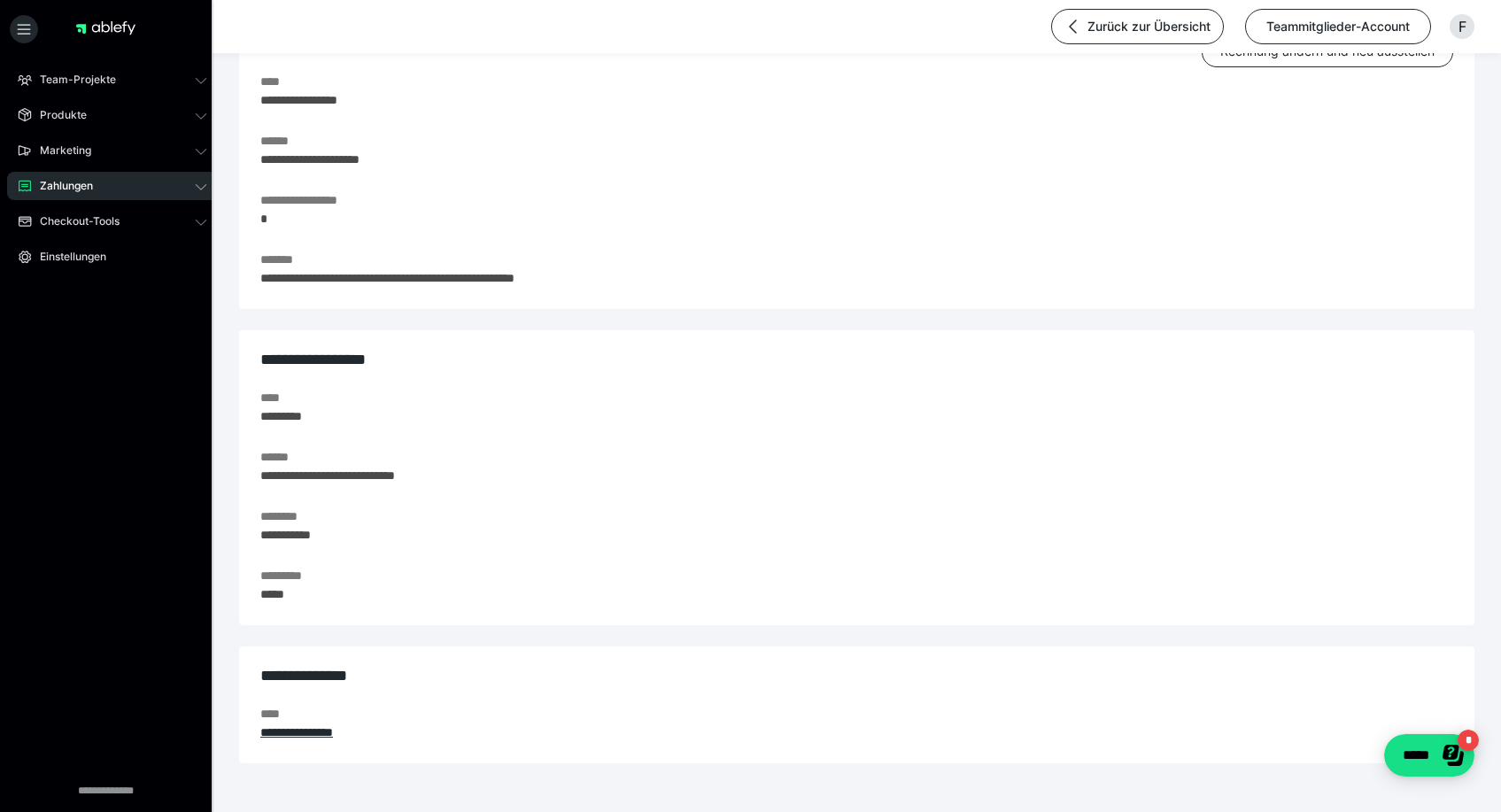 scroll, scrollTop: 447, scrollLeft: 0, axis: vertical 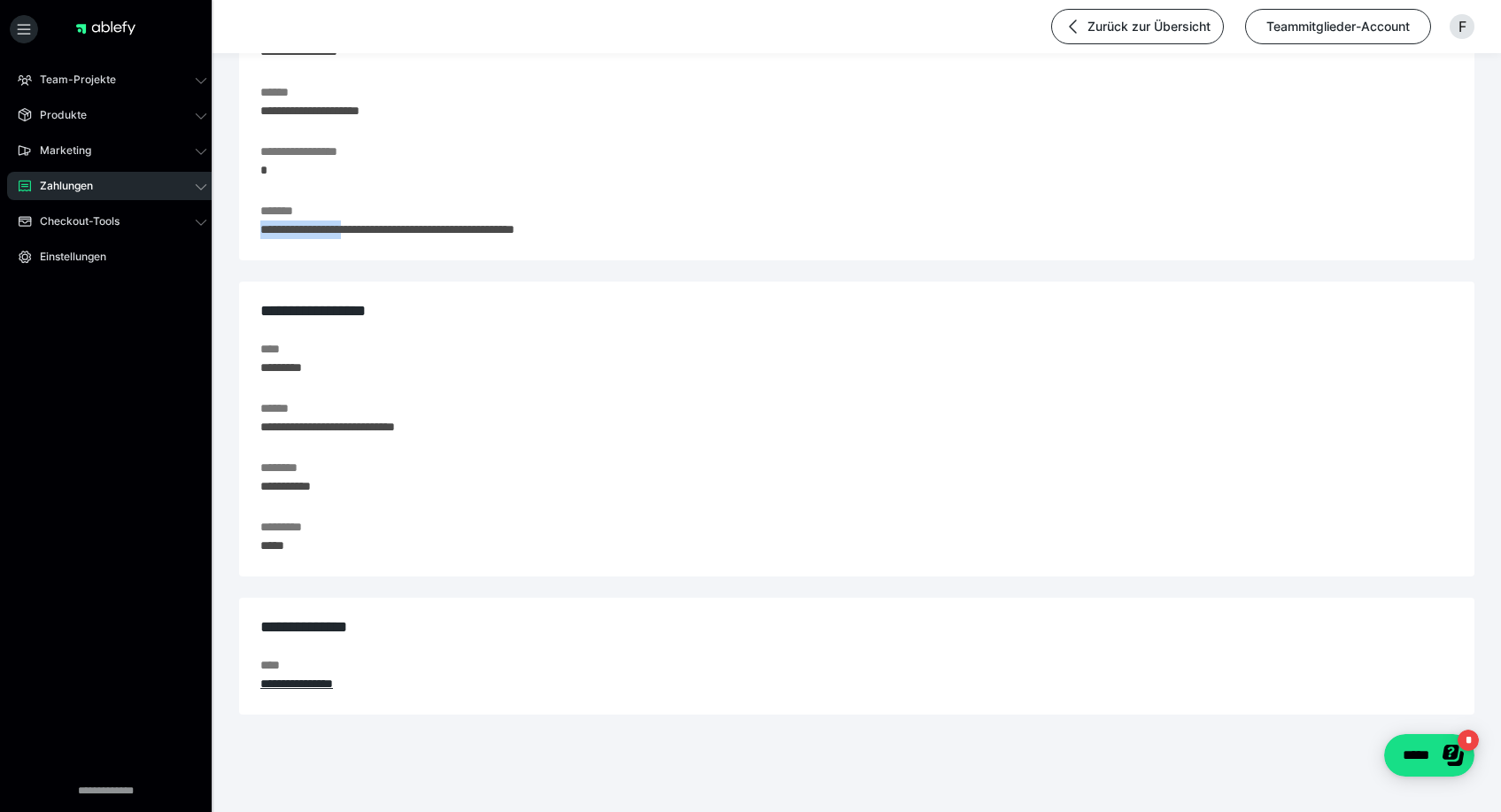drag, startPoint x: 259, startPoint y: 228, endPoint x: 366, endPoint y: 235, distance: 107.228727 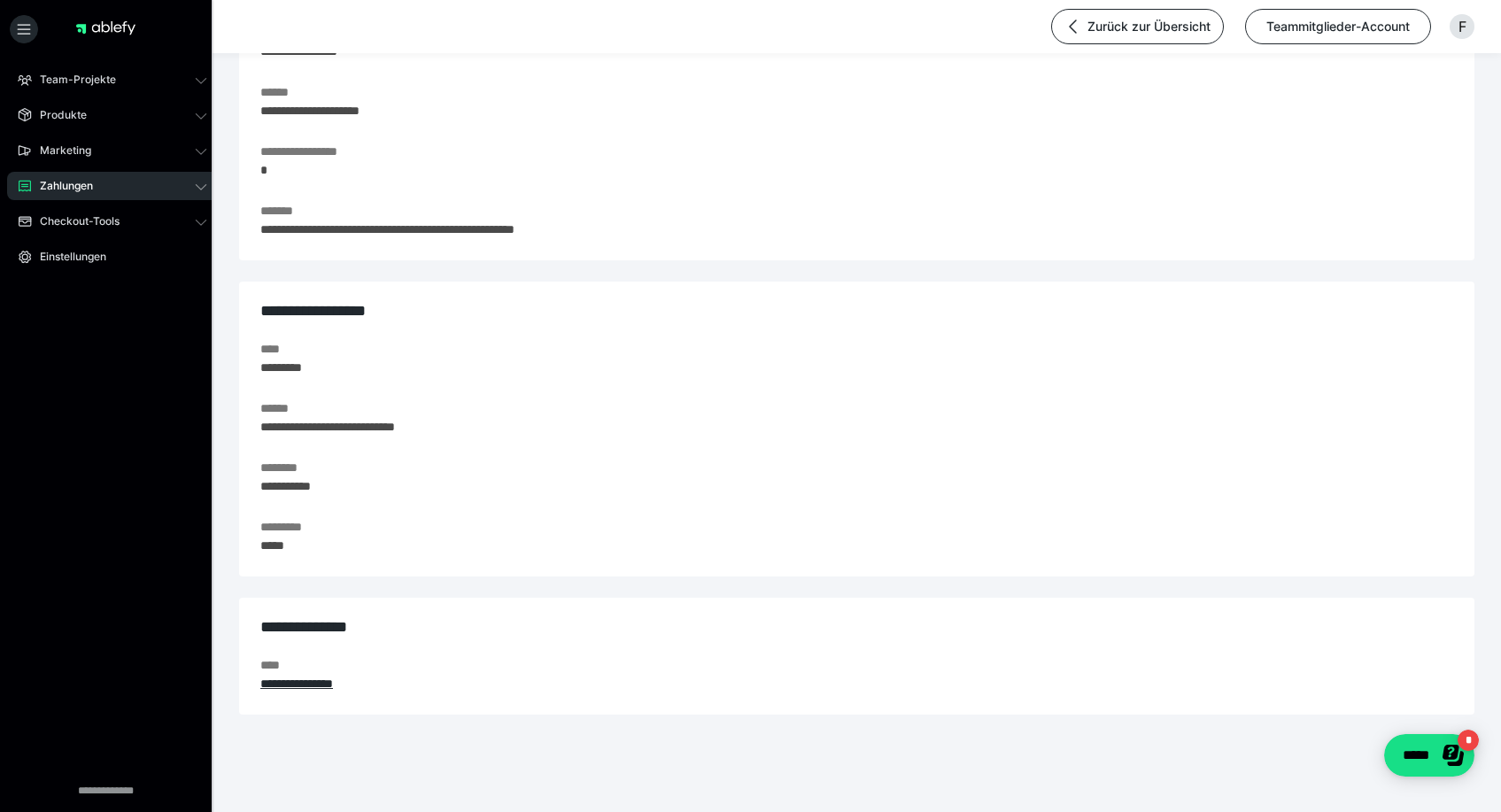 click on "****" at bounding box center [843, 349] 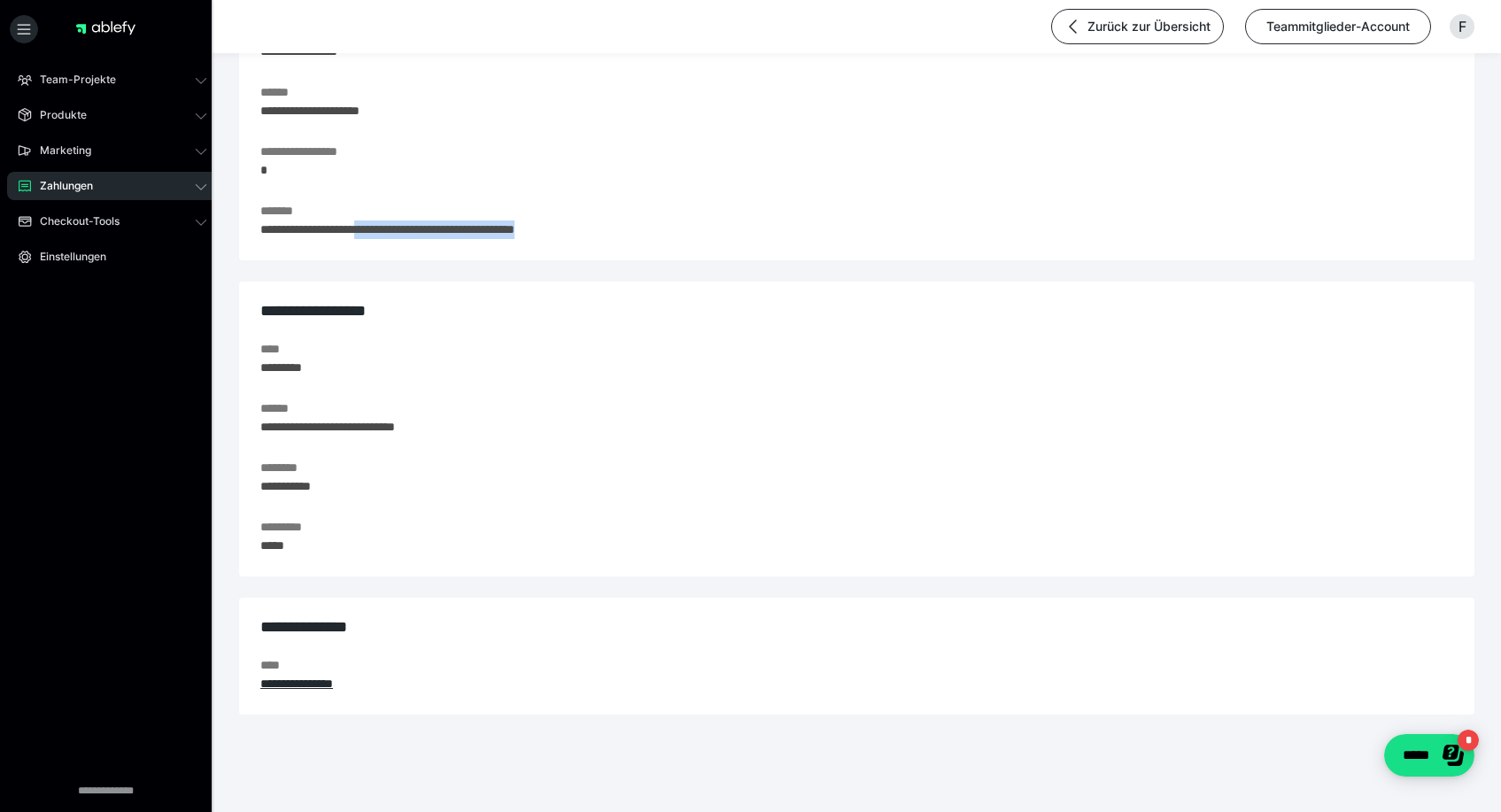 drag, startPoint x: 377, startPoint y: 233, endPoint x: 605, endPoint y: 233, distance: 228 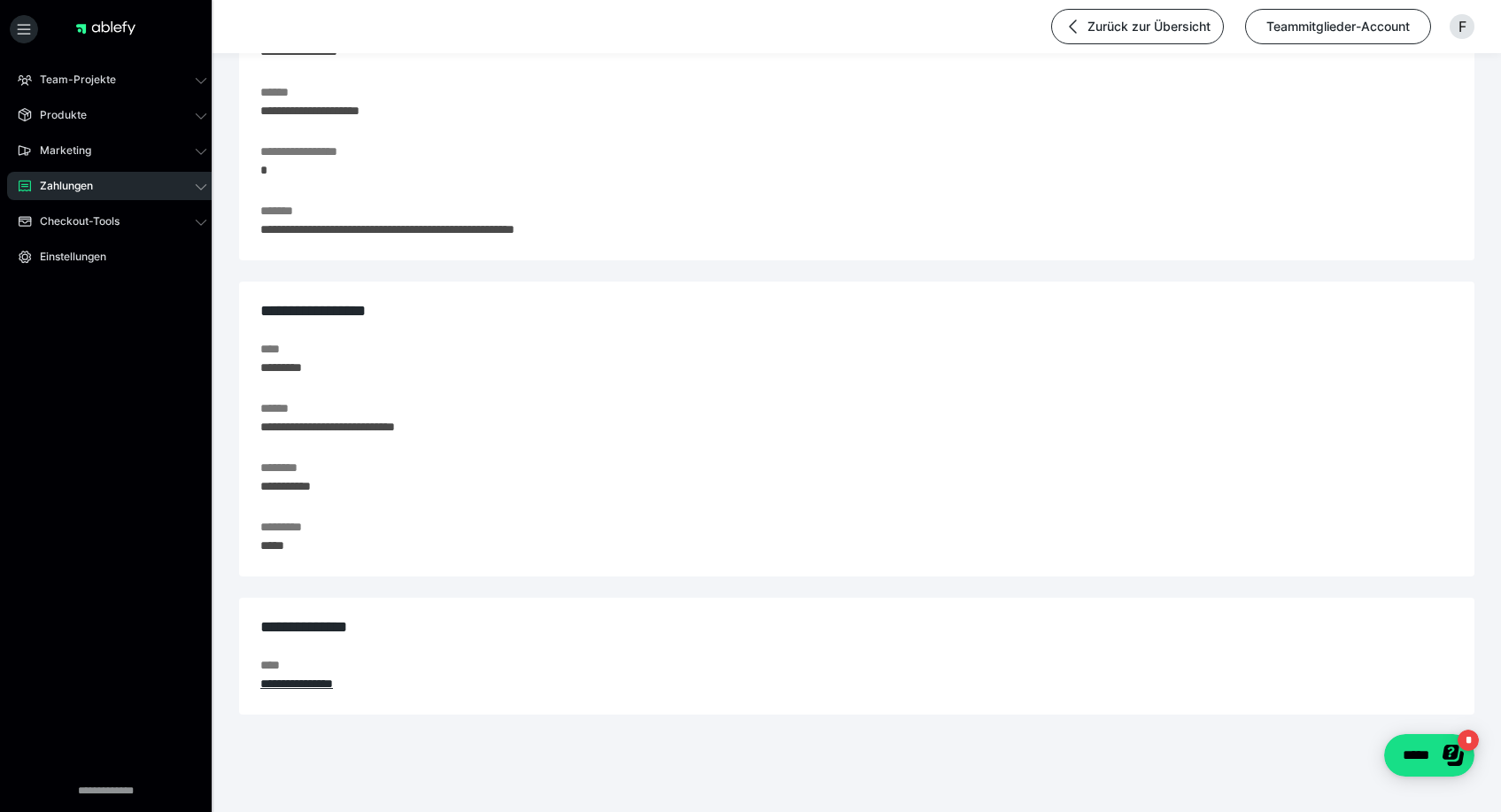 click on "**********" at bounding box center (856, 229) 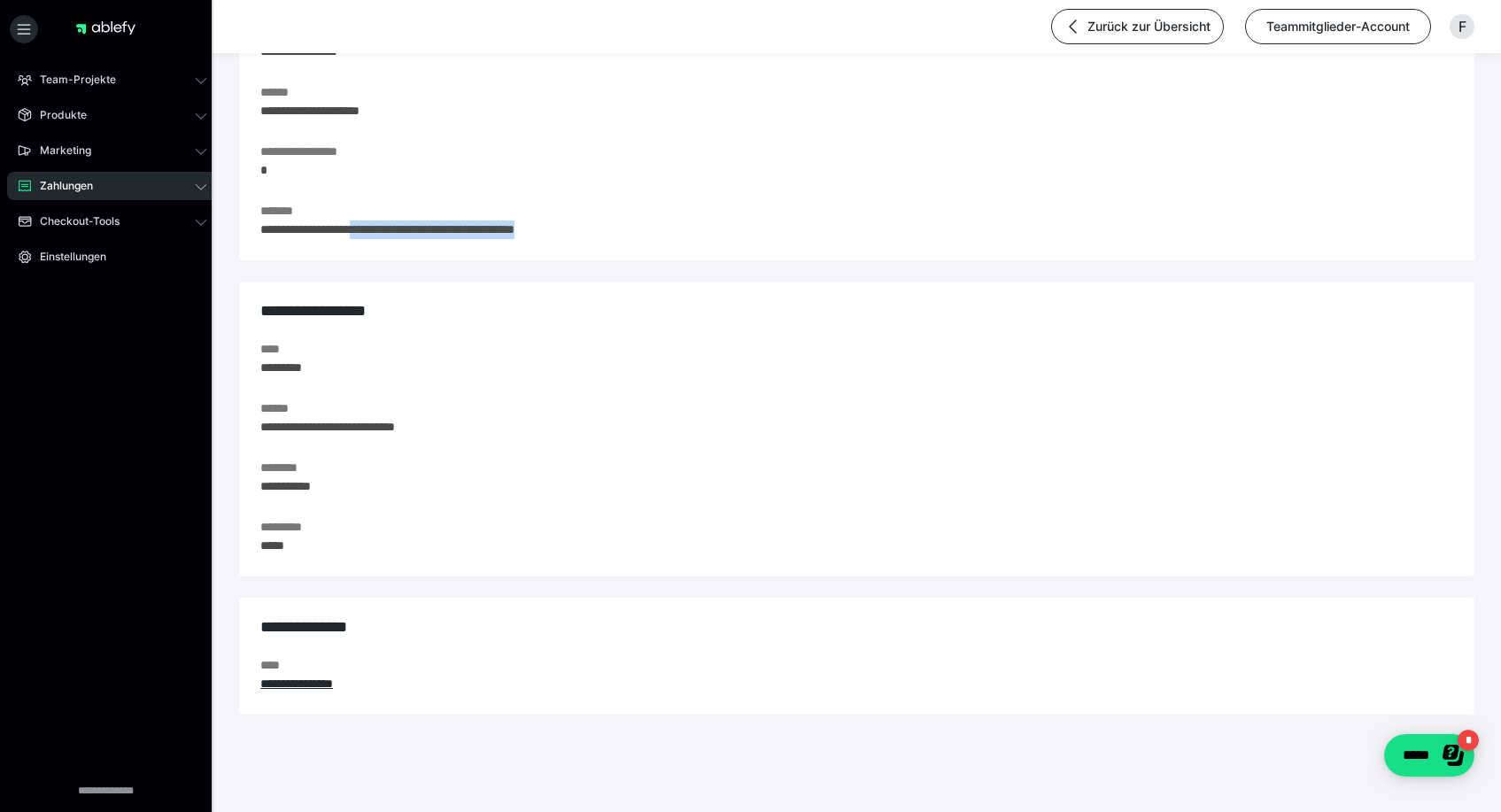 drag, startPoint x: 374, startPoint y: 229, endPoint x: 650, endPoint y: 246, distance: 276.523 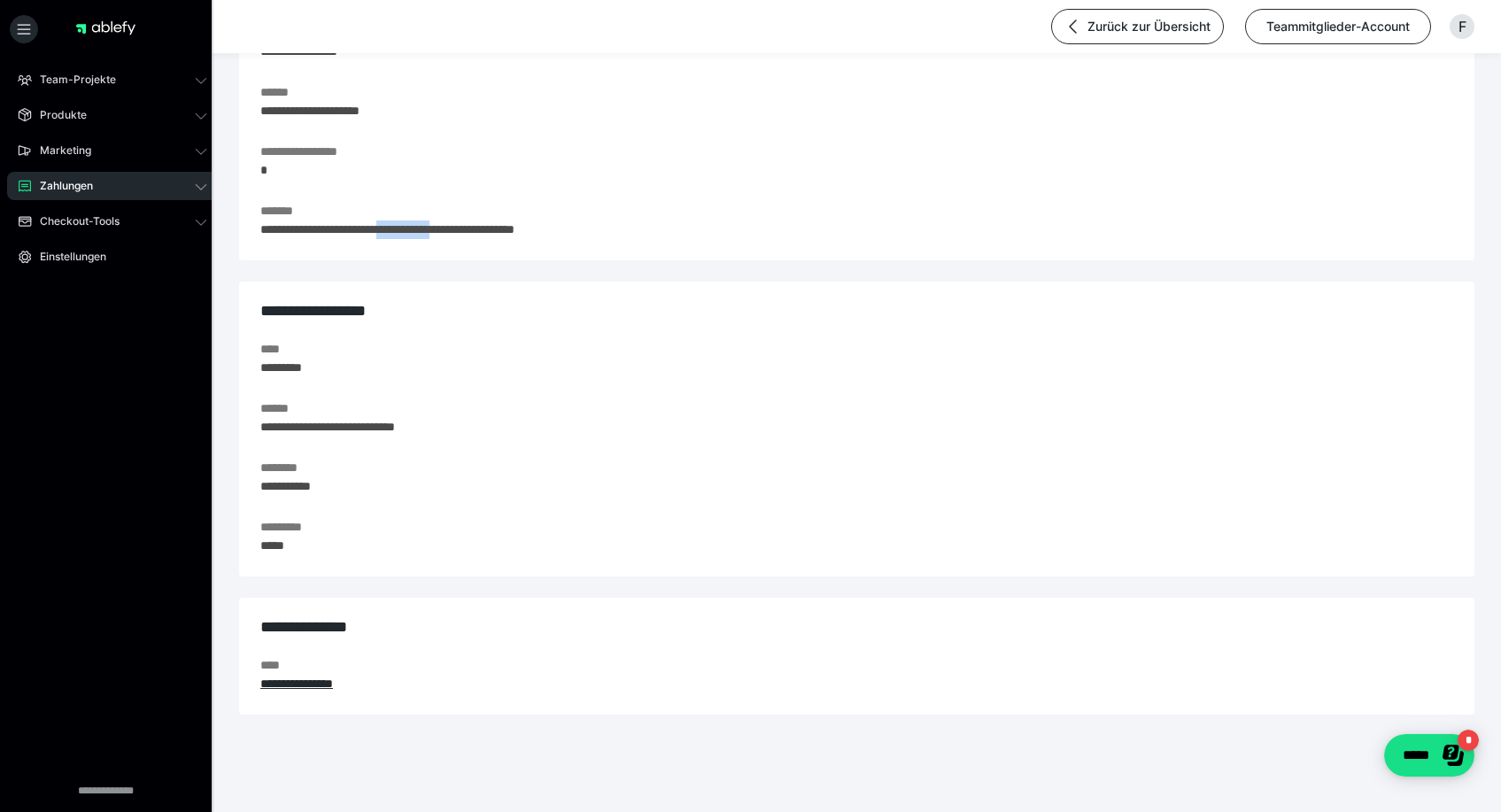 drag, startPoint x: 410, startPoint y: 232, endPoint x: 489, endPoint y: 228, distance: 79.101201 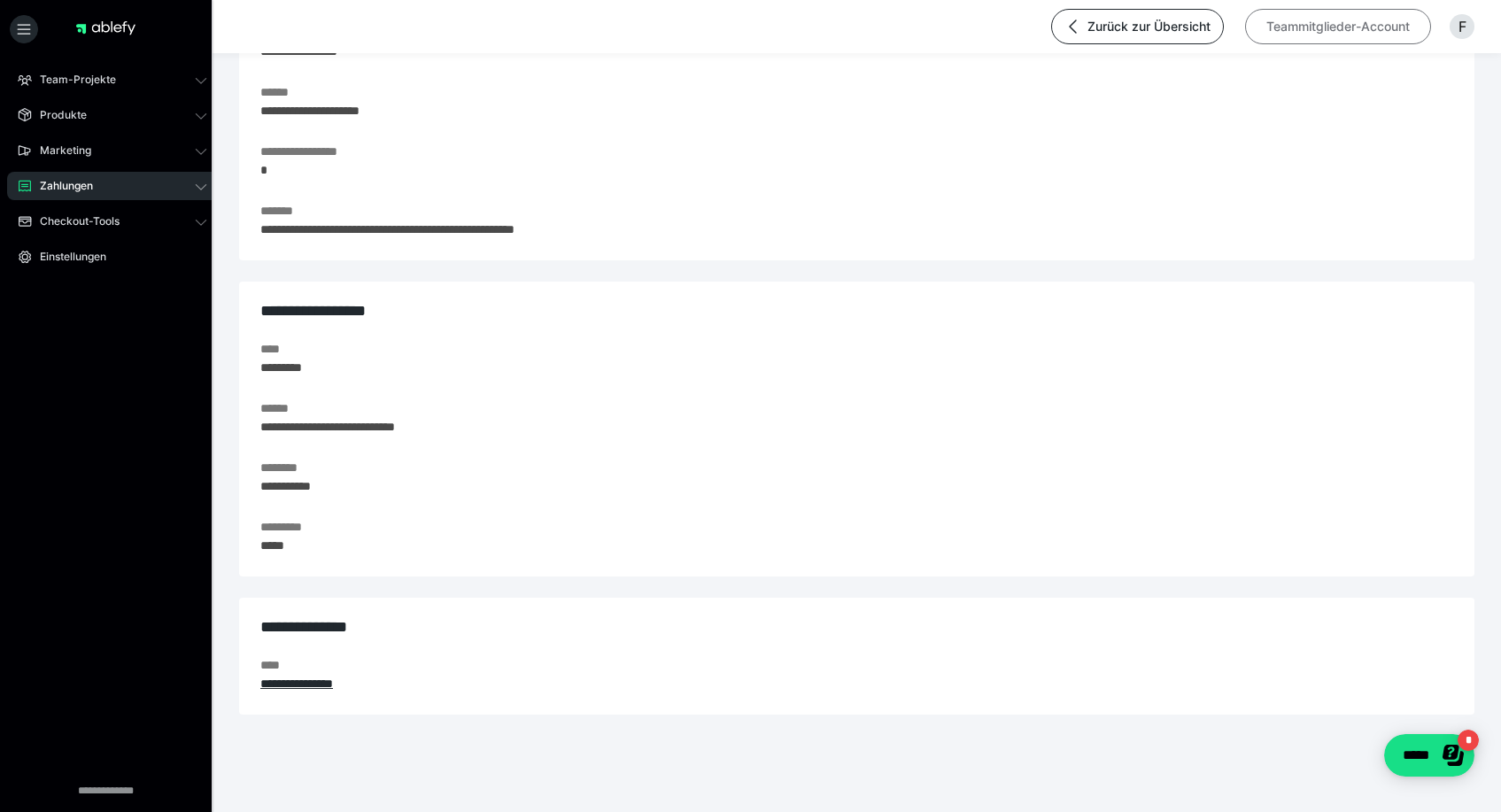 click on "Teammitglieder-Account" at bounding box center (1338, 27) 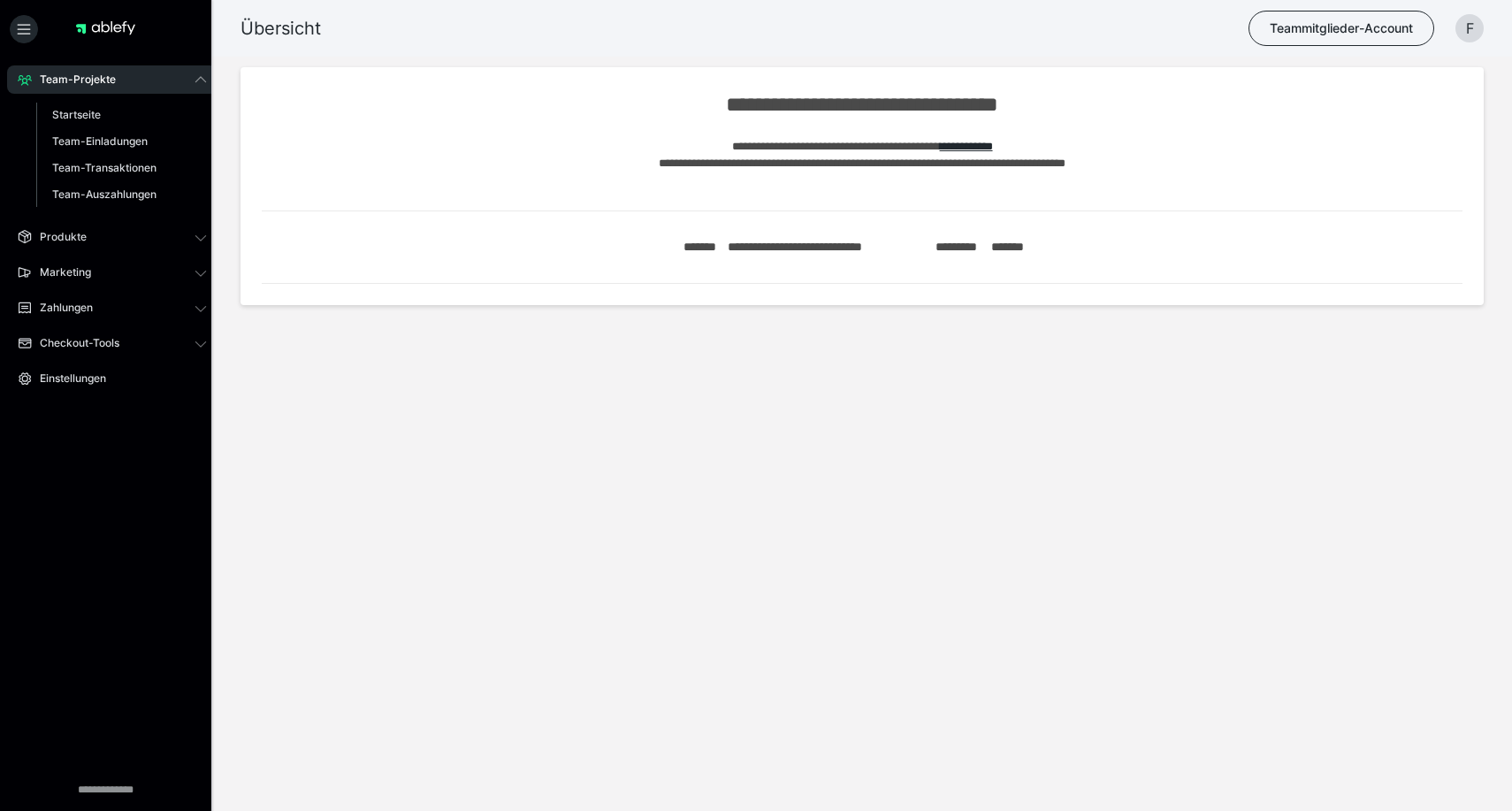 scroll, scrollTop: 0, scrollLeft: 0, axis: both 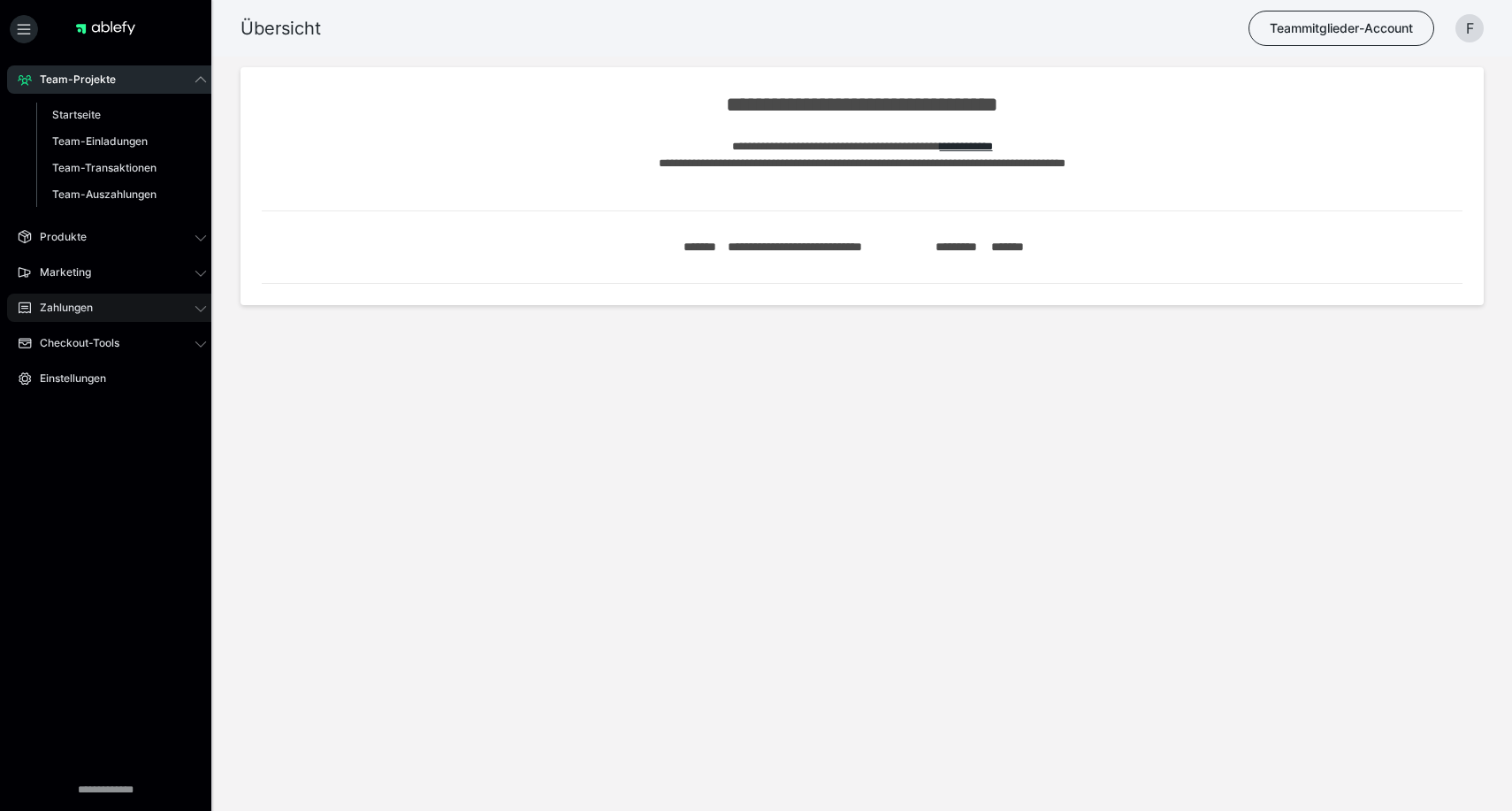 click on "Zahlungen" at bounding box center [112, 308] 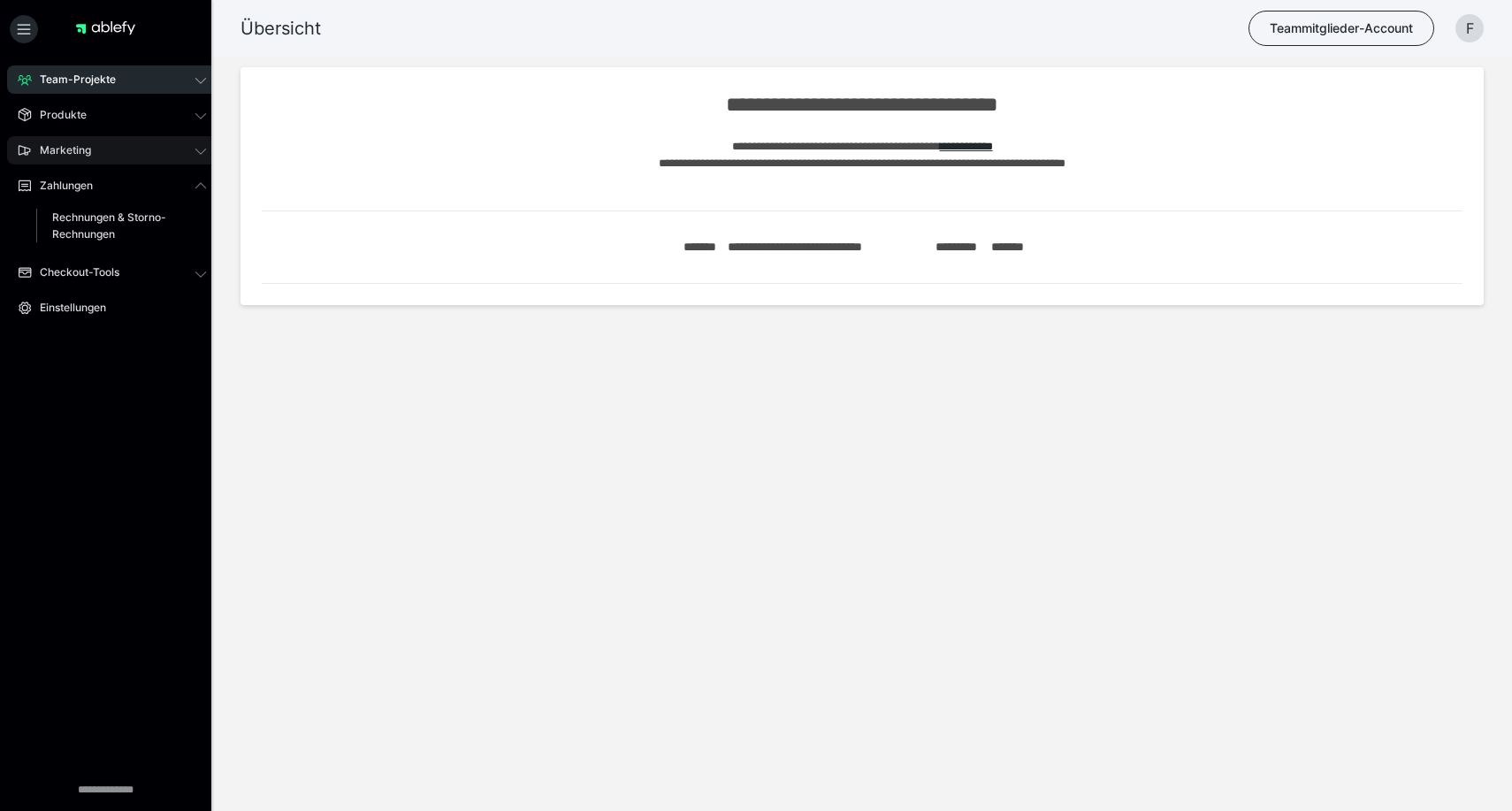 click on "Marketing" at bounding box center [112, 150] 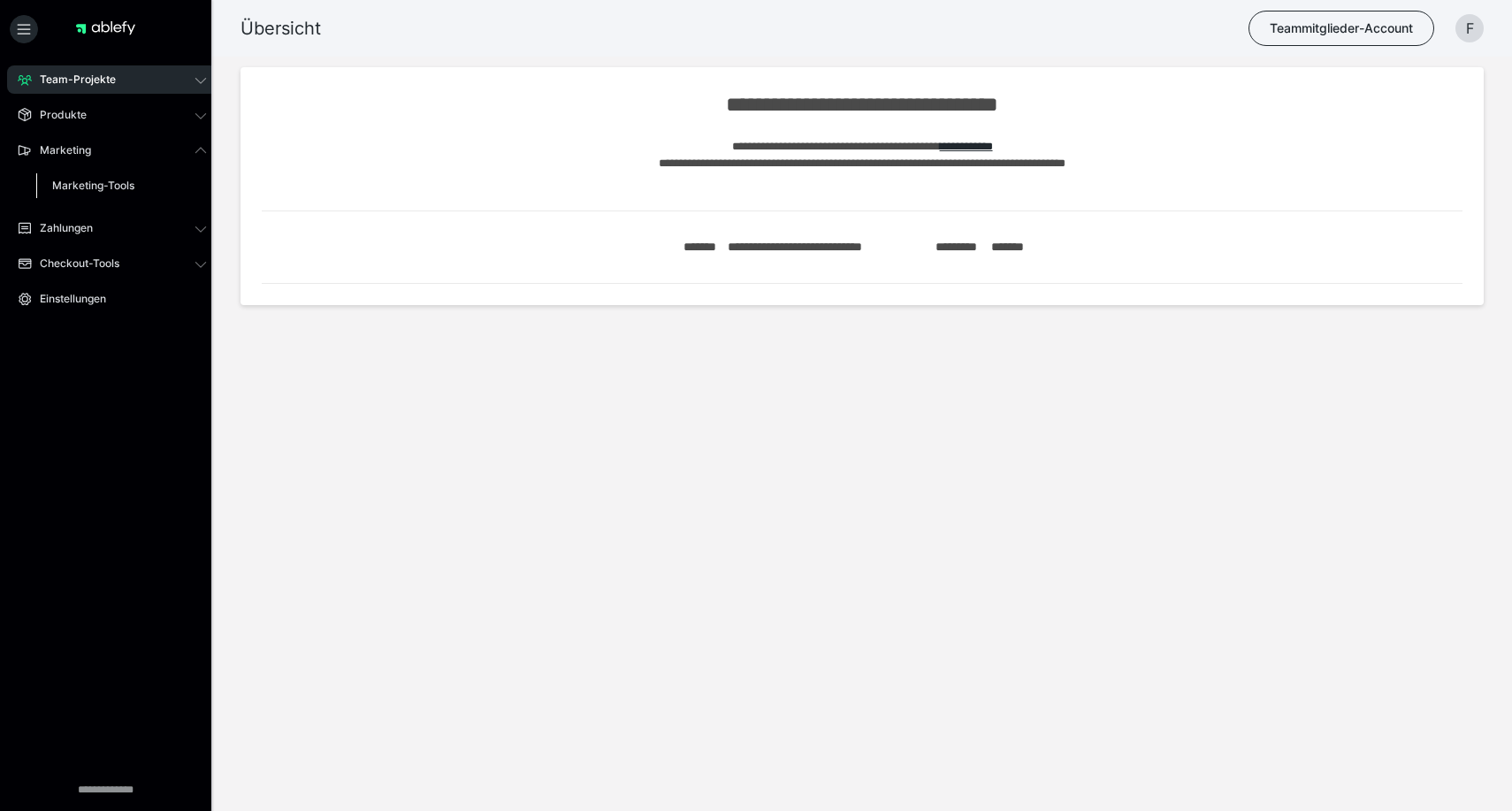 click on "Marketing-Tools" at bounding box center (93, 185) 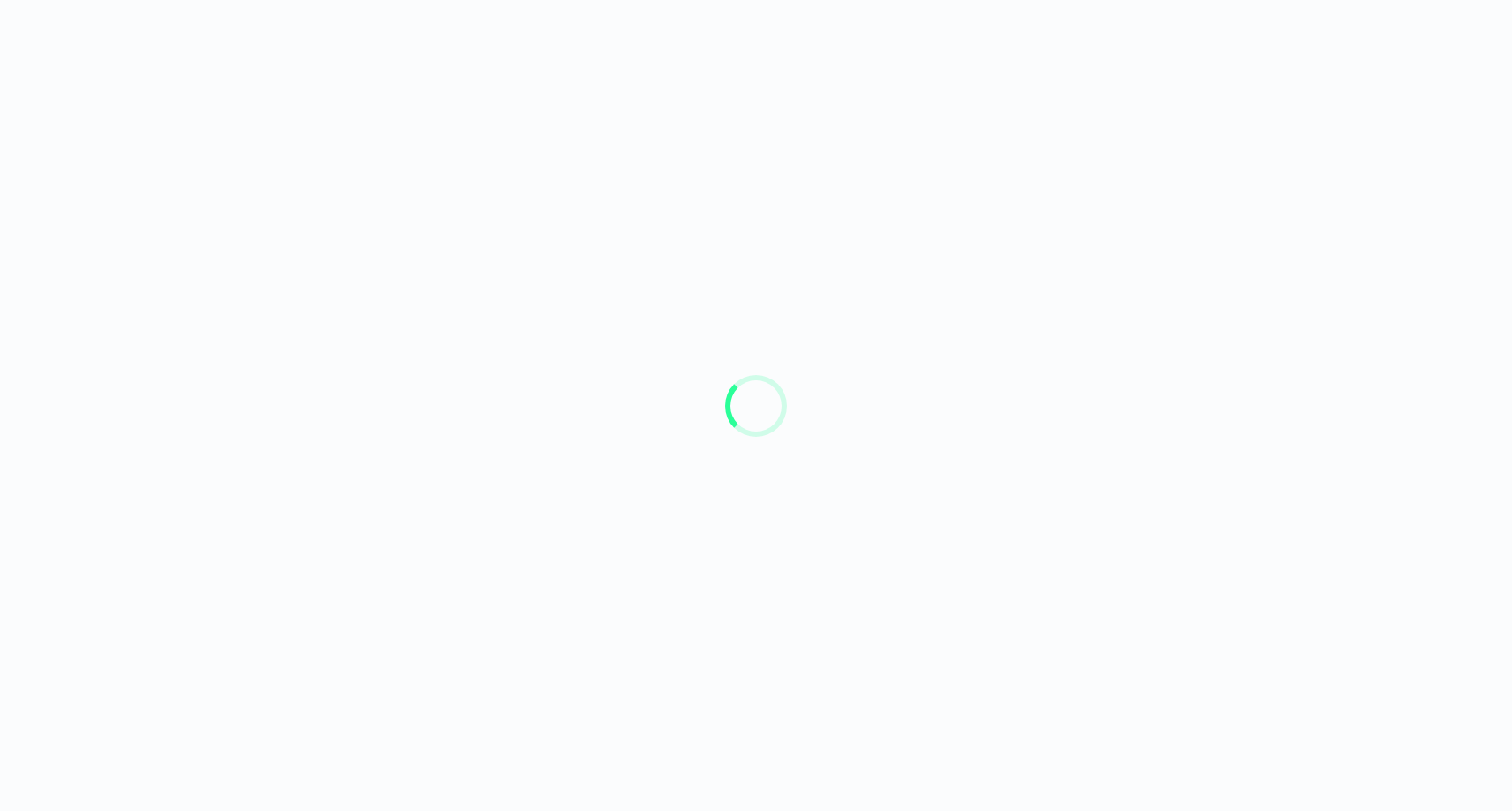 scroll, scrollTop: 0, scrollLeft: 0, axis: both 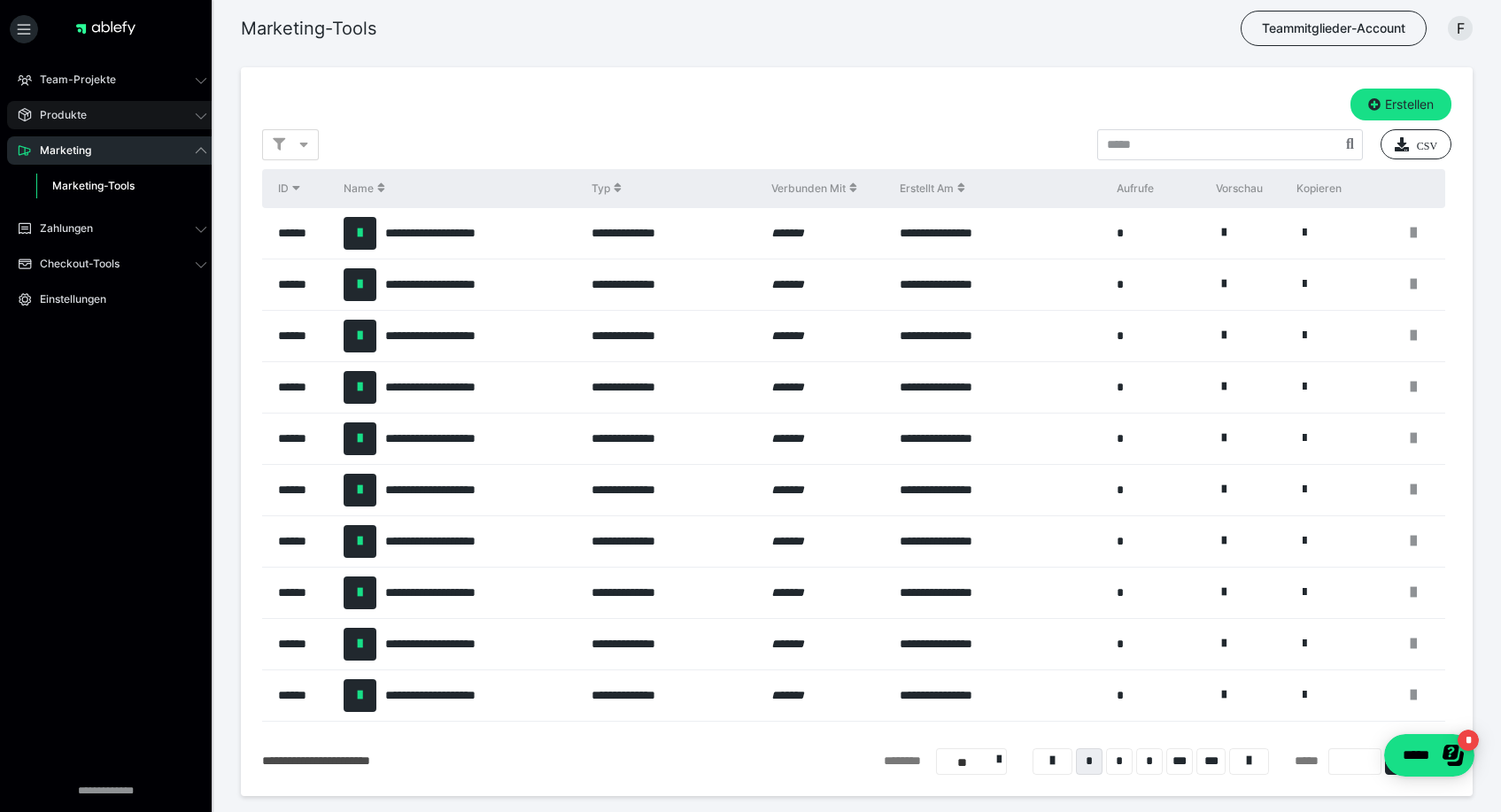 click on "Produkte" at bounding box center [112, 115] 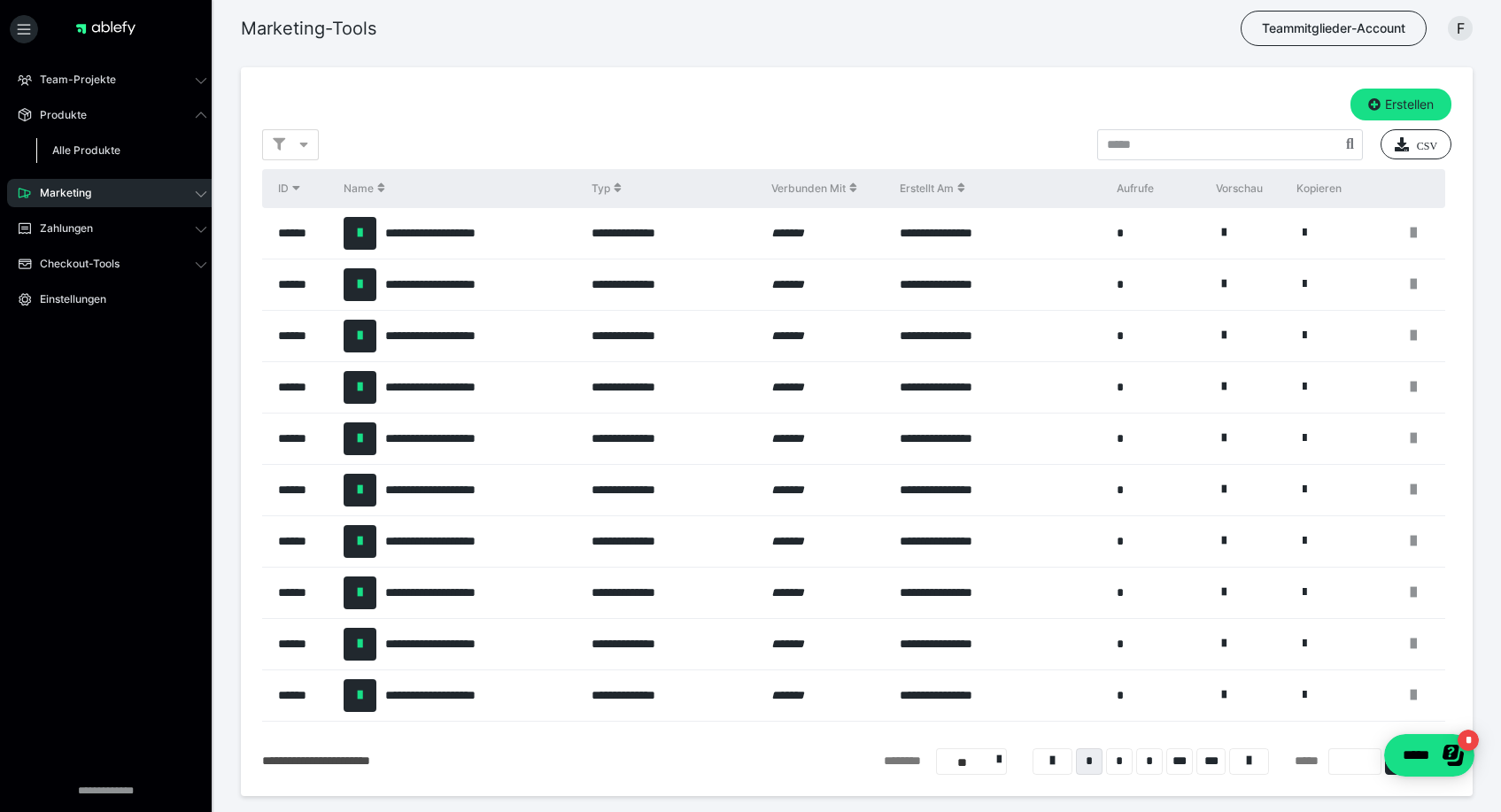 click on "Alle Produkte" at bounding box center [121, 151] 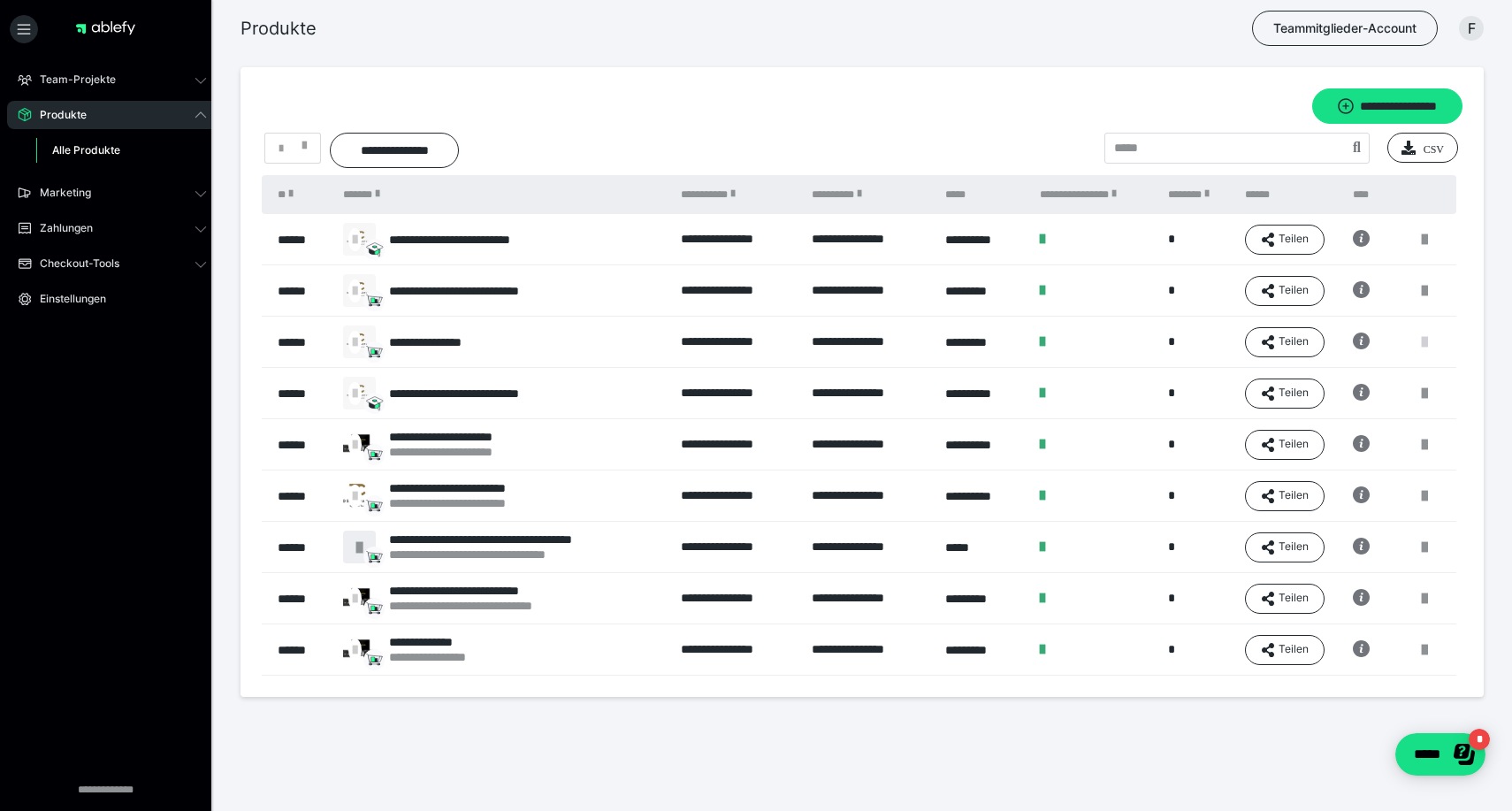 click at bounding box center [1424, 342] 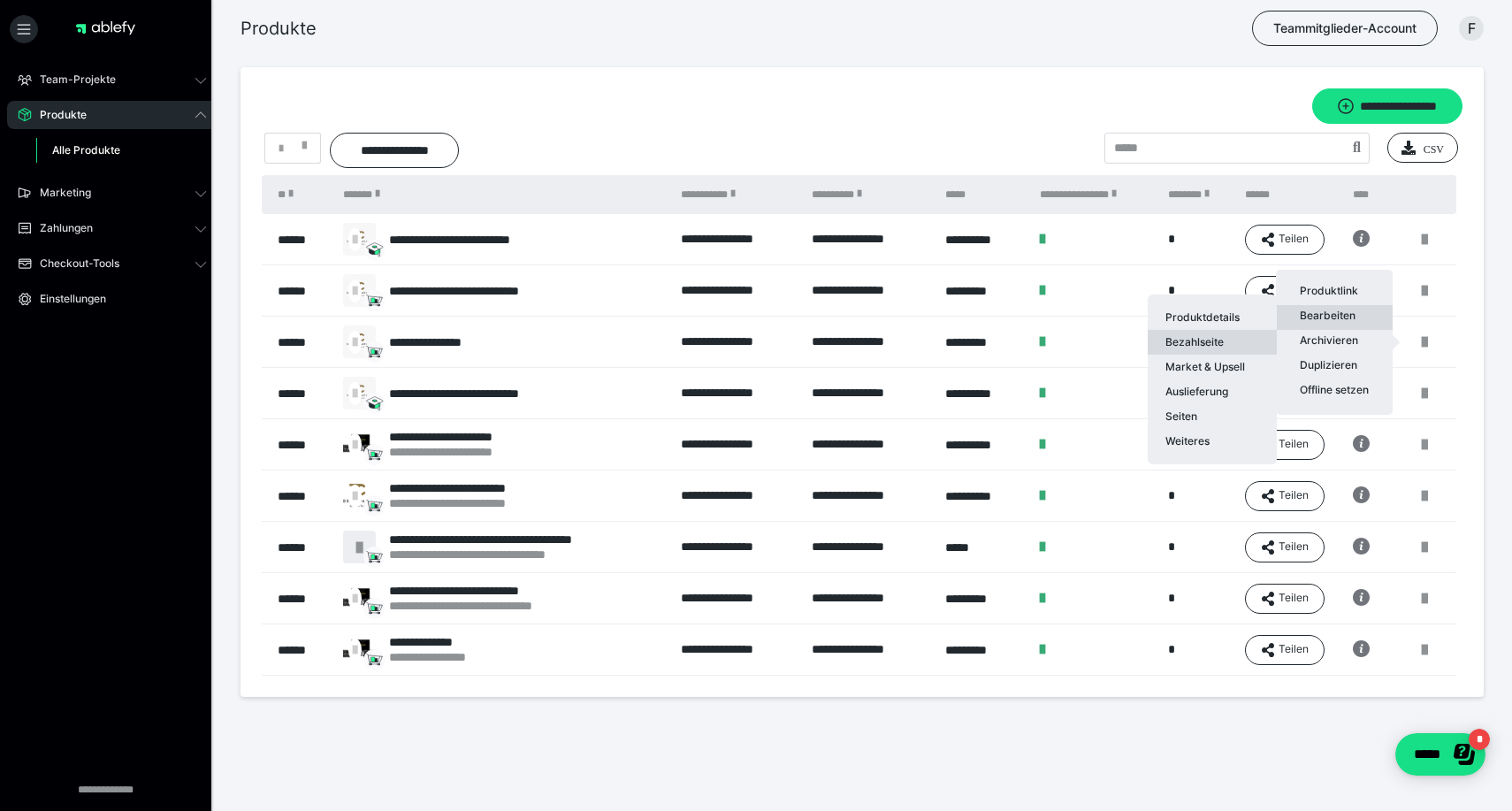 click on "Bezahlseite" at bounding box center (1212, 342) 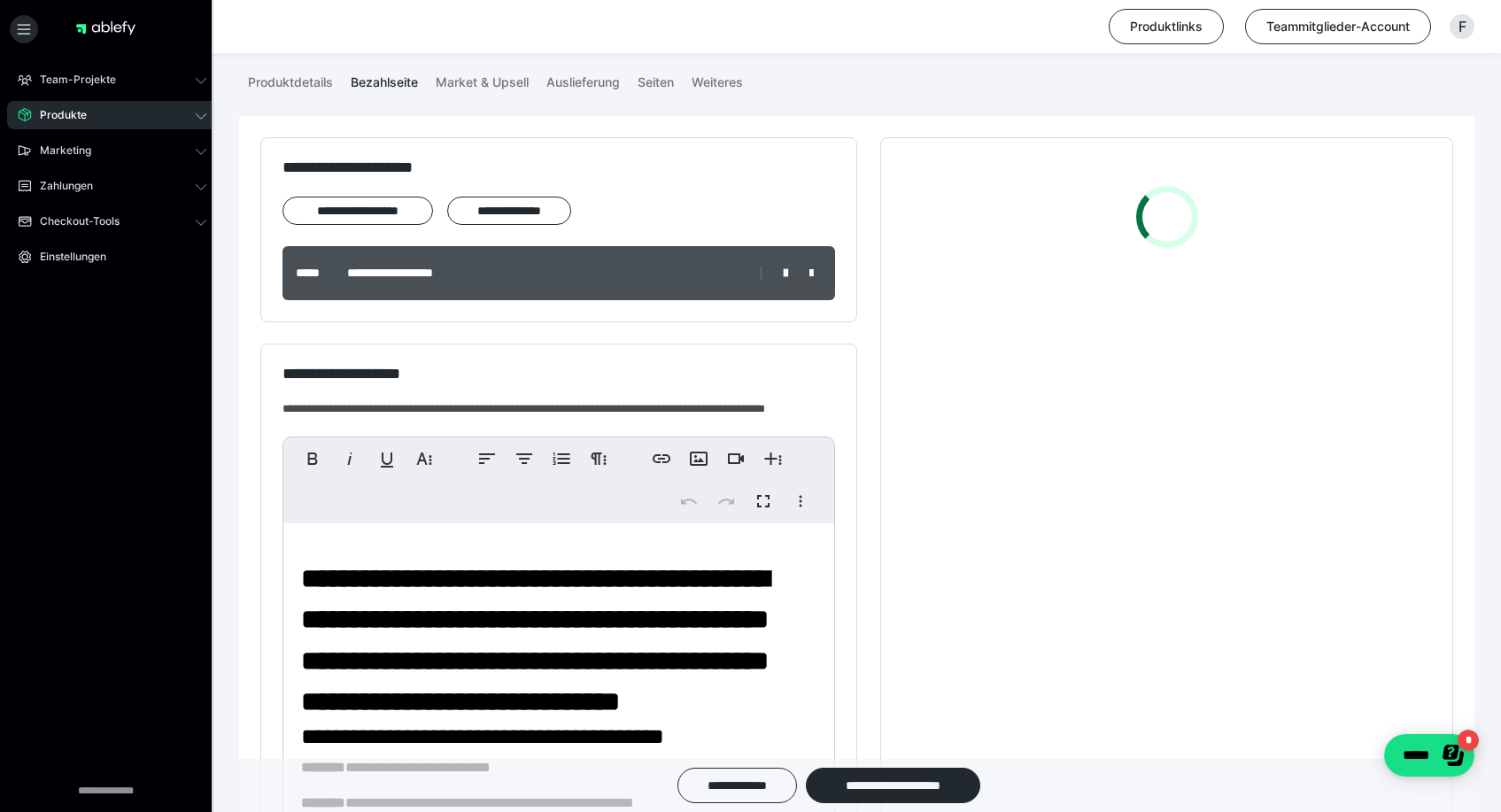 scroll, scrollTop: 448, scrollLeft: 0, axis: vertical 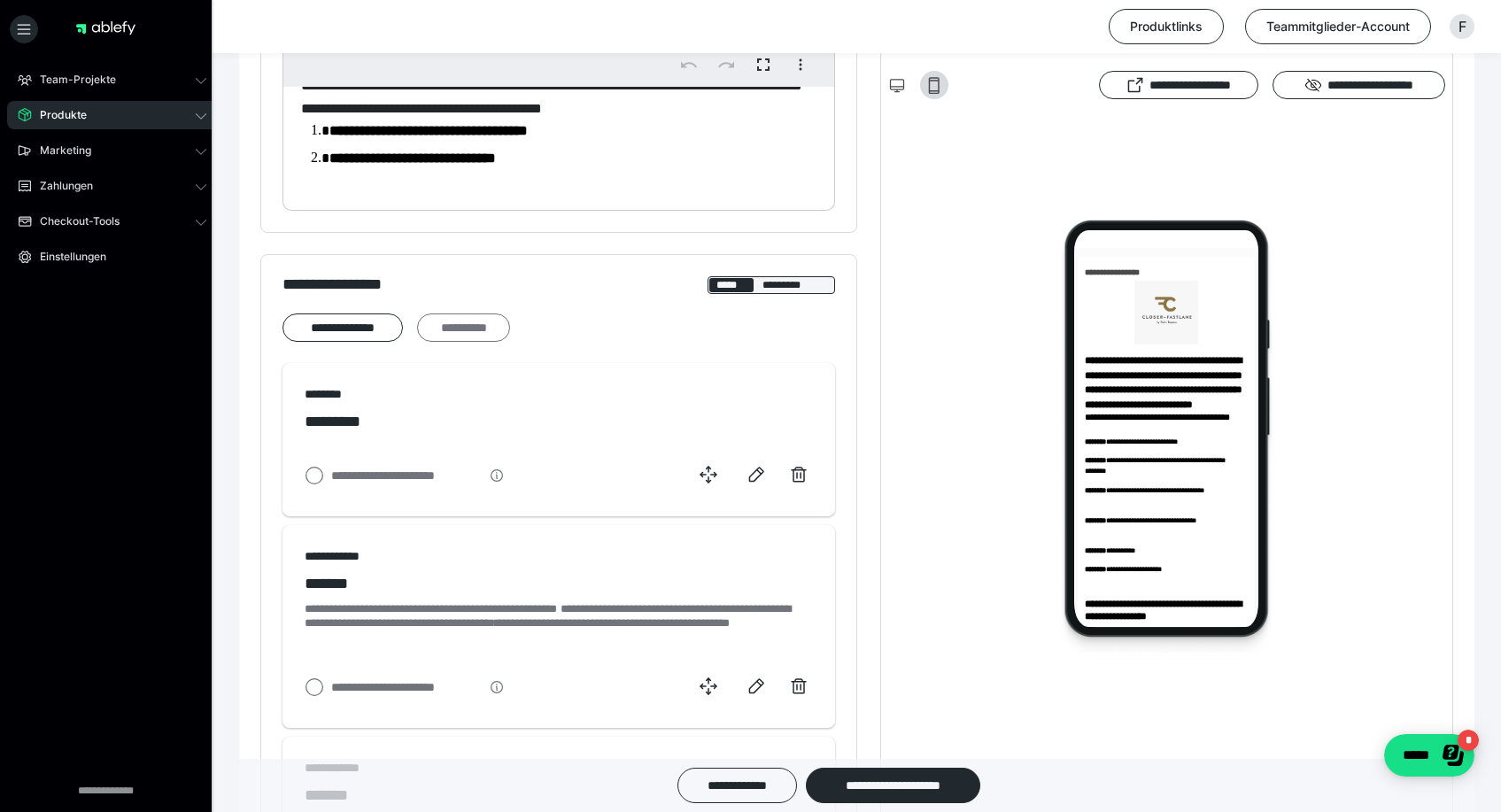 click on "**********" at bounding box center [463, 328] 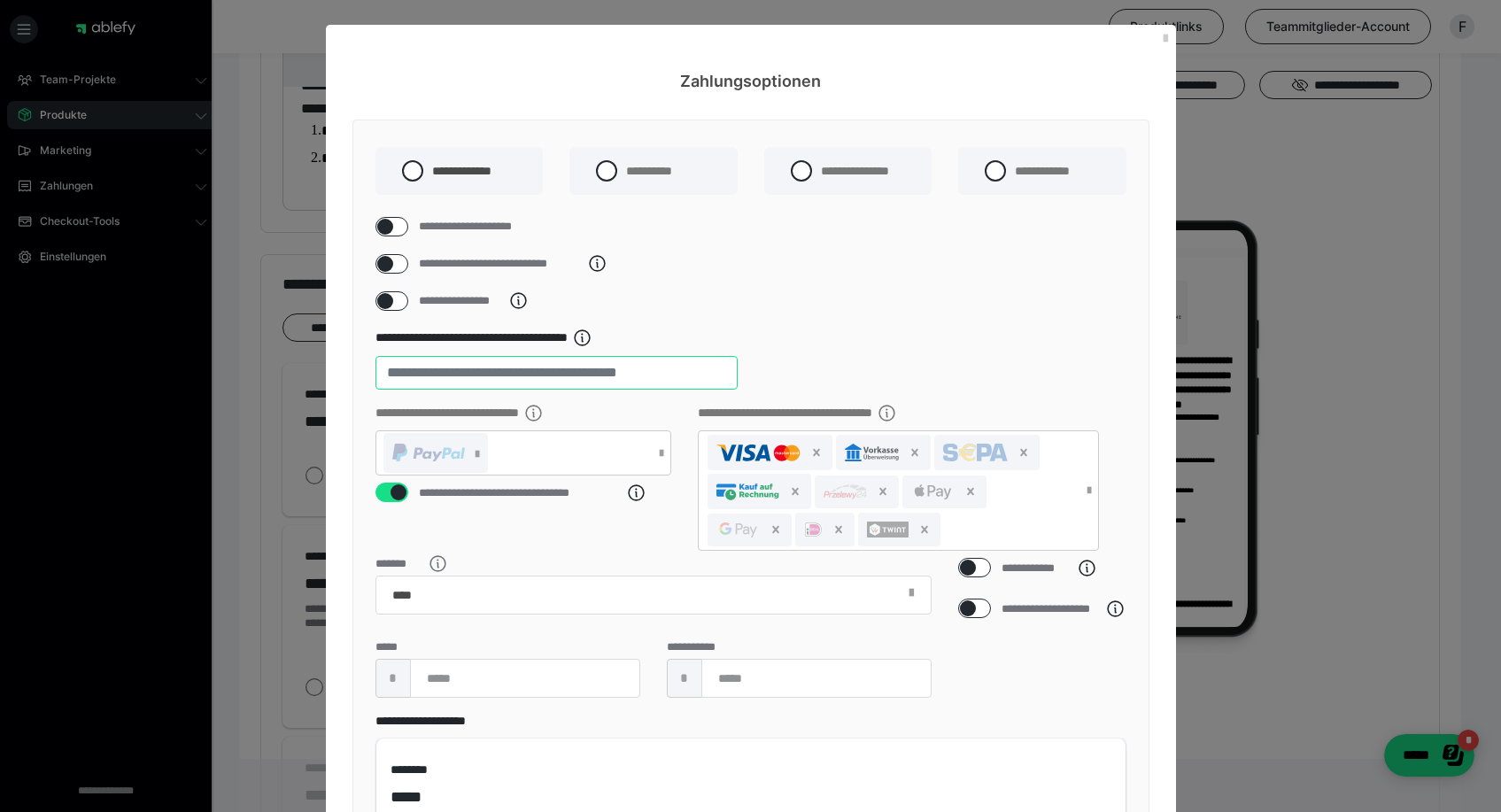click on "**" at bounding box center [556, 373] 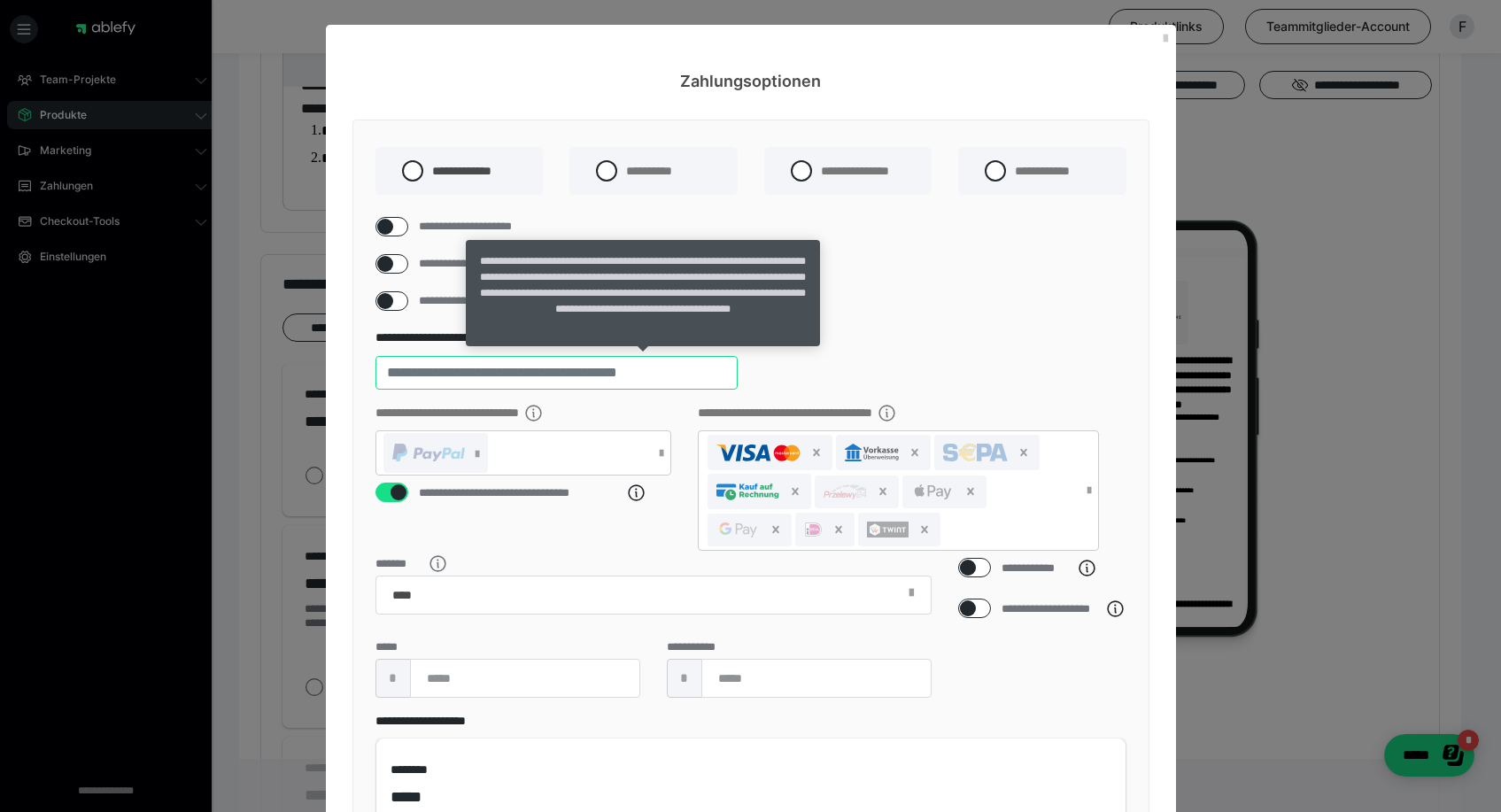 type on "**" 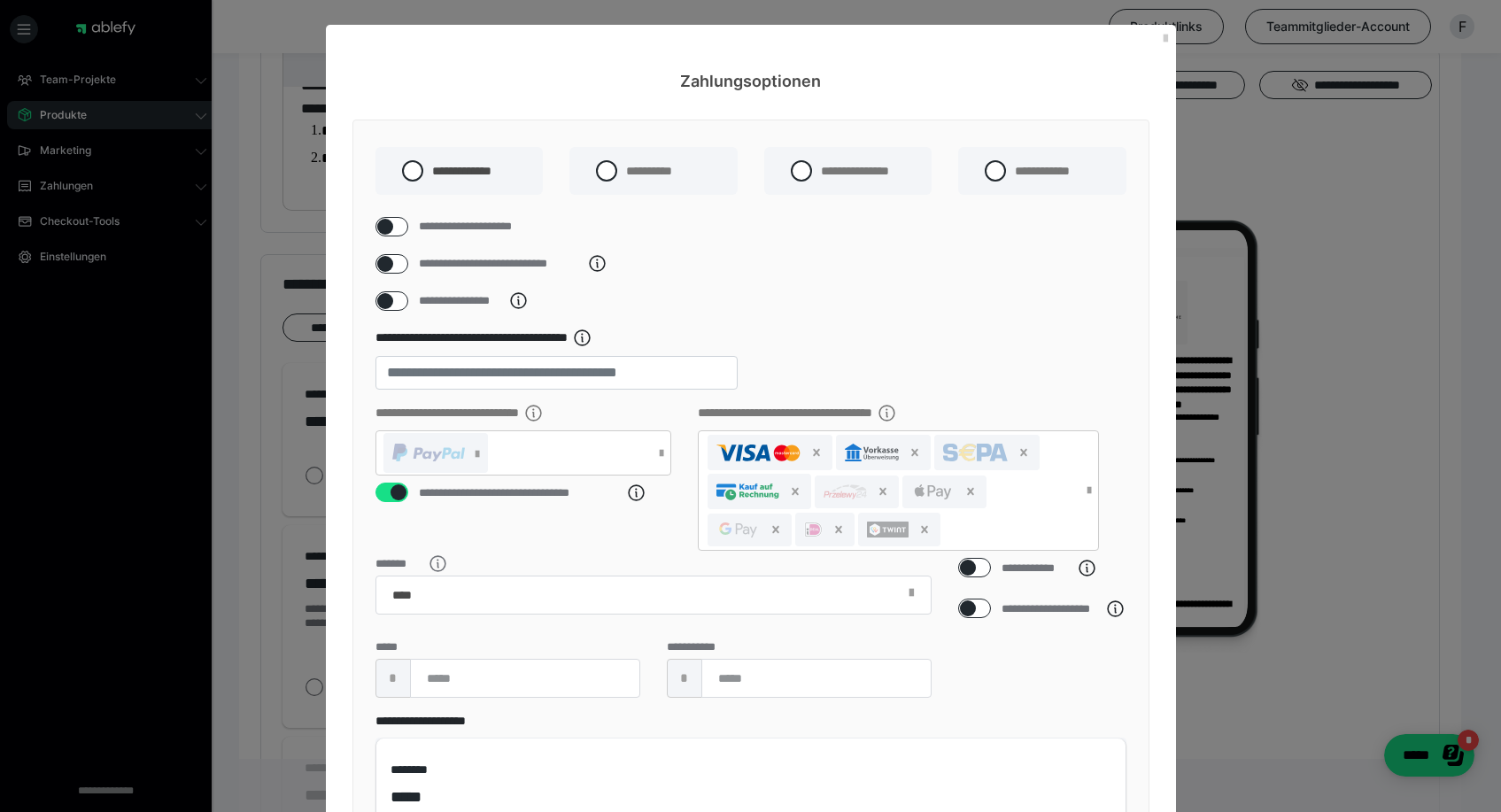 click on "**********" at bounding box center [751, 301] 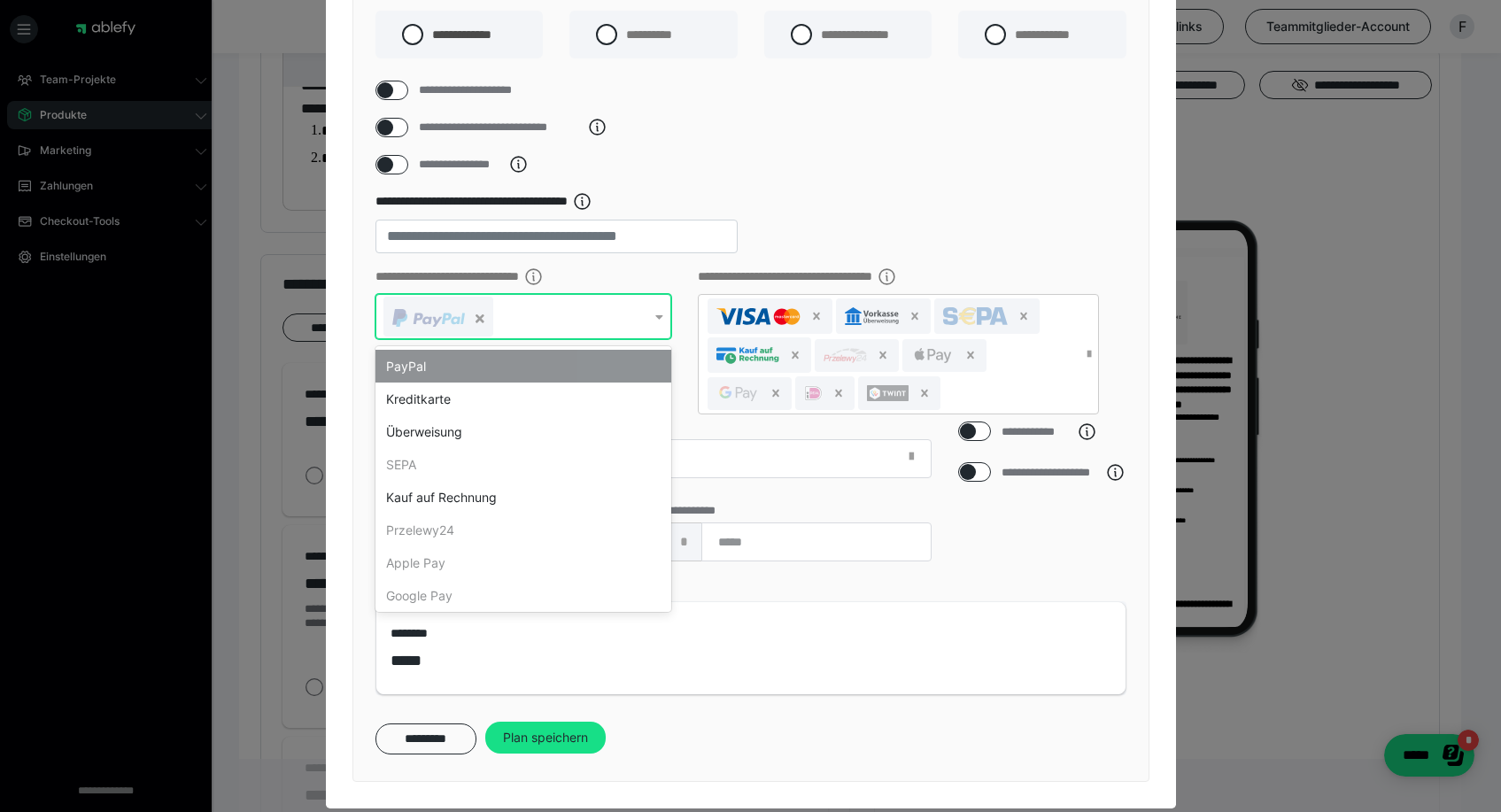 click at bounding box center (438, 316) 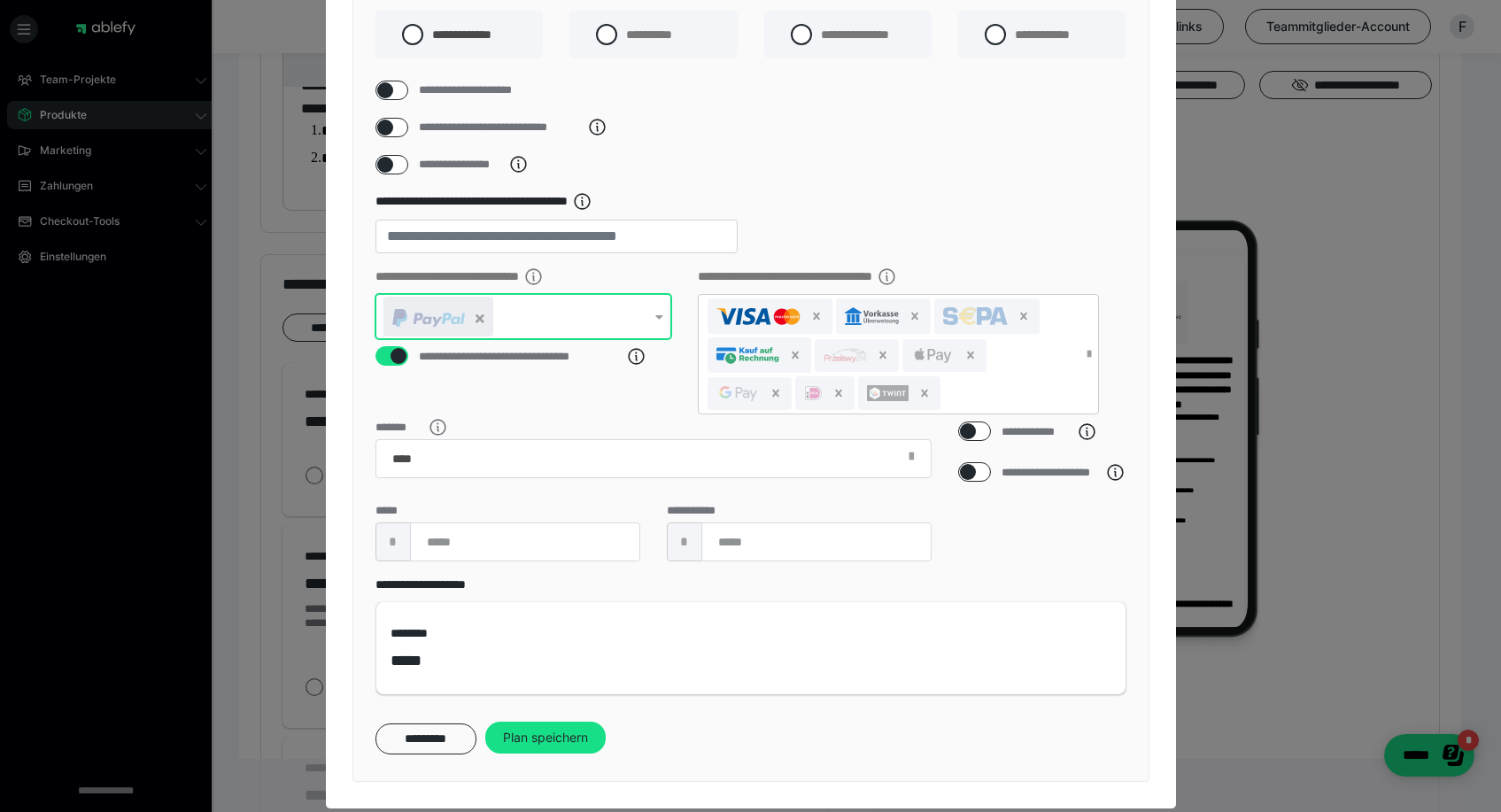 click at bounding box center (438, 316) 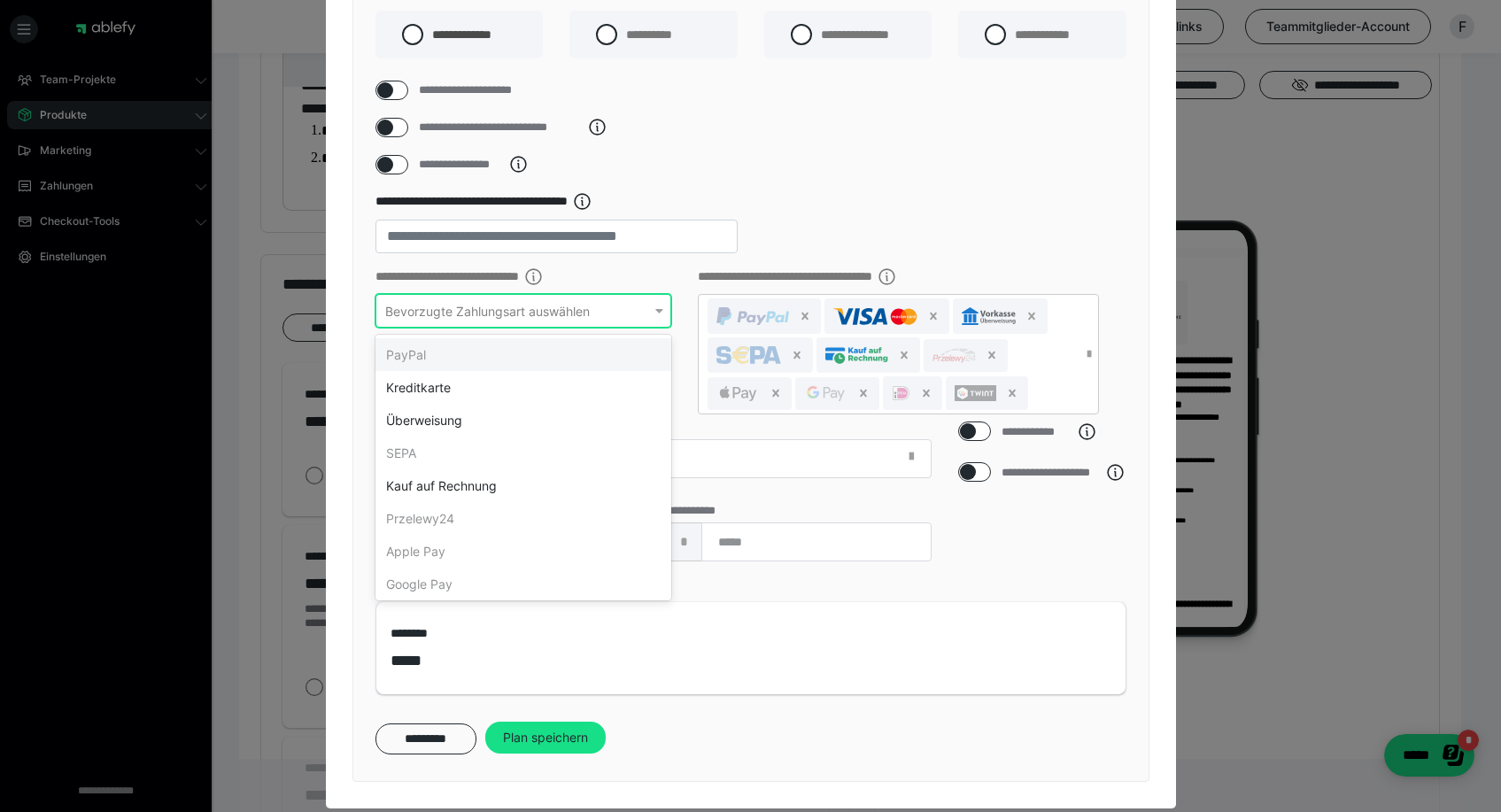 click on "Bevorzugte Zahlungsart auswählen" at bounding box center (487, 311) 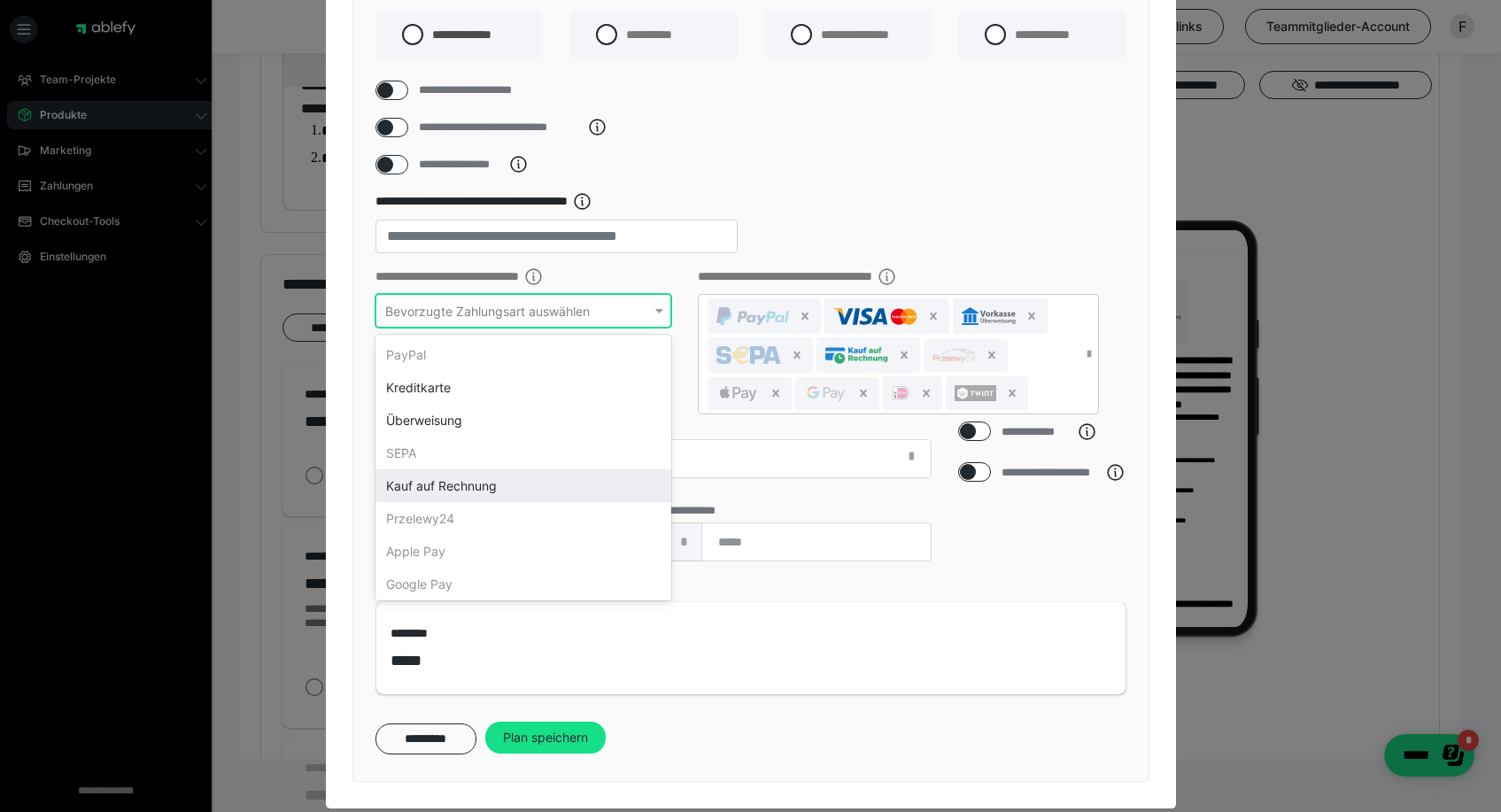 click on "Kauf auf Rechnung" at bounding box center [523, 485] 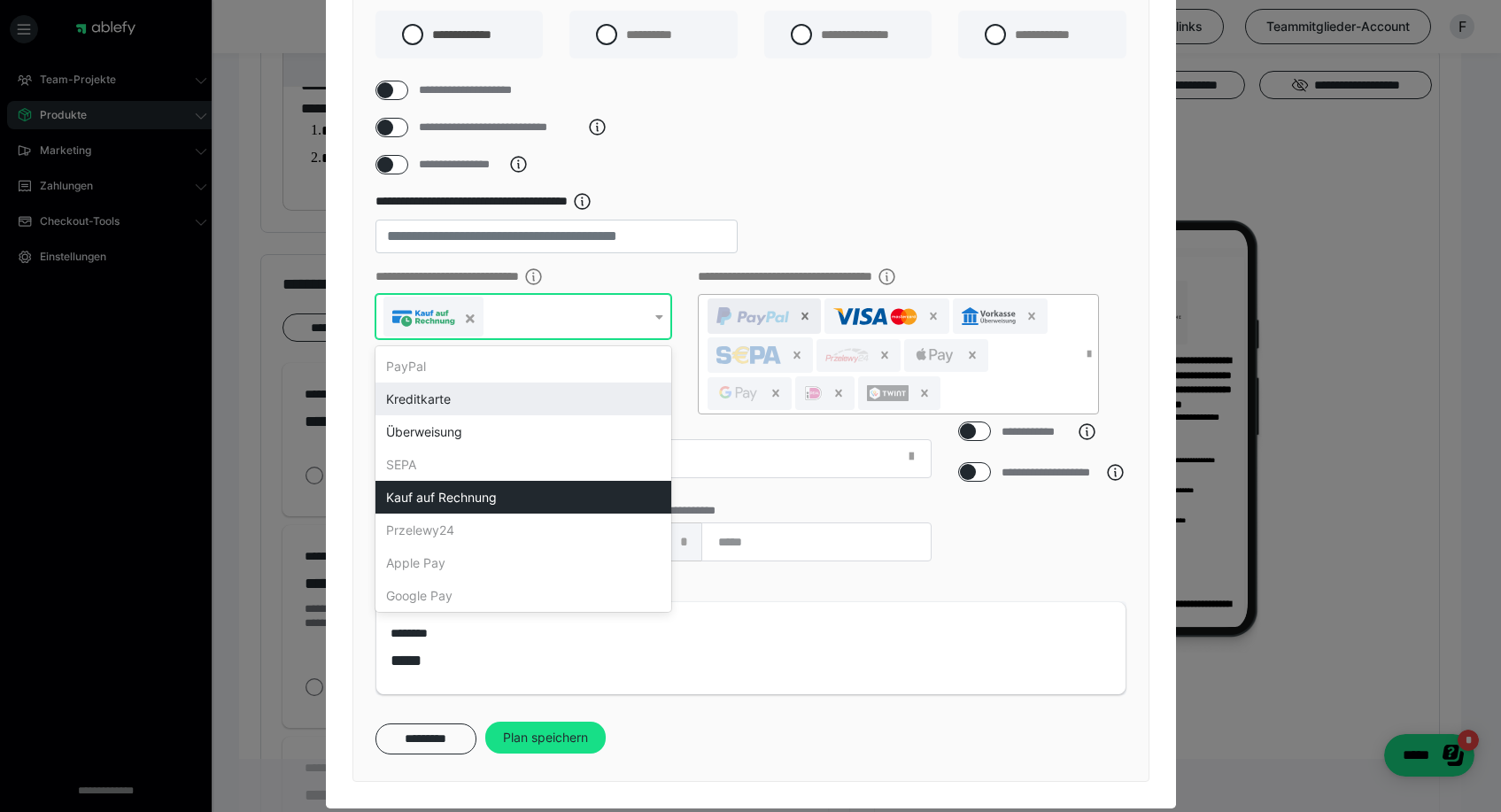 click 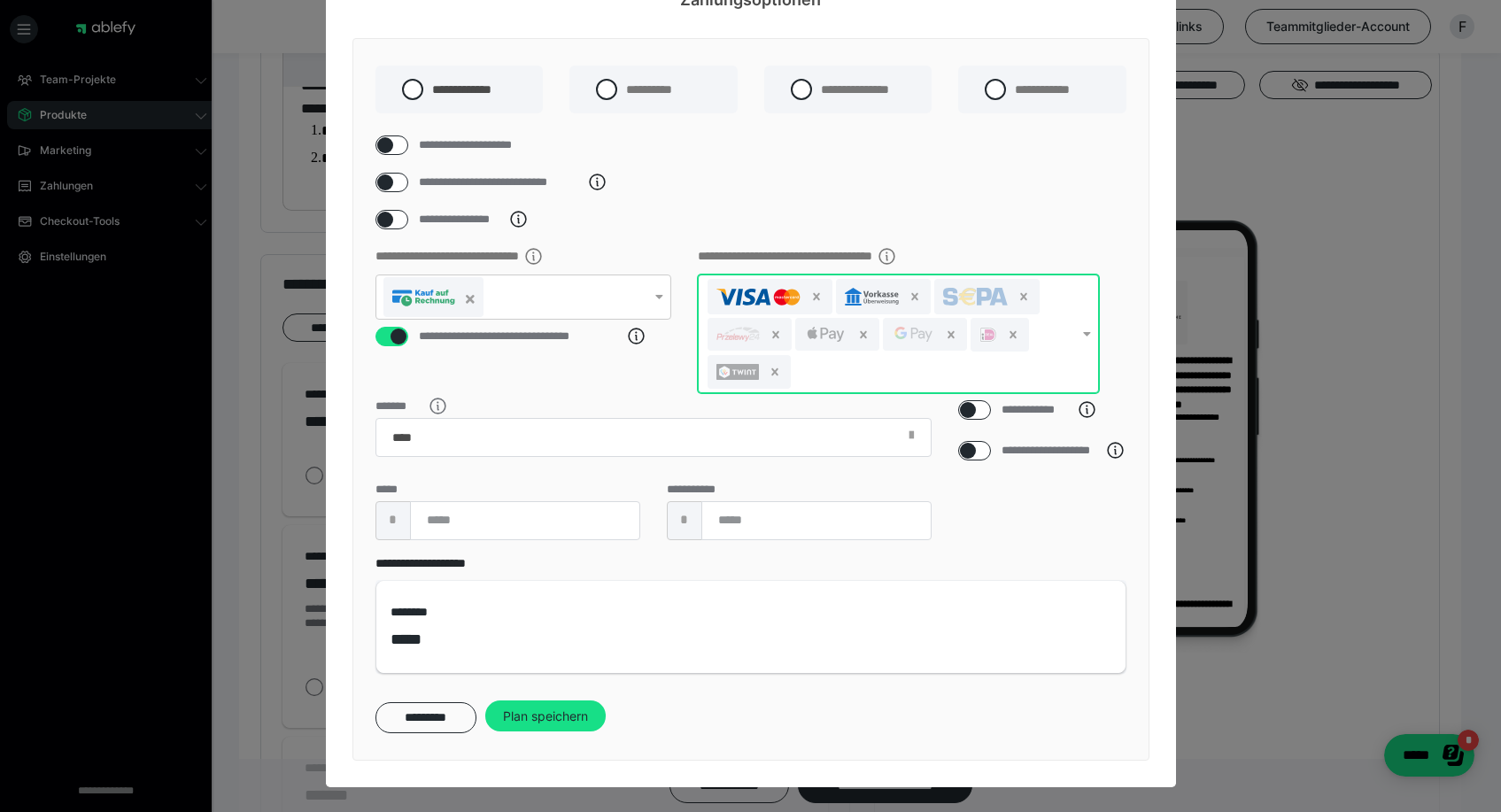 scroll, scrollTop: 103, scrollLeft: 0, axis: vertical 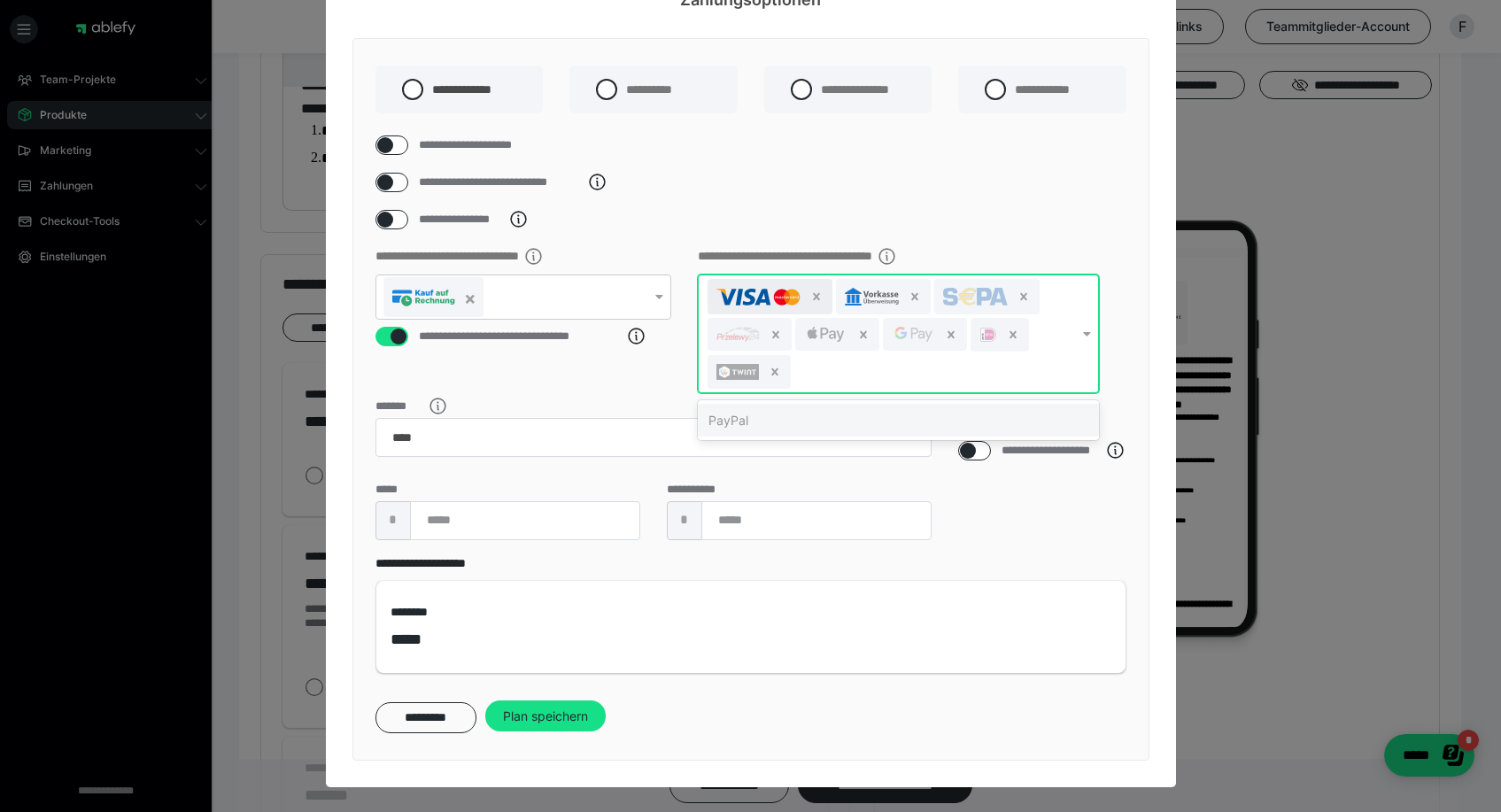 click at bounding box center (770, 297) 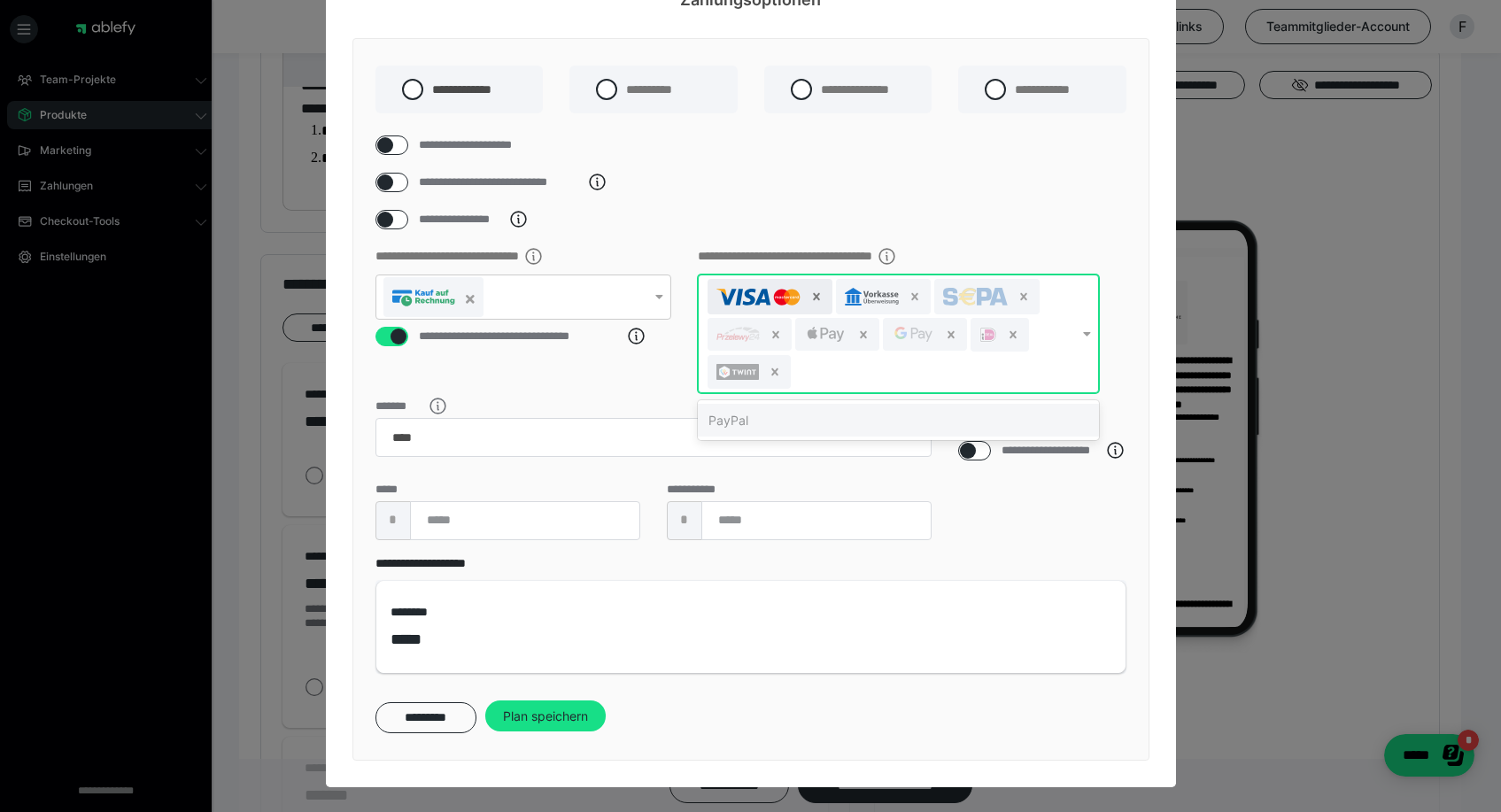 click 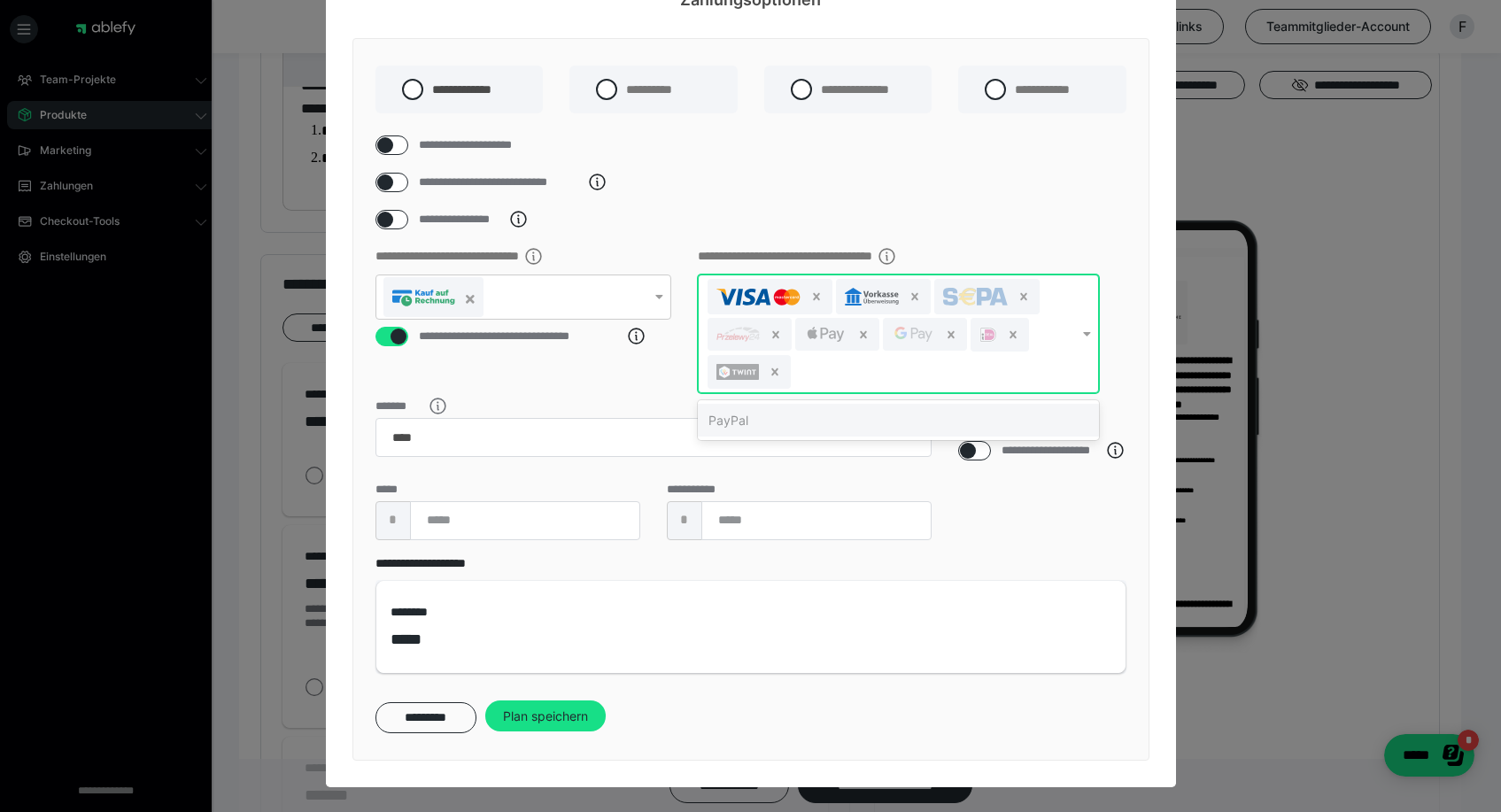 scroll, scrollTop: 76, scrollLeft: 0, axis: vertical 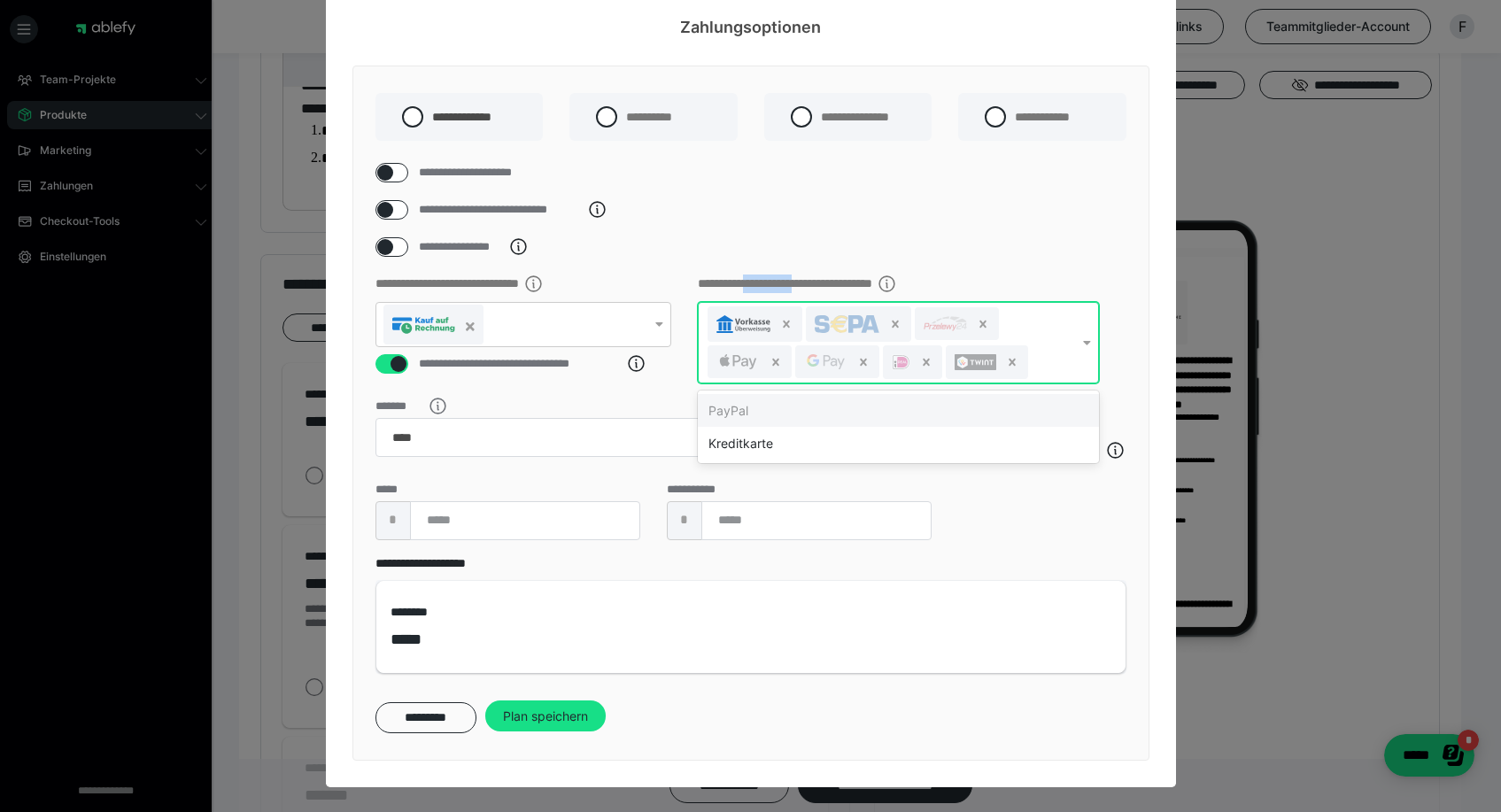 click on "**********" at bounding box center (834, 284) 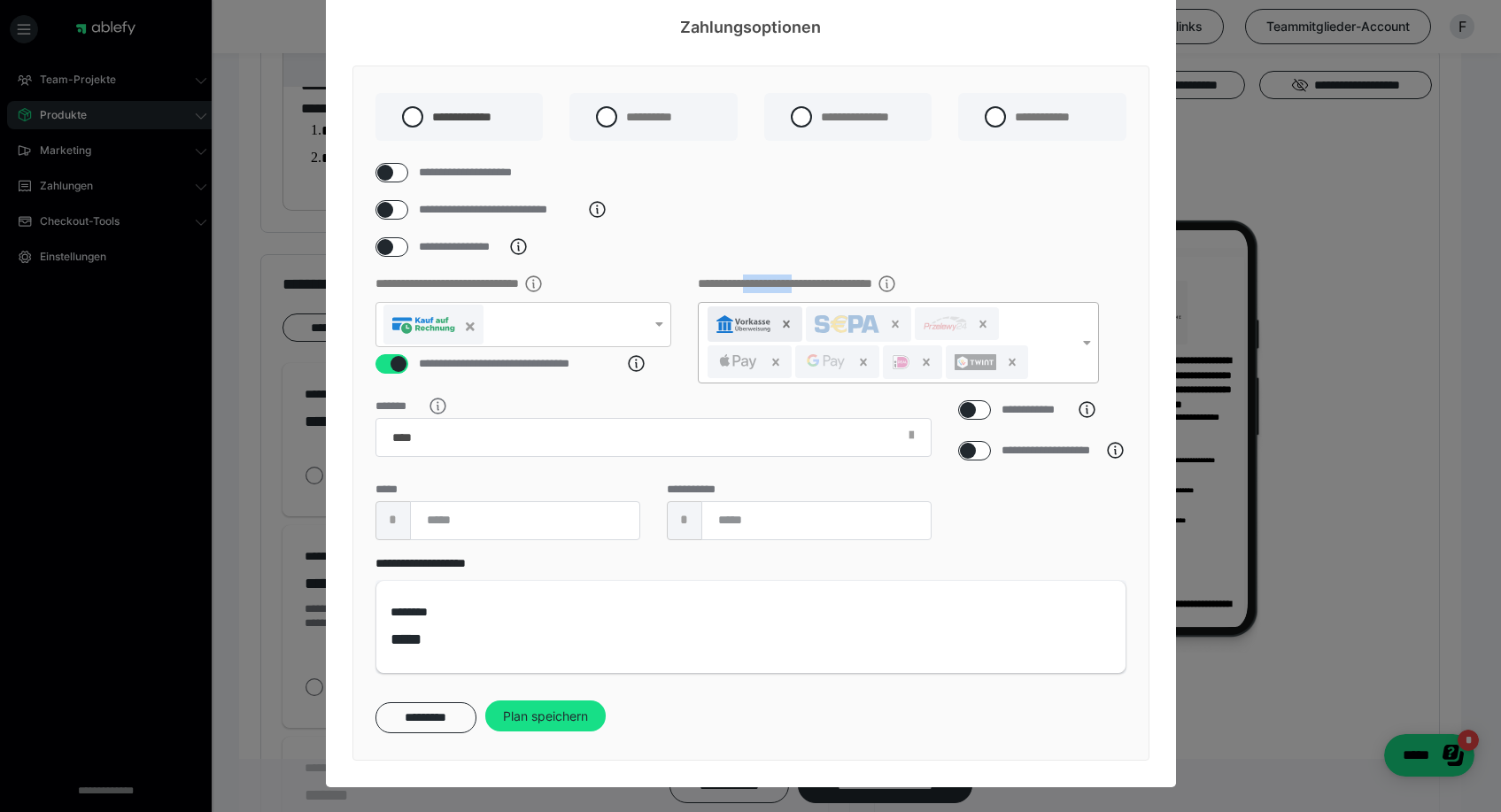 click 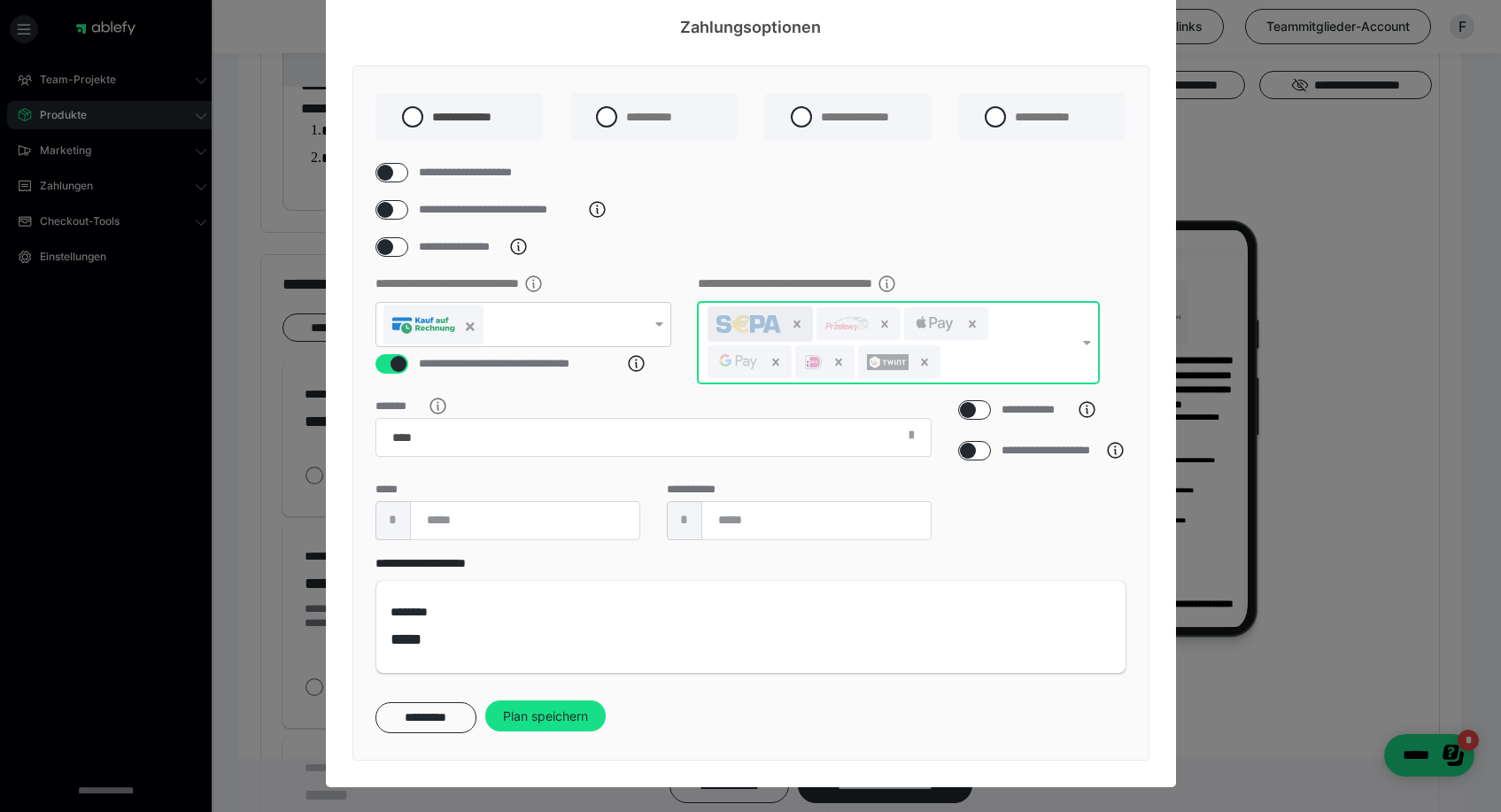 click at bounding box center [748, 324] 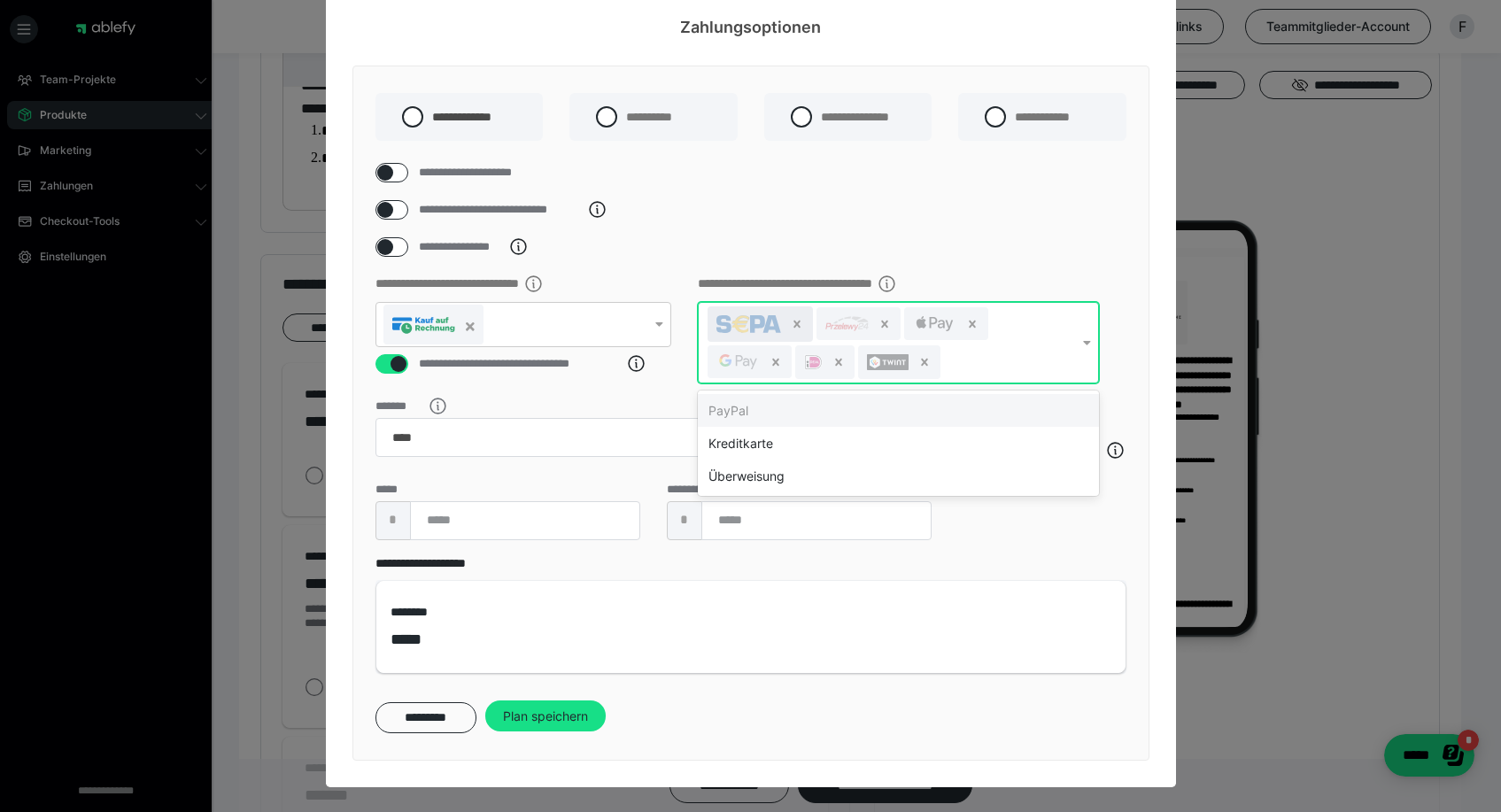 click at bounding box center (748, 324) 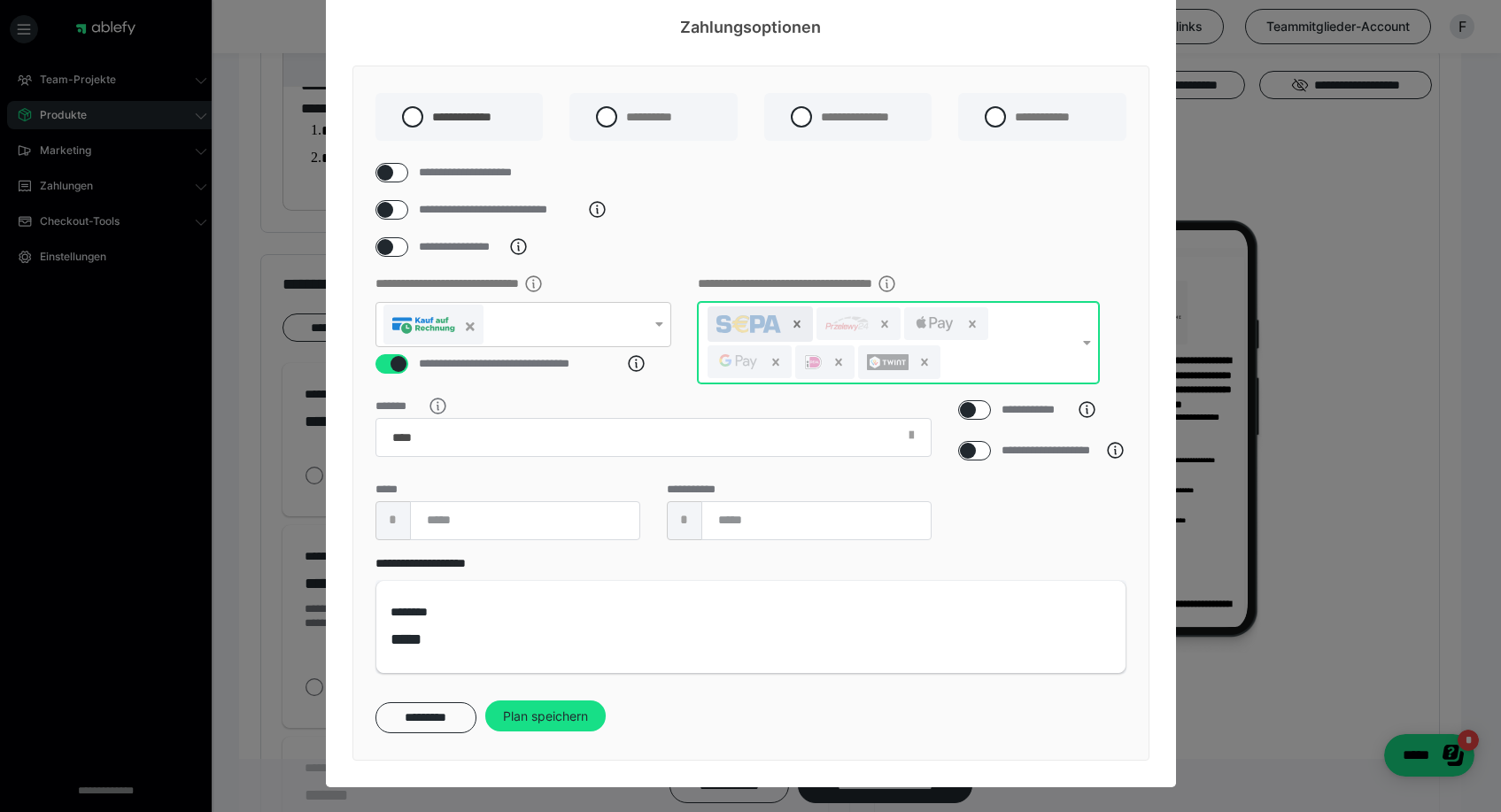 click 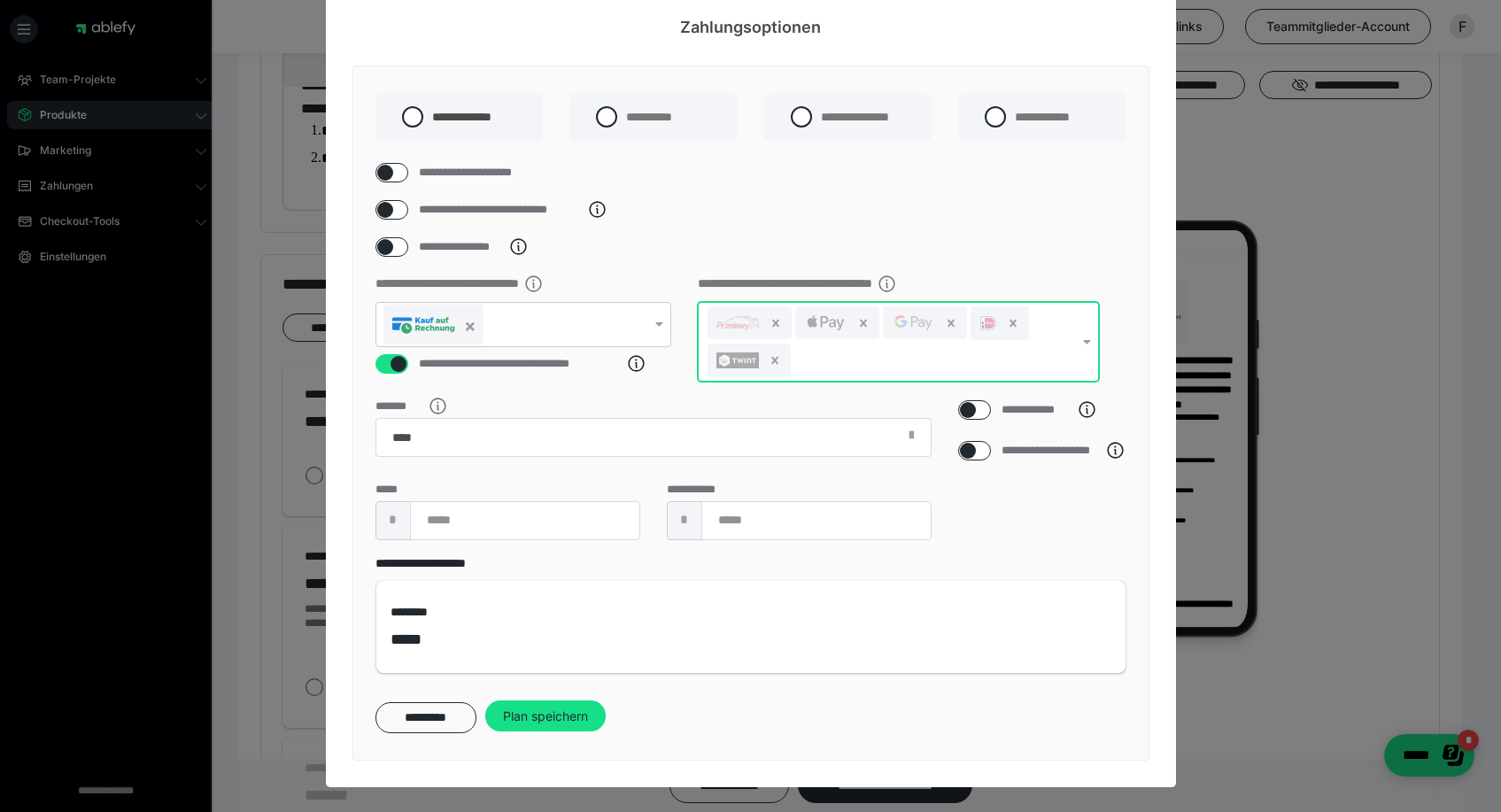 click at bounding box center [749, 322] 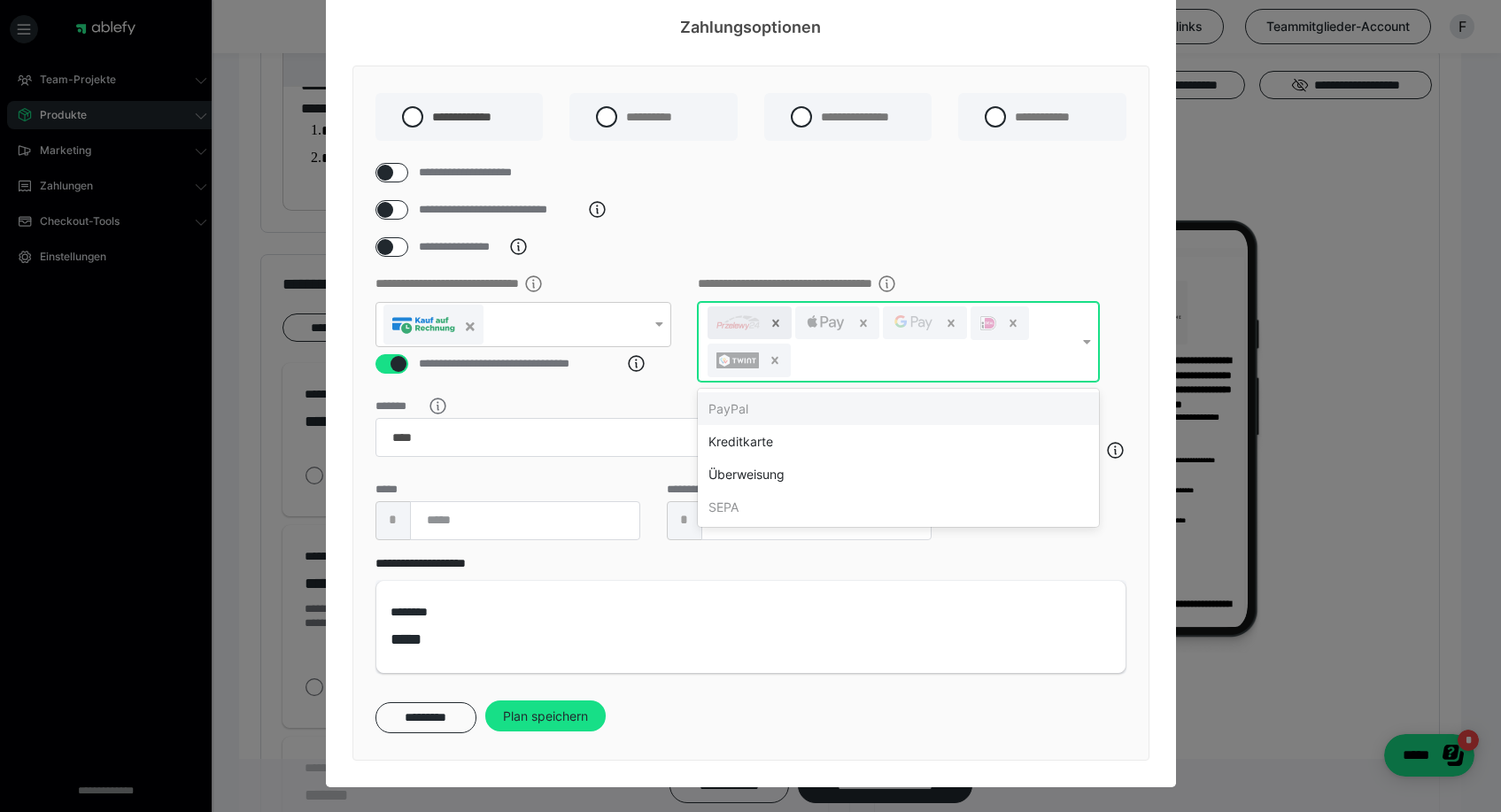 click 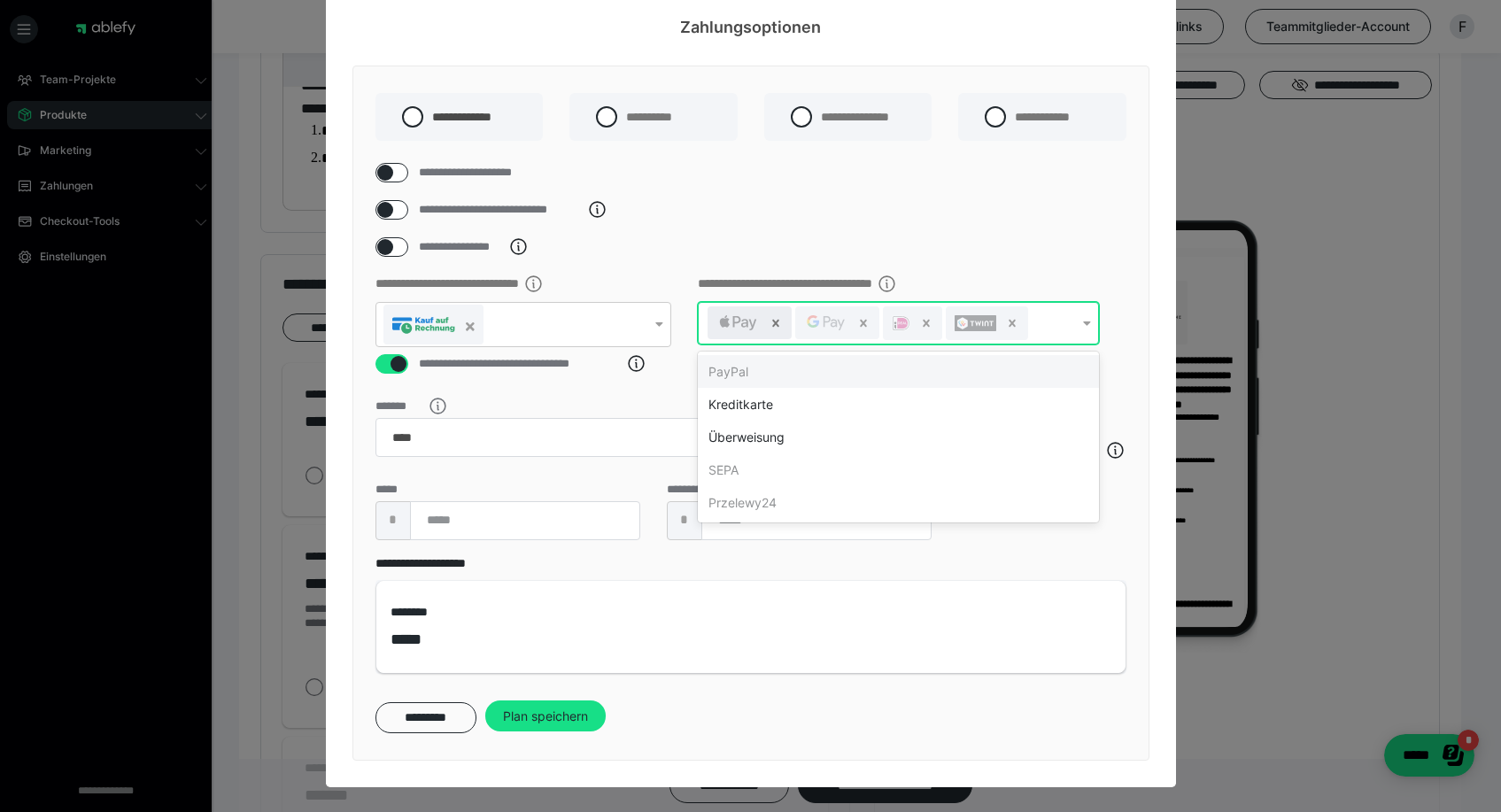 click 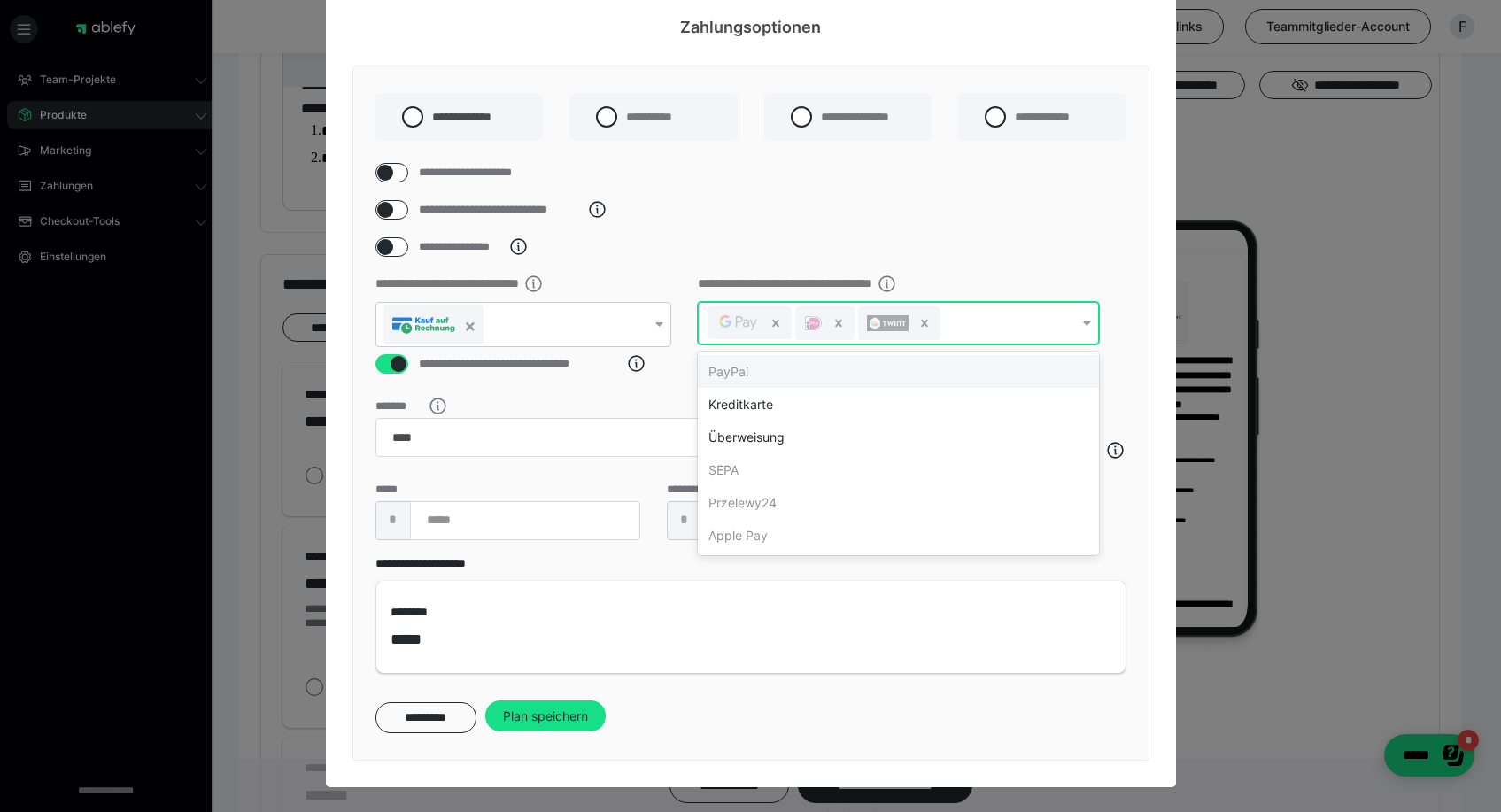 click 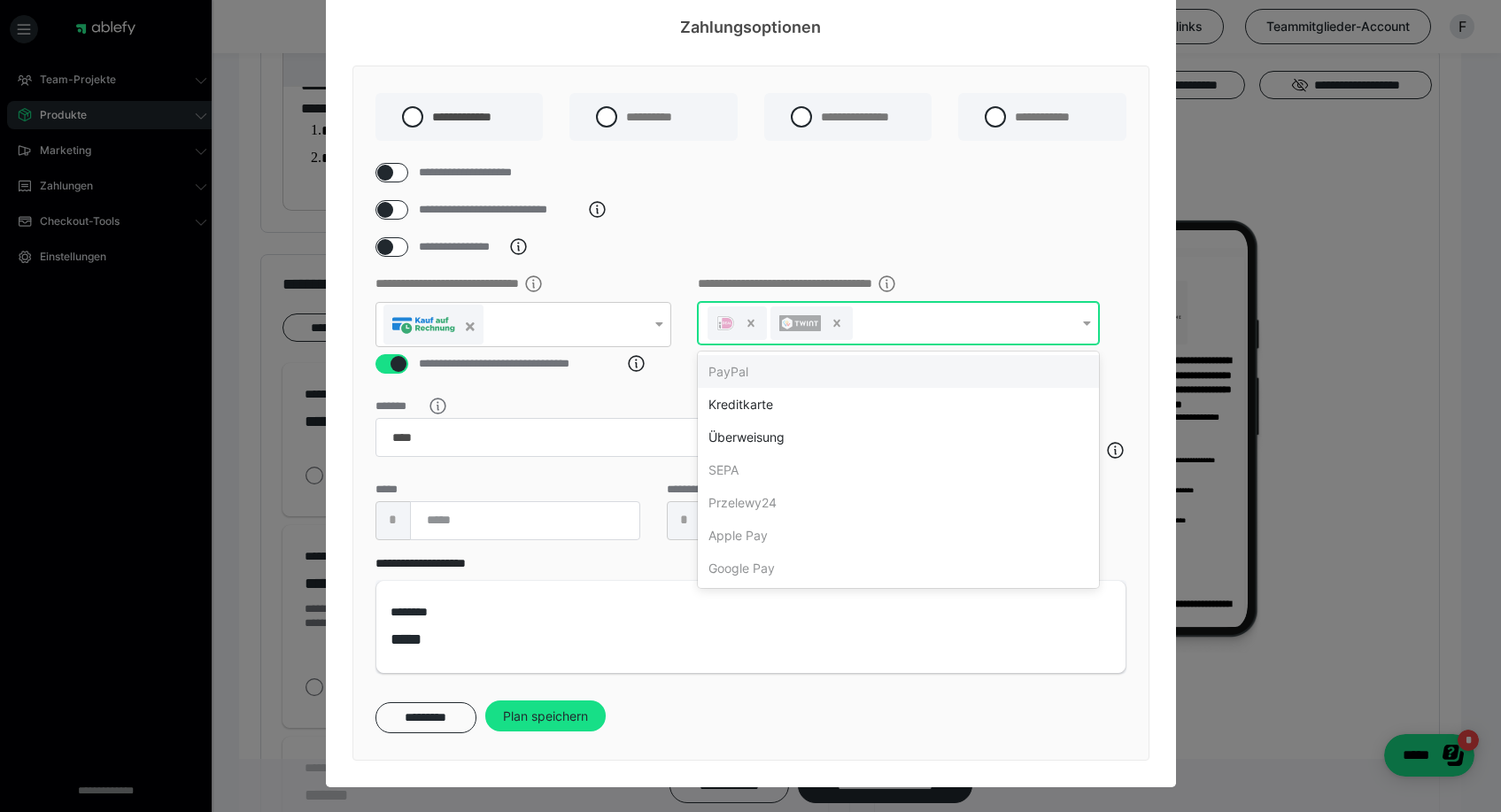 click at bounding box center (811, 323) 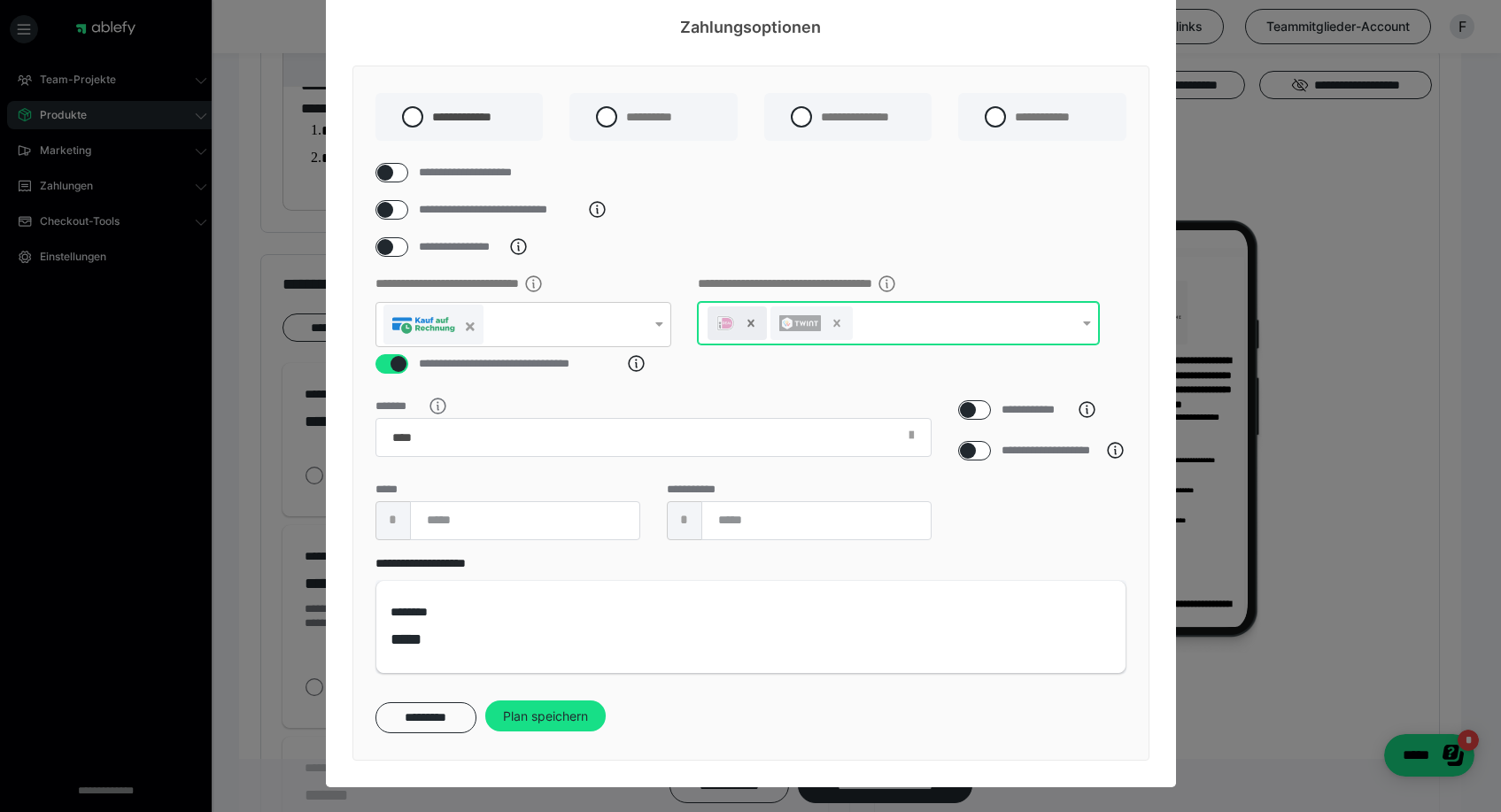 click 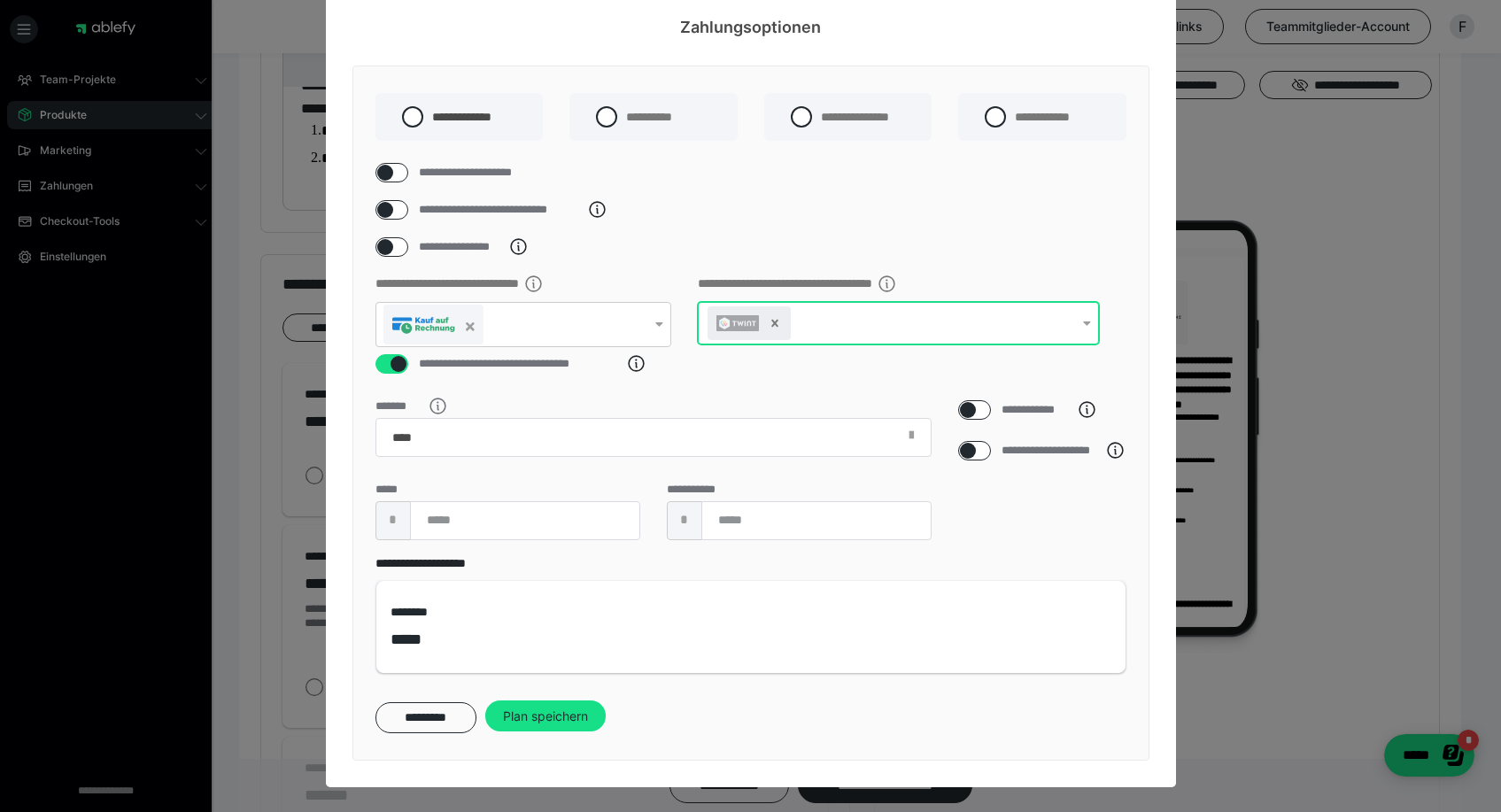 click at bounding box center [748, 323] 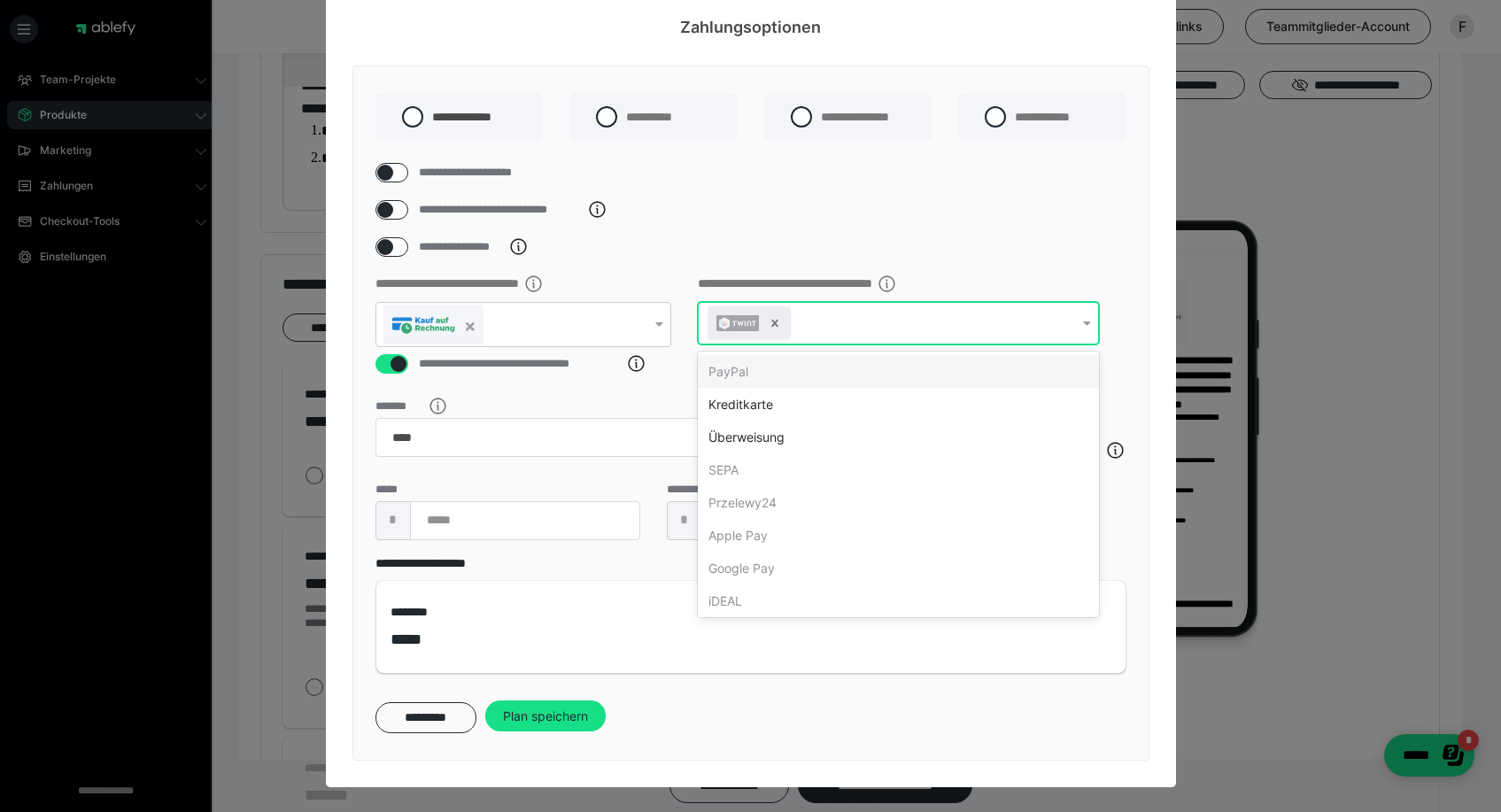 click 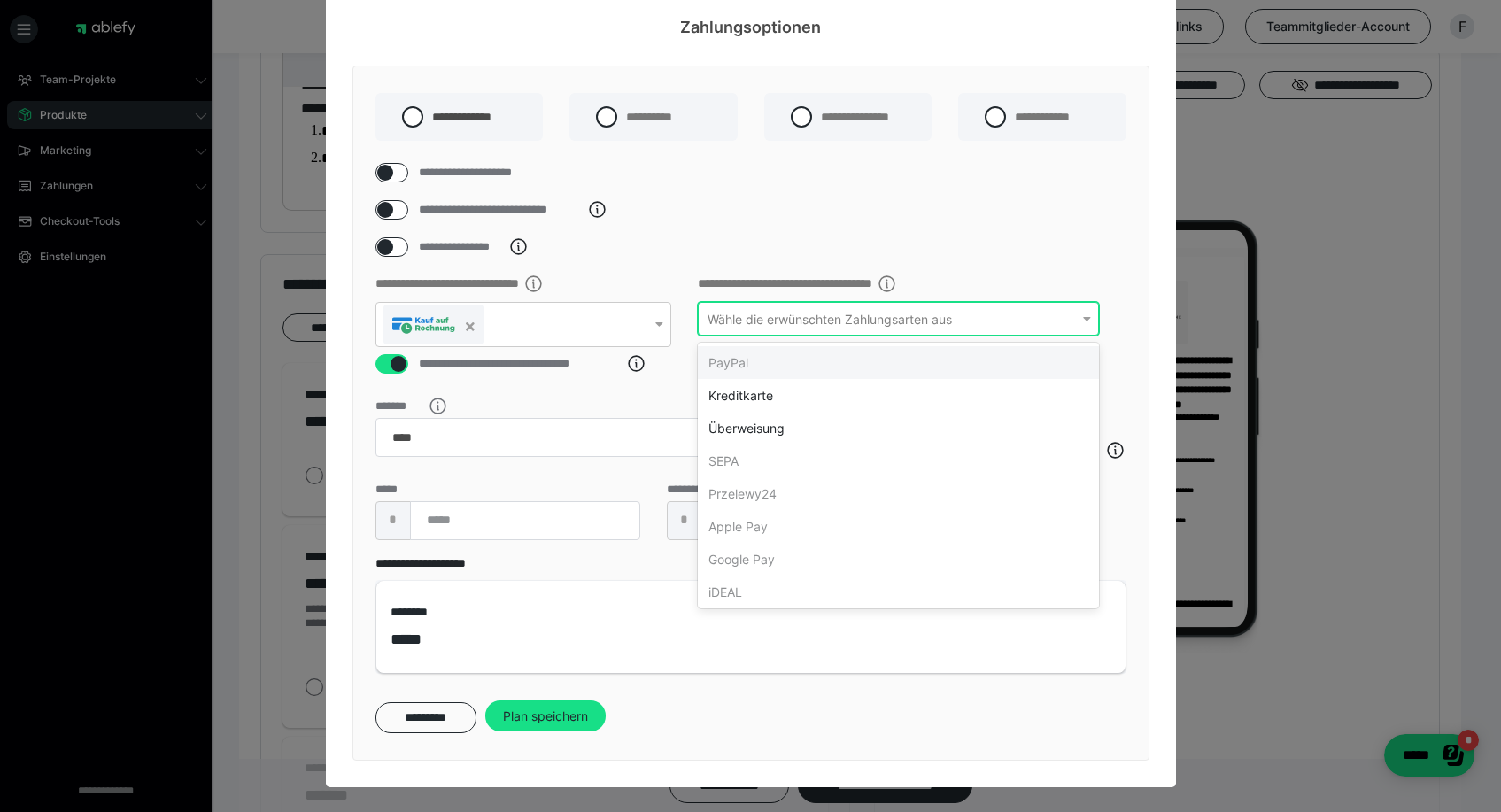 click on "Wähle die erwünschten Zahlungsarten aus" at bounding box center [830, 318] 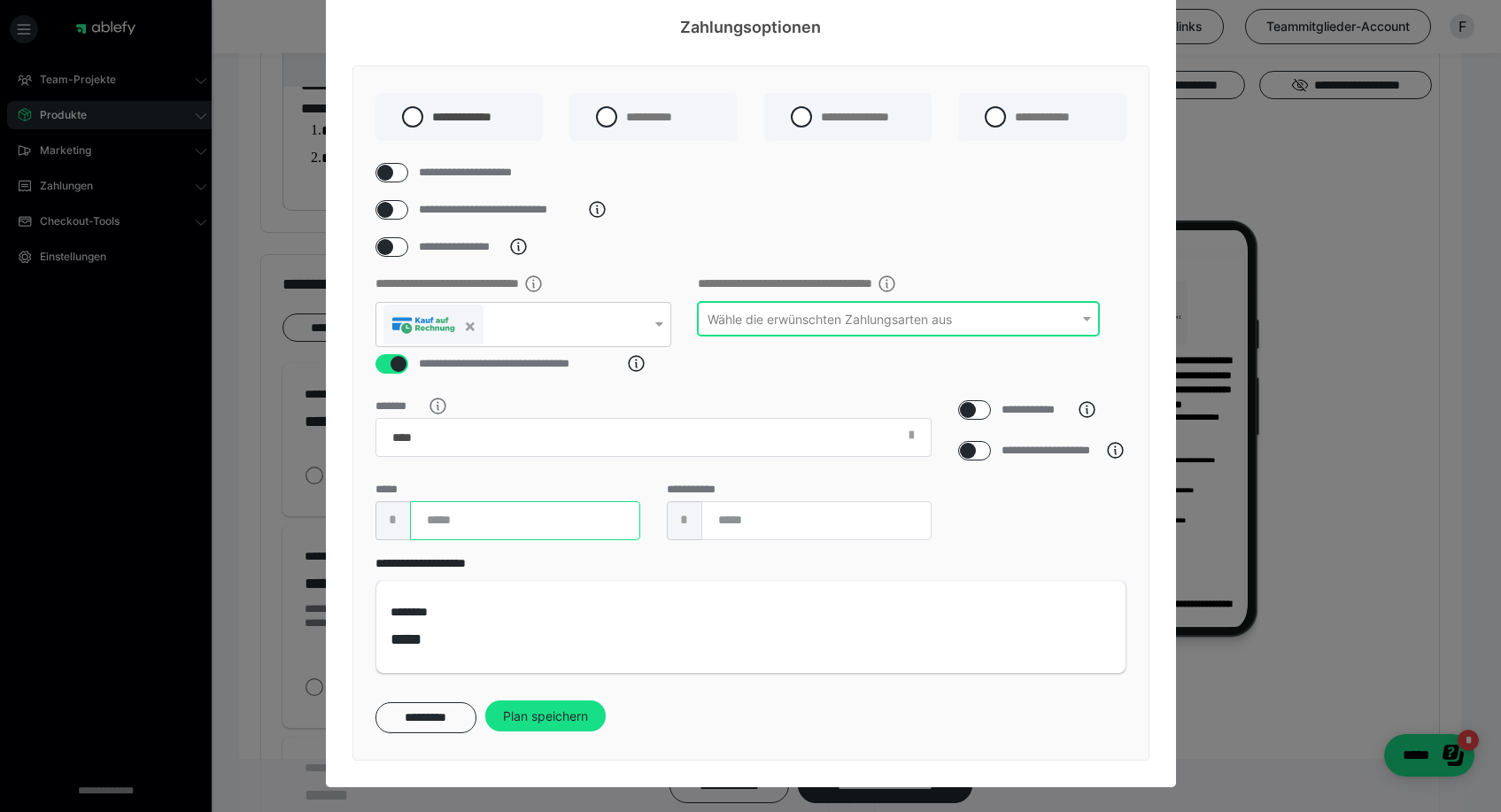 click at bounding box center [525, 521] 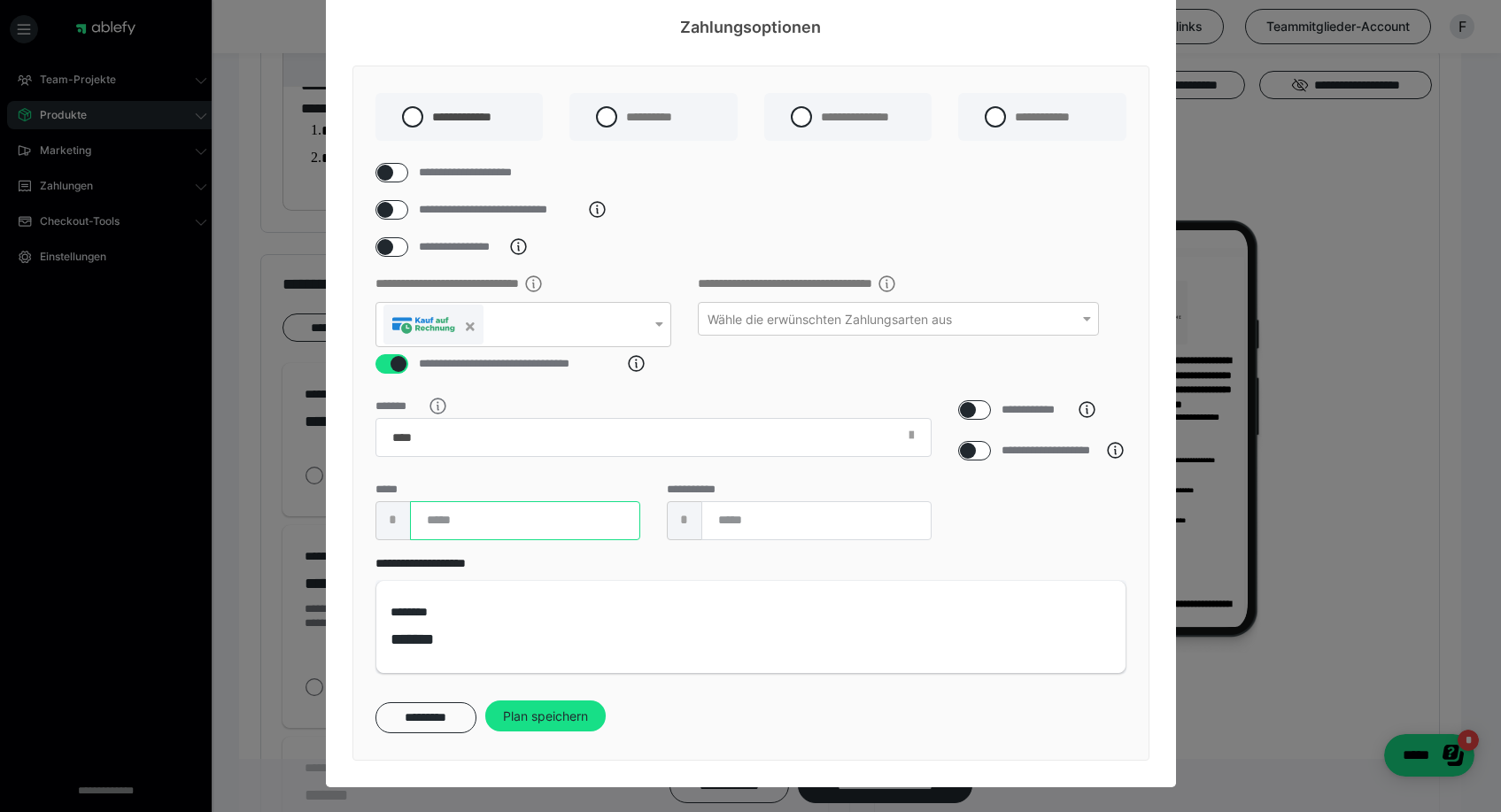 type on "******" 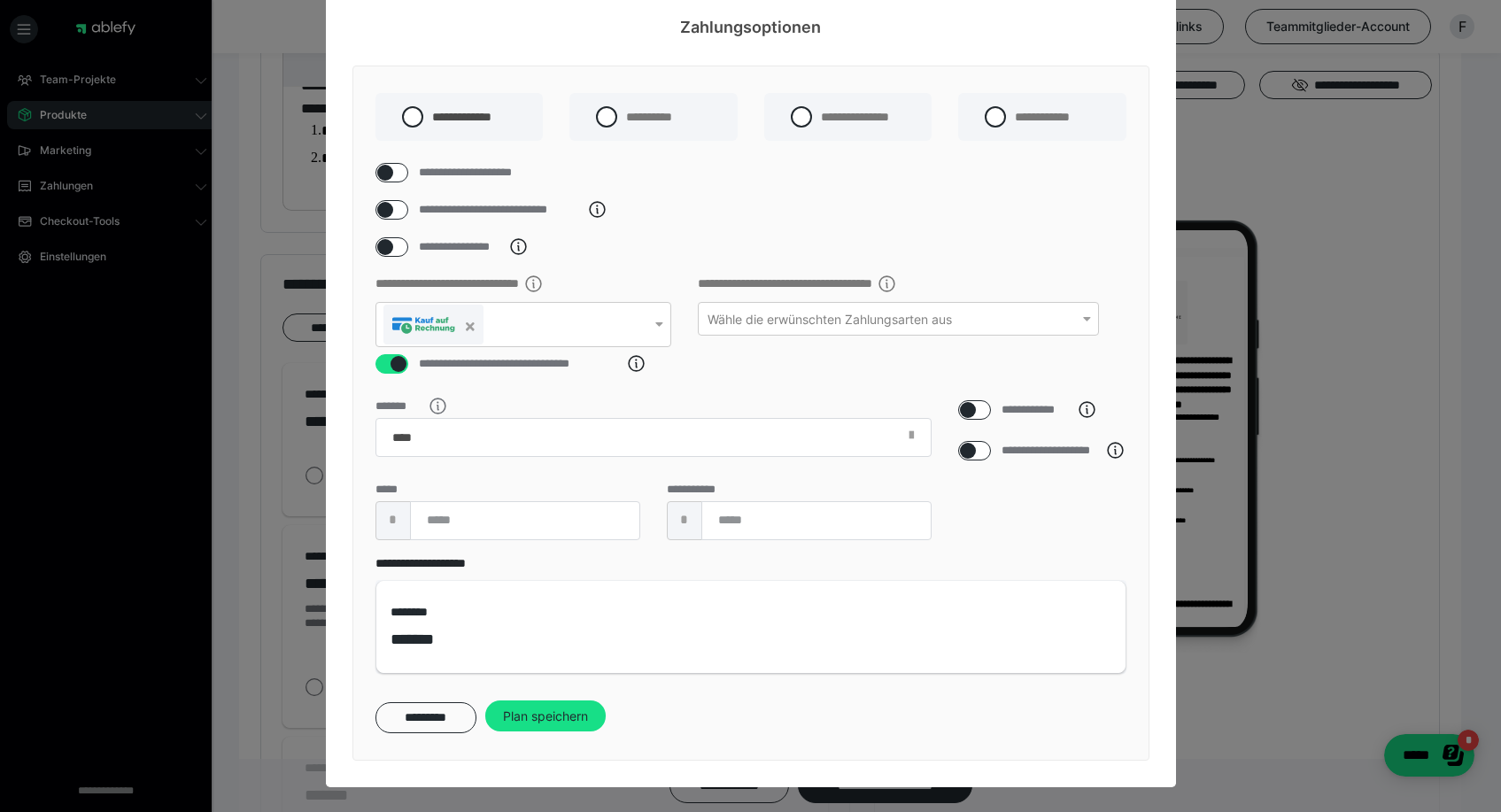 click on "**********" at bounding box center [751, 614] 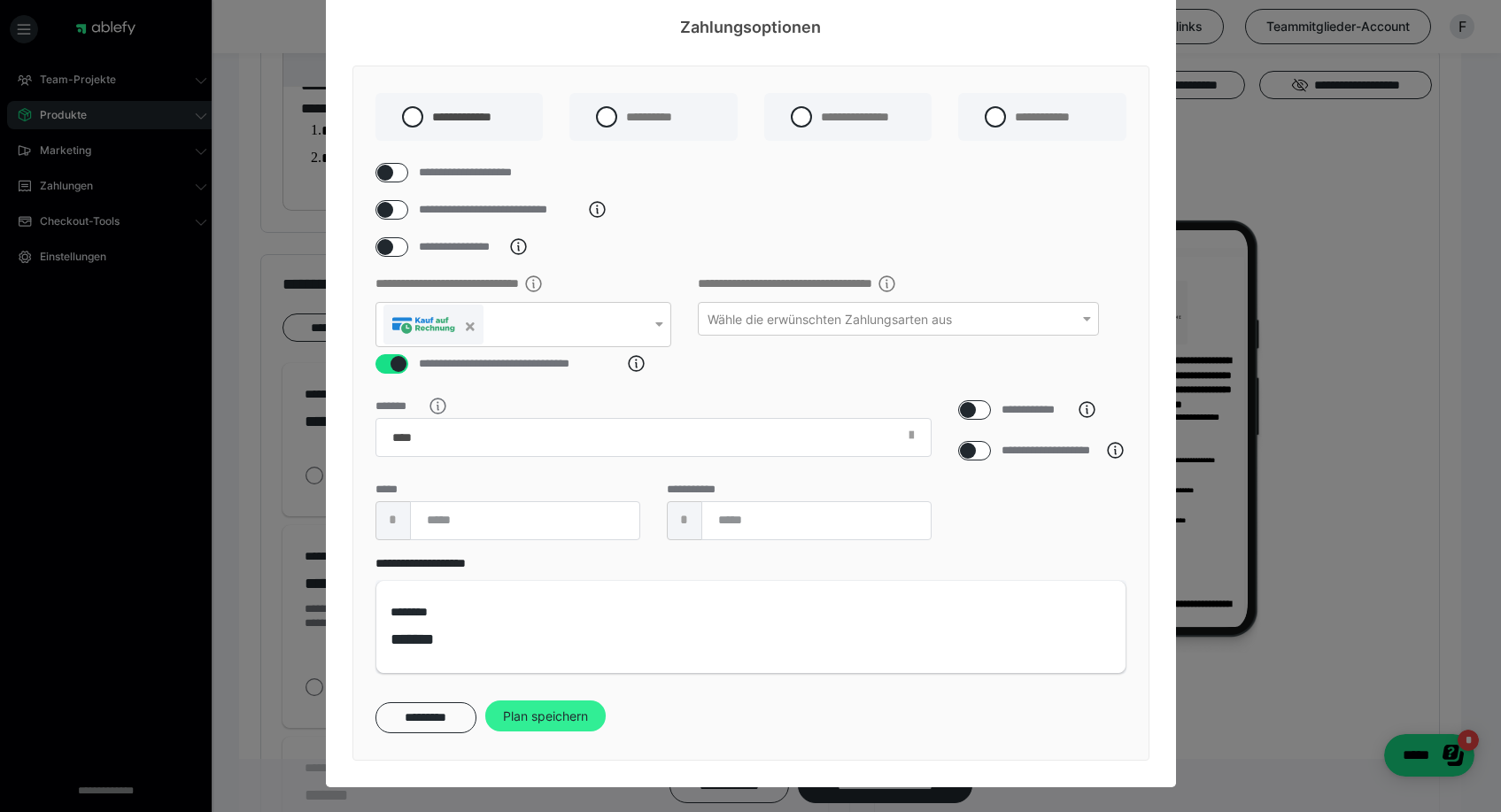 click on "Plan speichern" at bounding box center [545, 716] 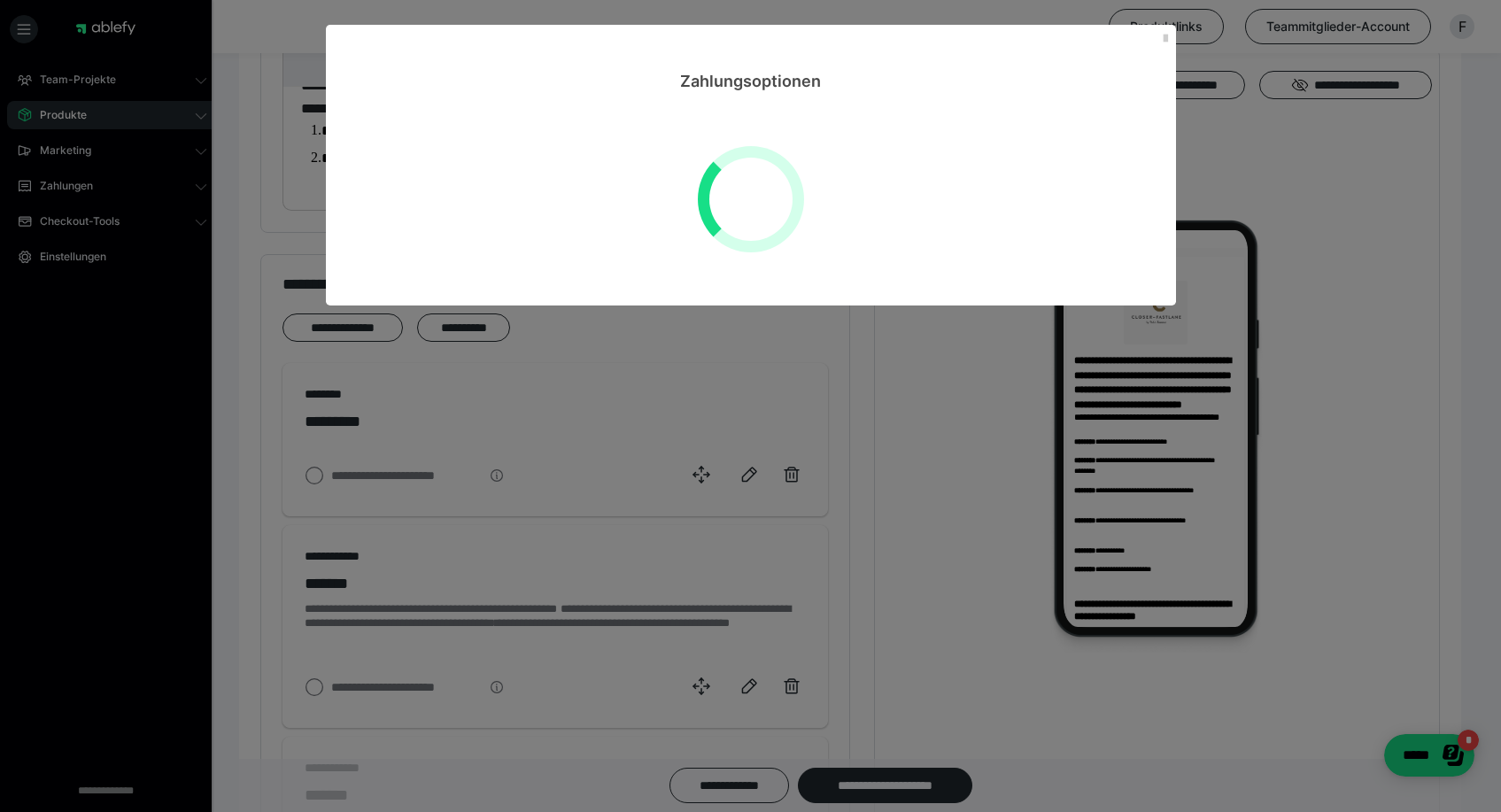 scroll, scrollTop: 0, scrollLeft: 0, axis: both 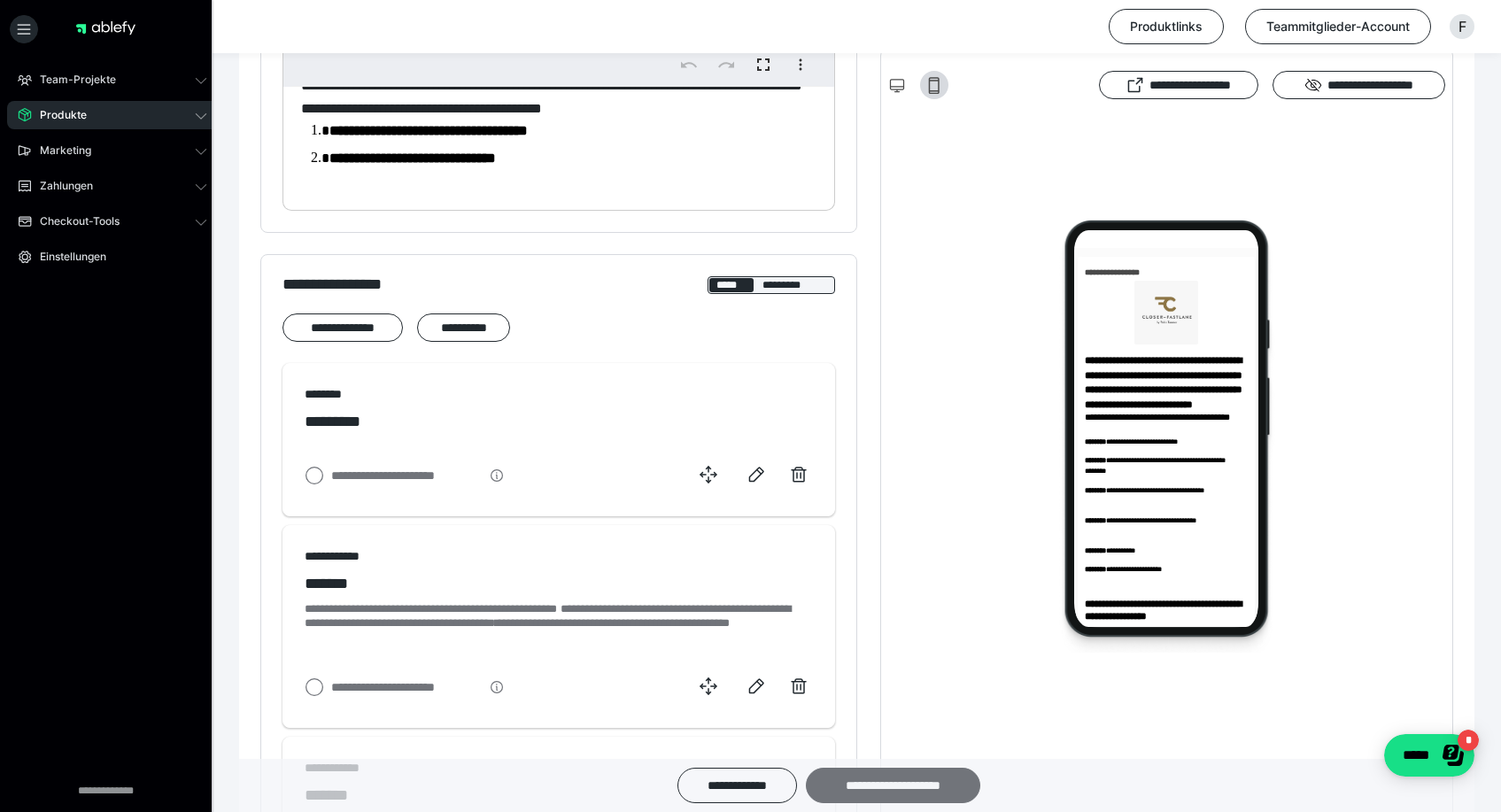 click on "**********" at bounding box center (893, 785) 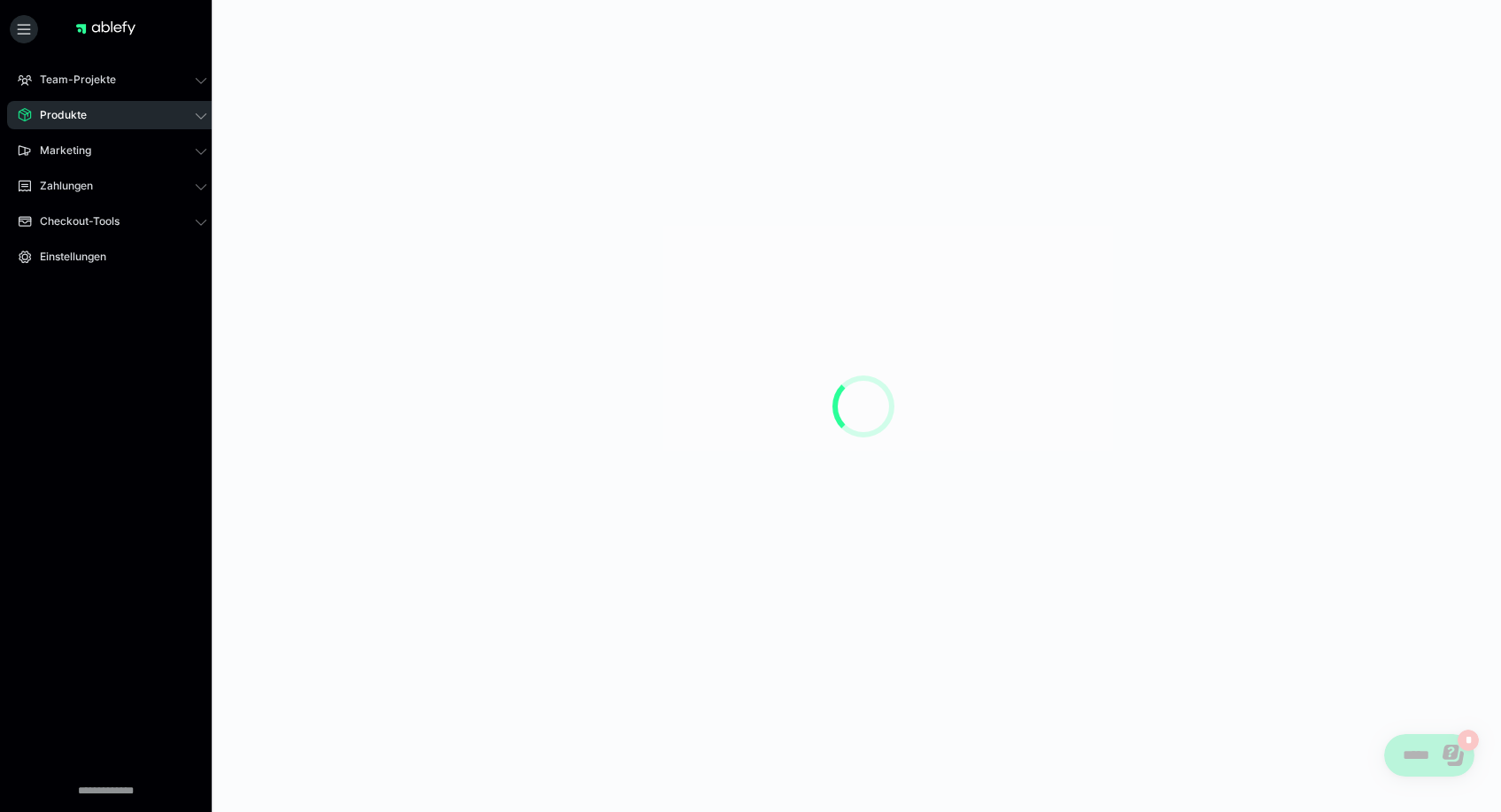 scroll, scrollTop: 0, scrollLeft: 0, axis: both 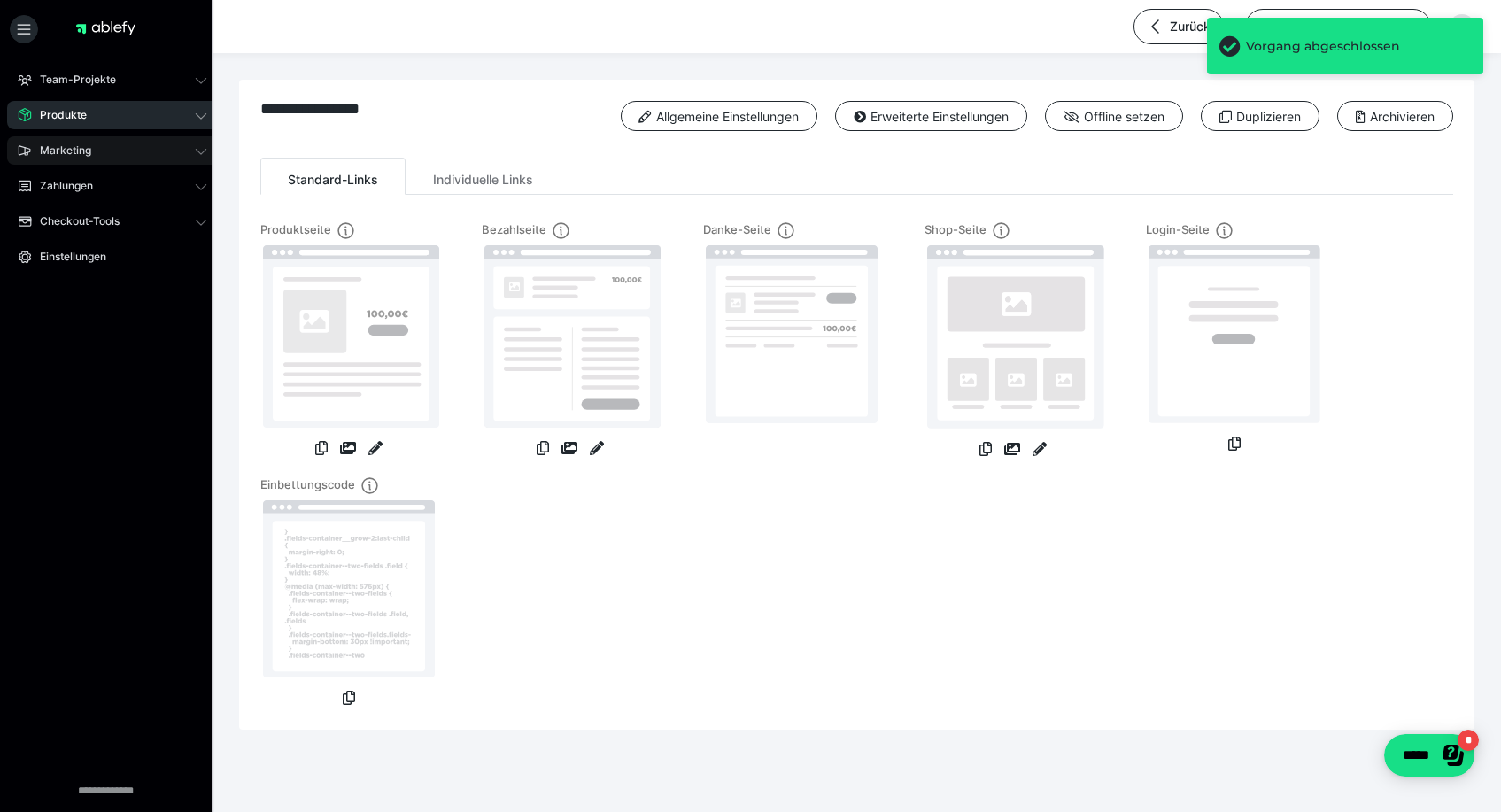 click on "Marketing" at bounding box center (112, 151) 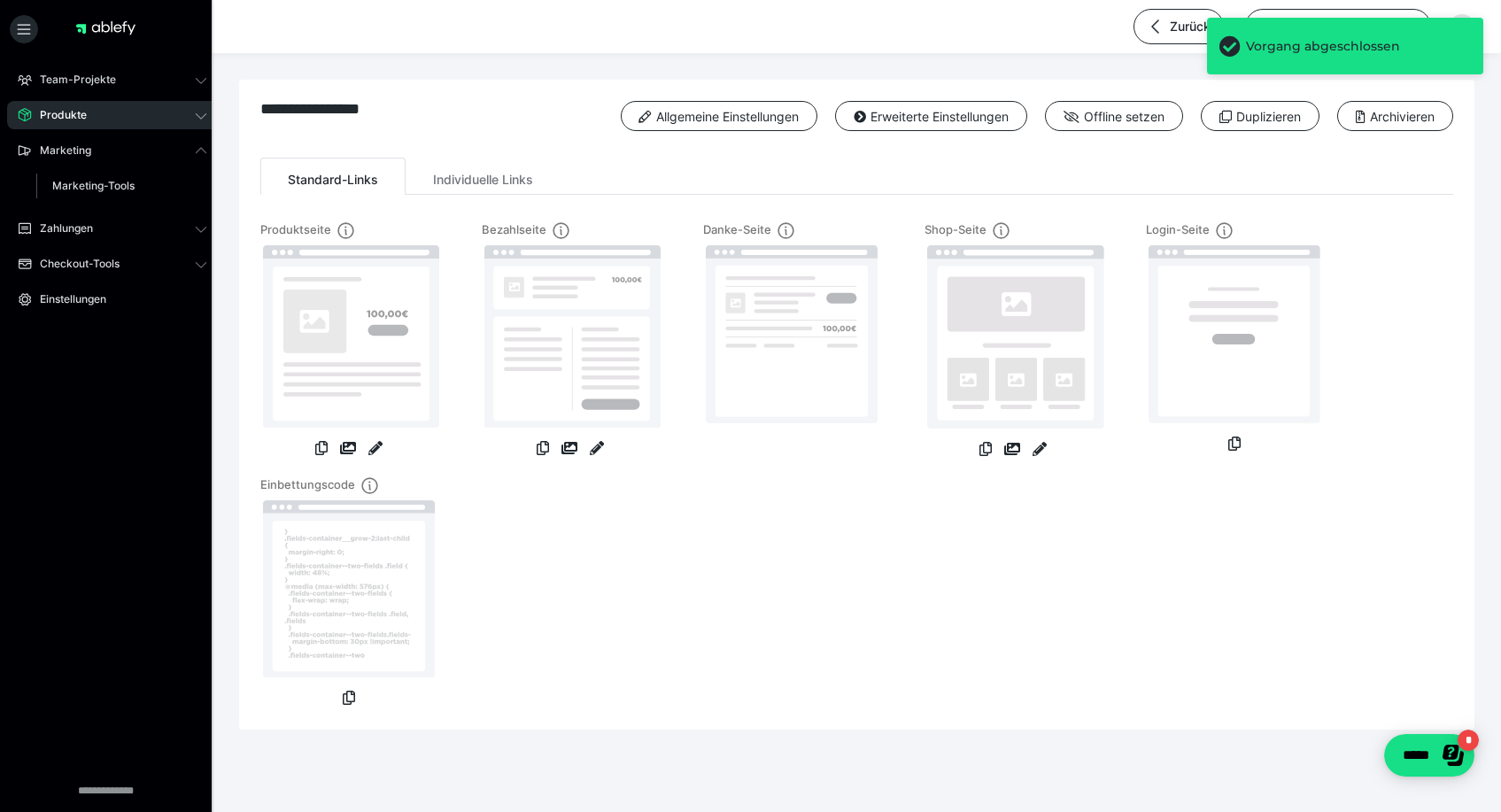 click on "Marketing Marketing-Tools" at bounding box center [112, 172] 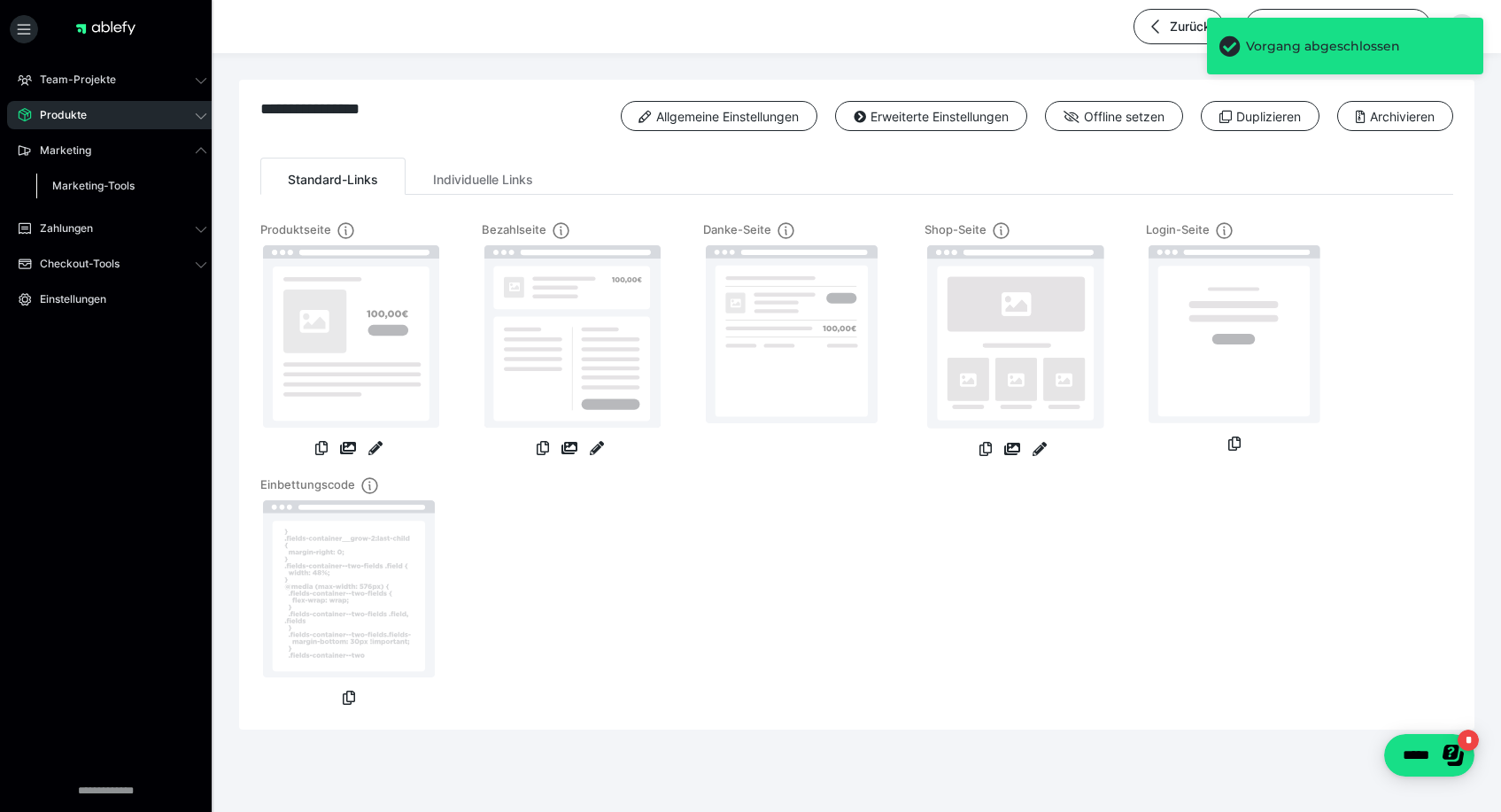 click on "Marketing-Tools" at bounding box center [121, 186] 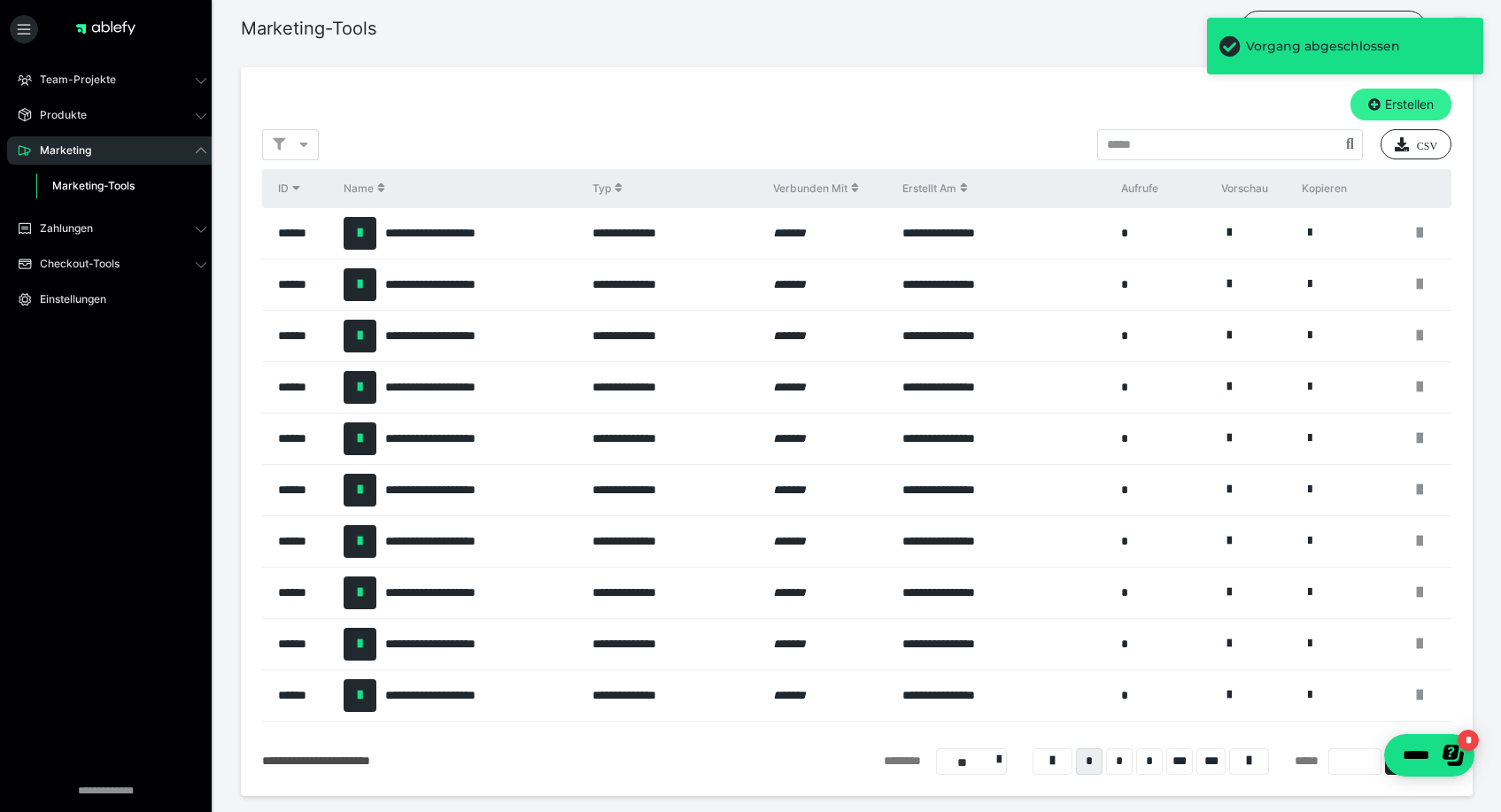 click on "Erstellen" at bounding box center (1401, 104) 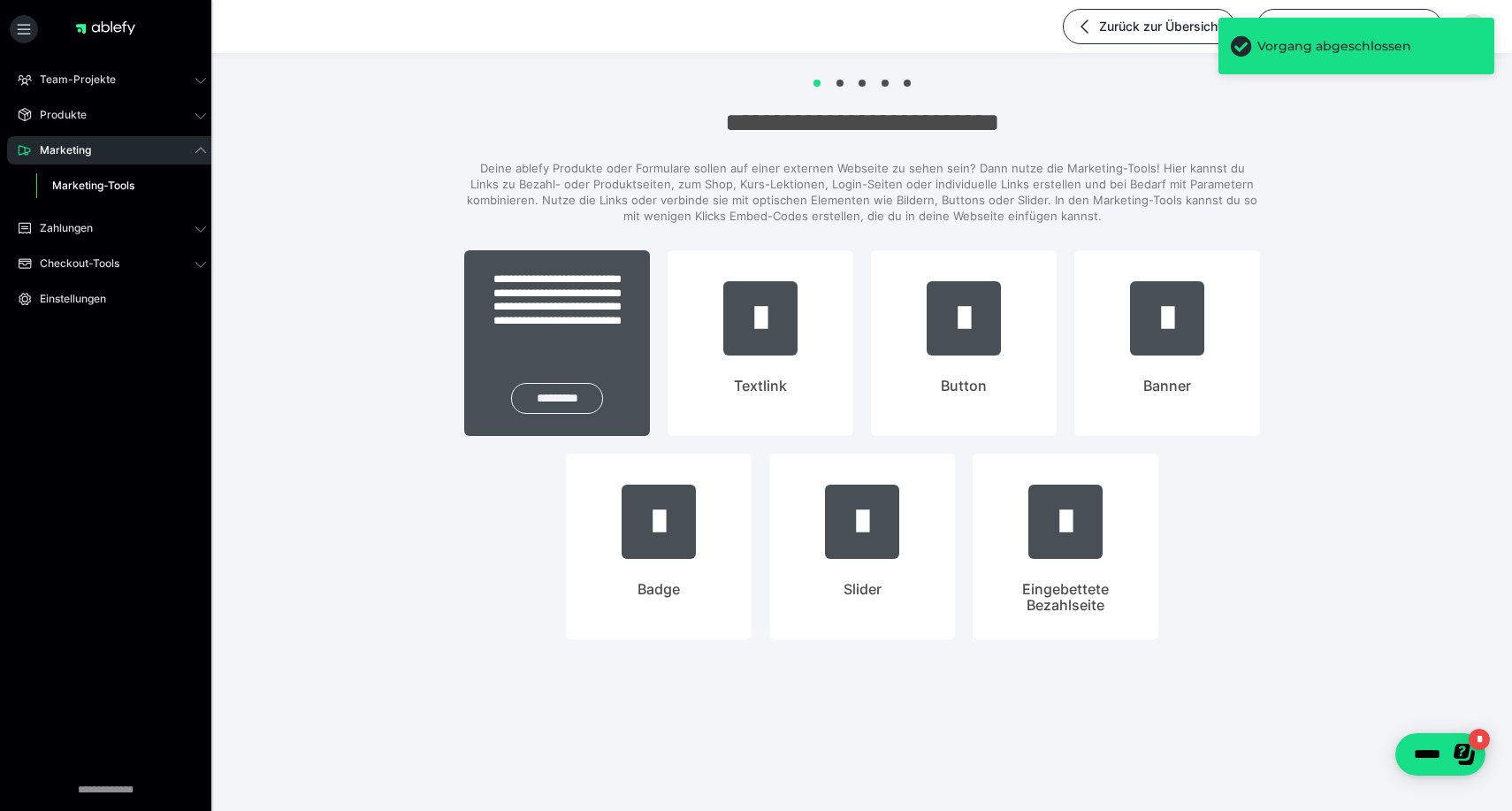 click on "*********" at bounding box center (557, 398) 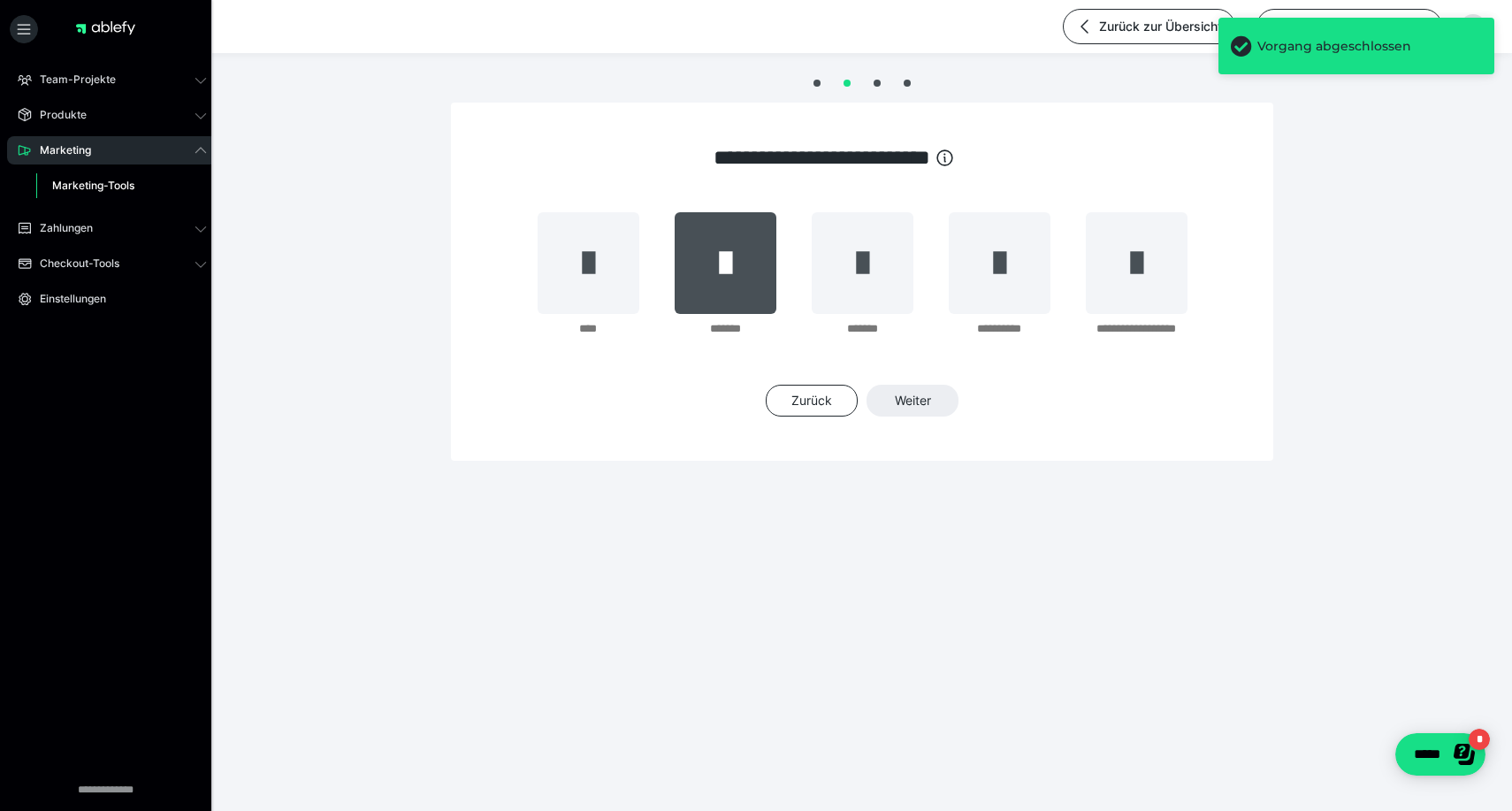 click at bounding box center [725, 263] 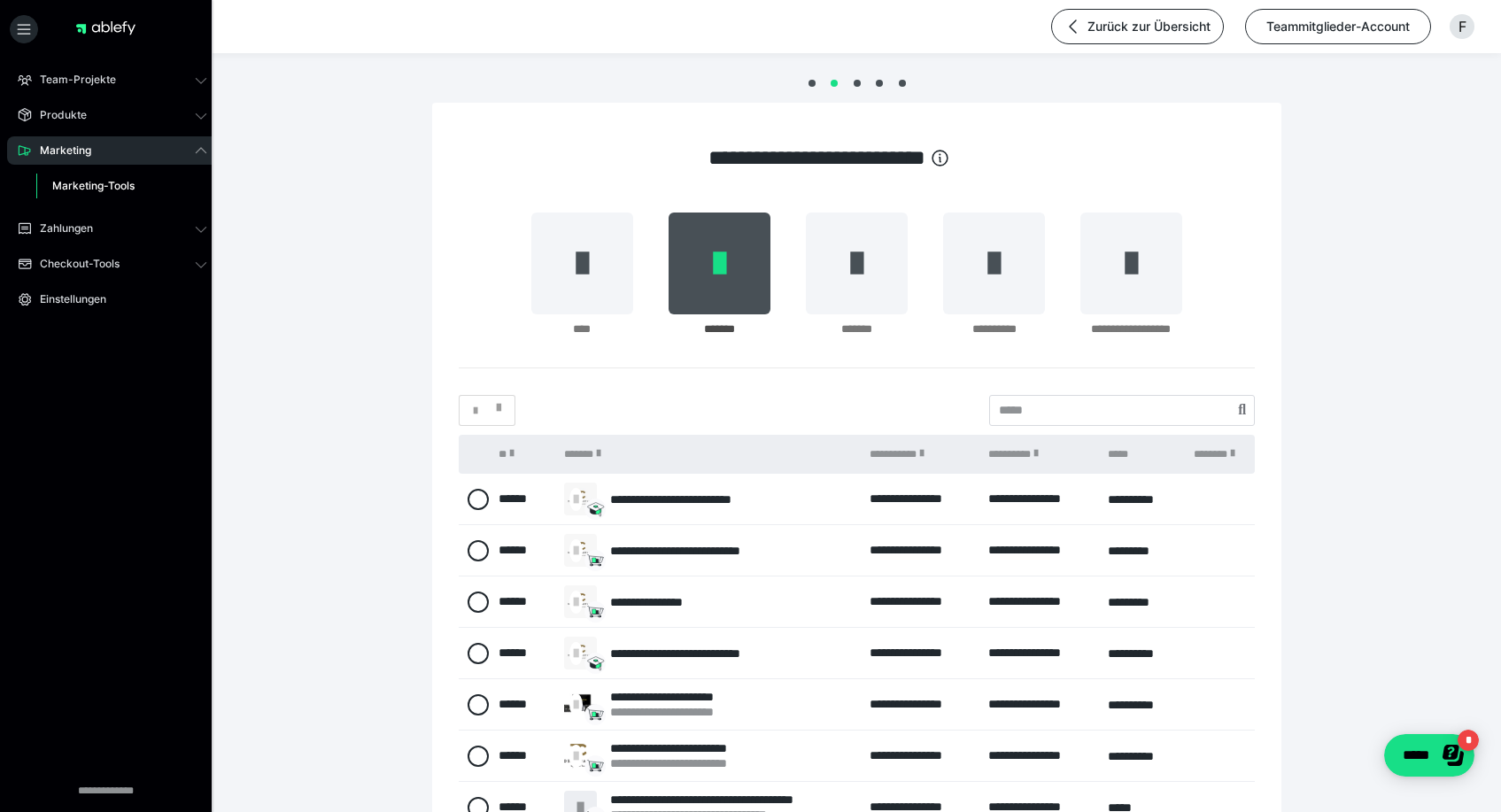 scroll, scrollTop: 24, scrollLeft: 0, axis: vertical 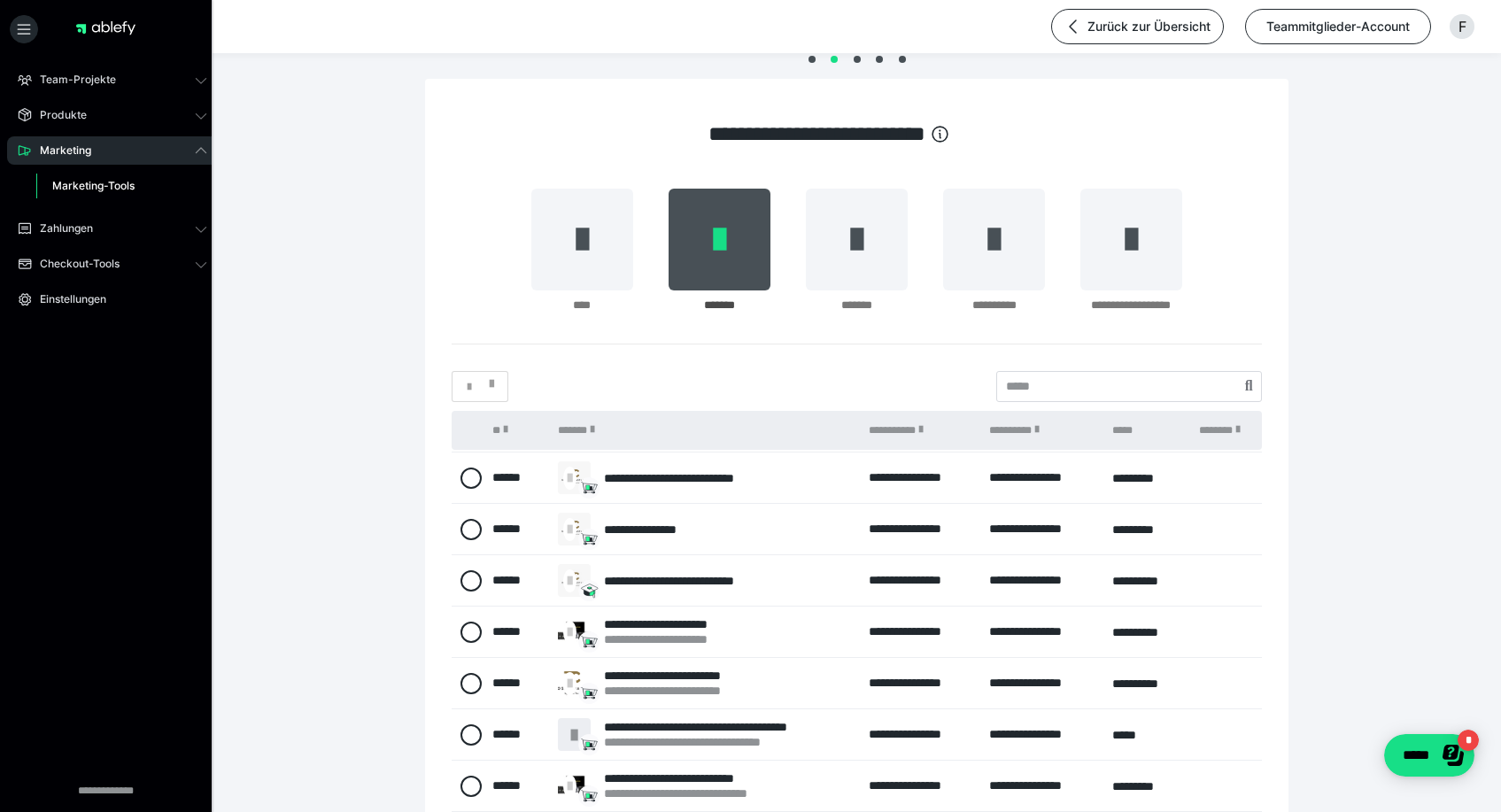 click at bounding box center (468, 530) 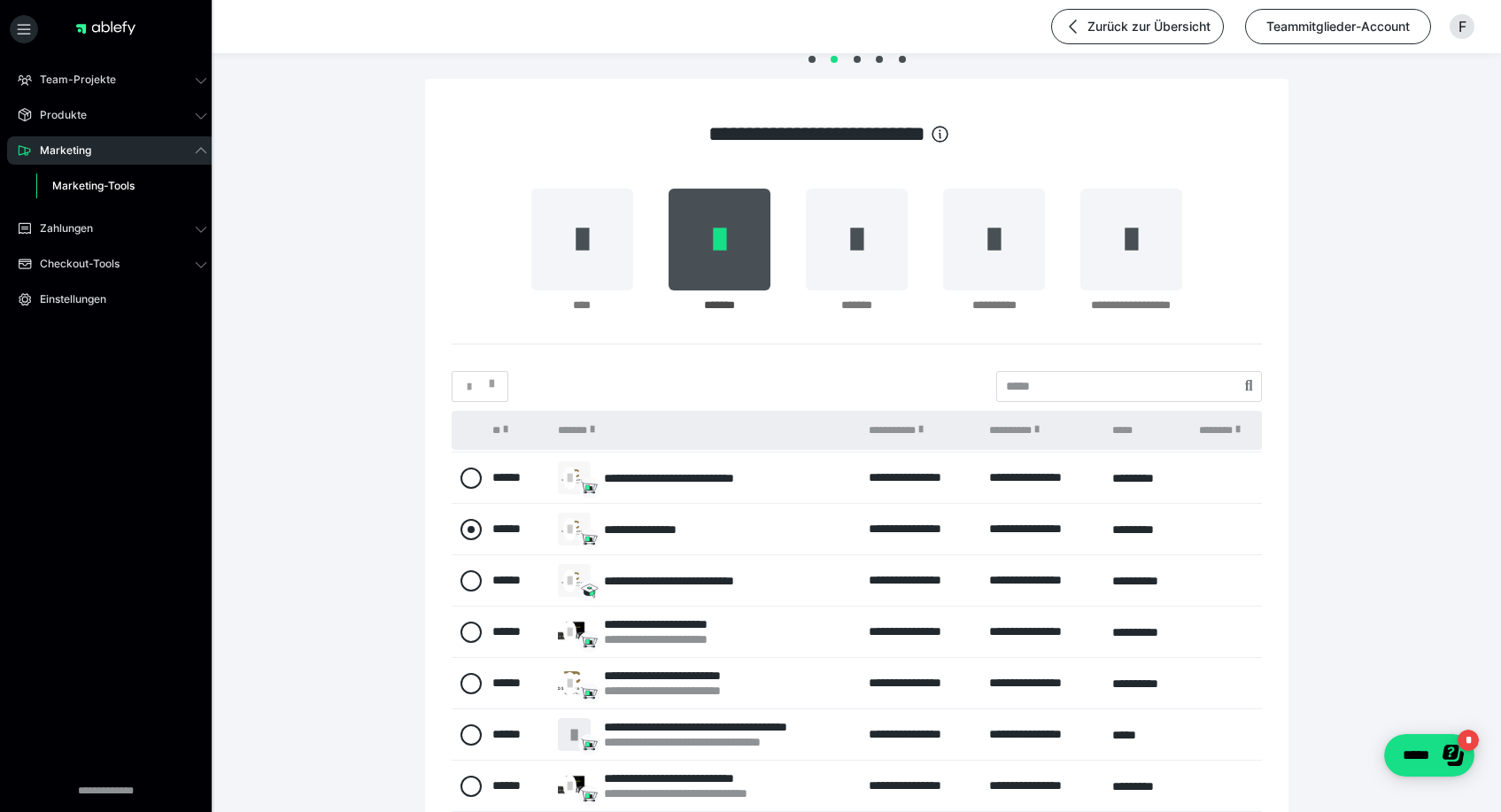 click at bounding box center [471, 530] 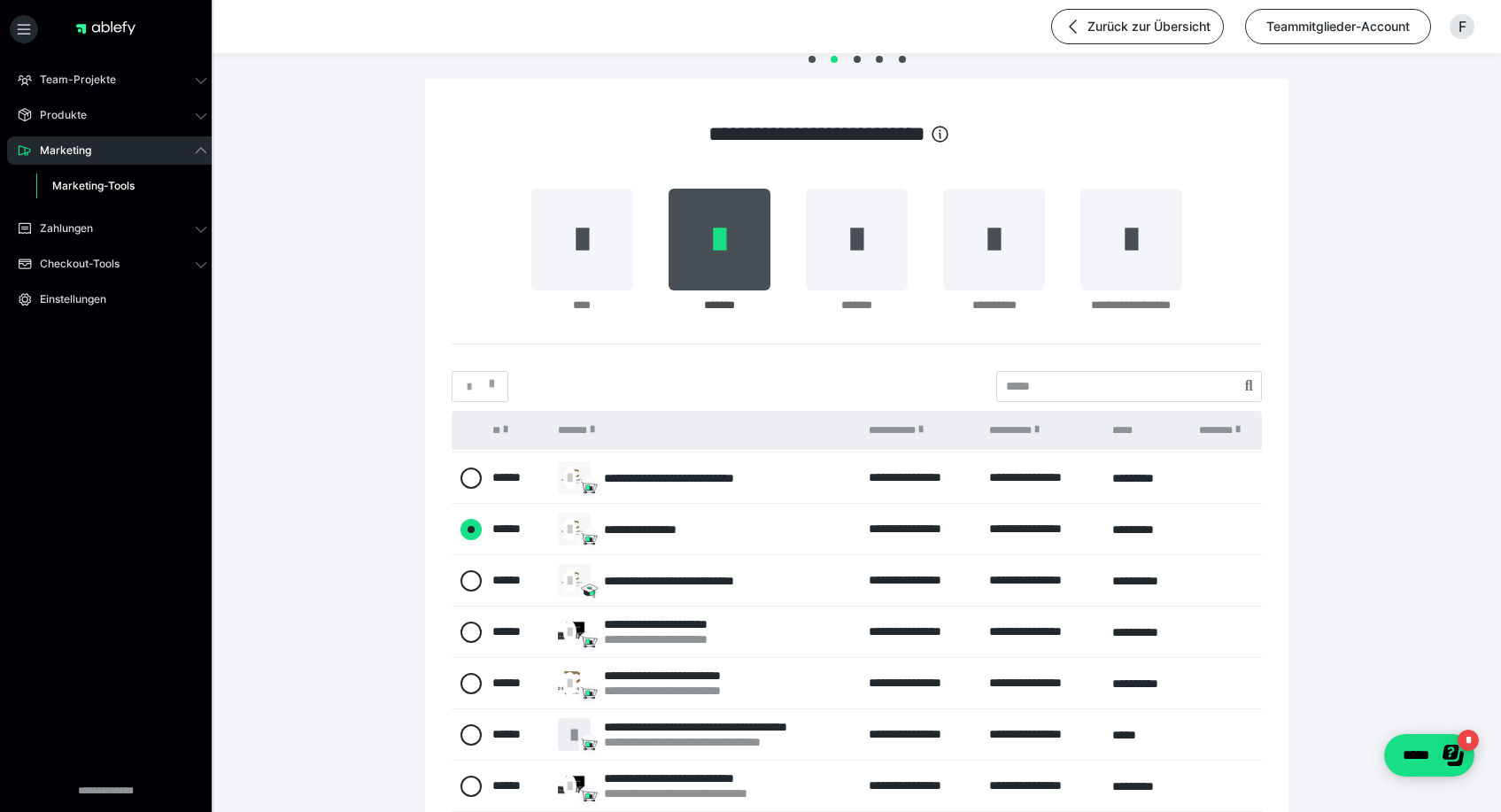 radio on "****" 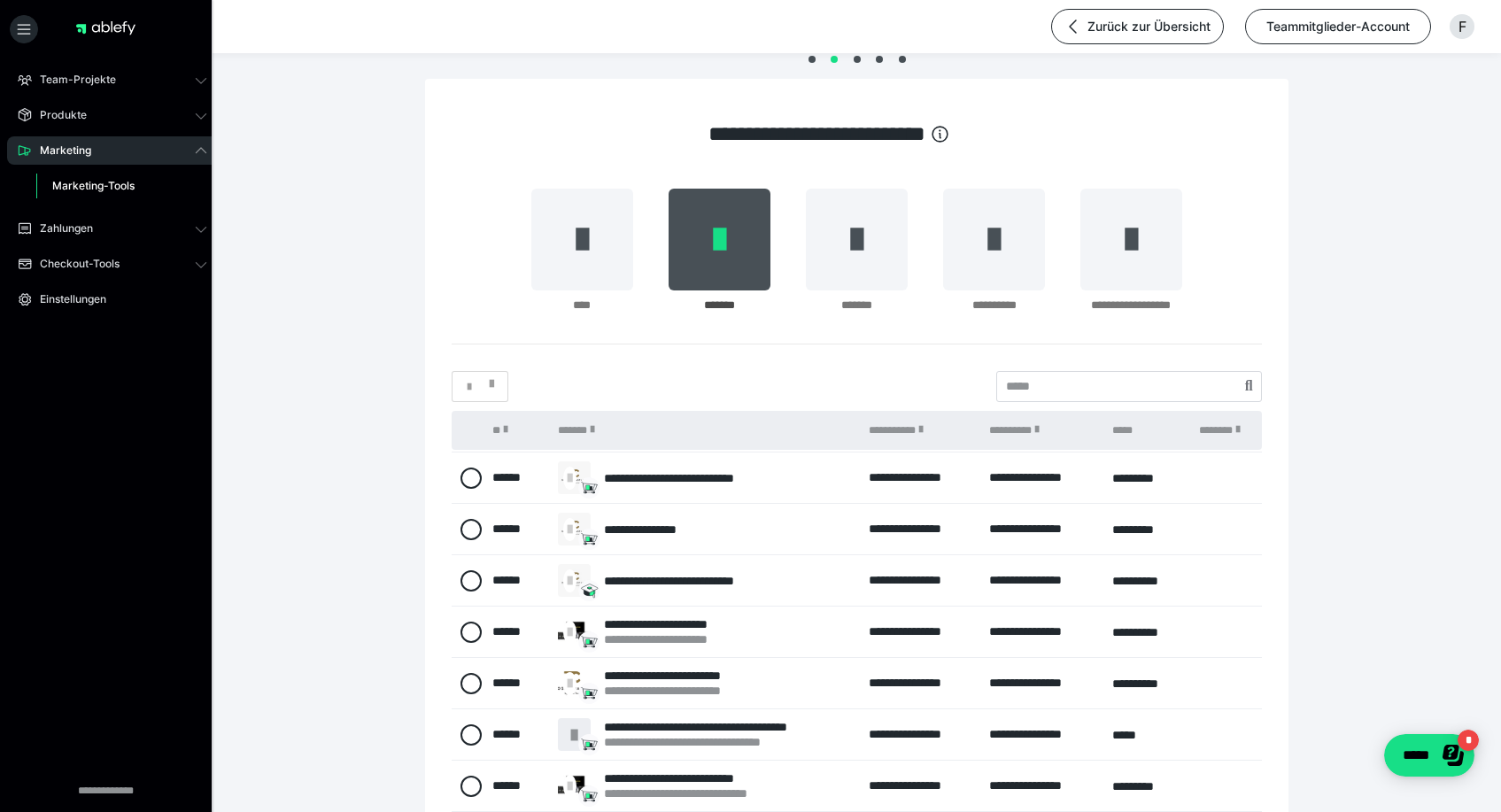scroll, scrollTop: 277, scrollLeft: 0, axis: vertical 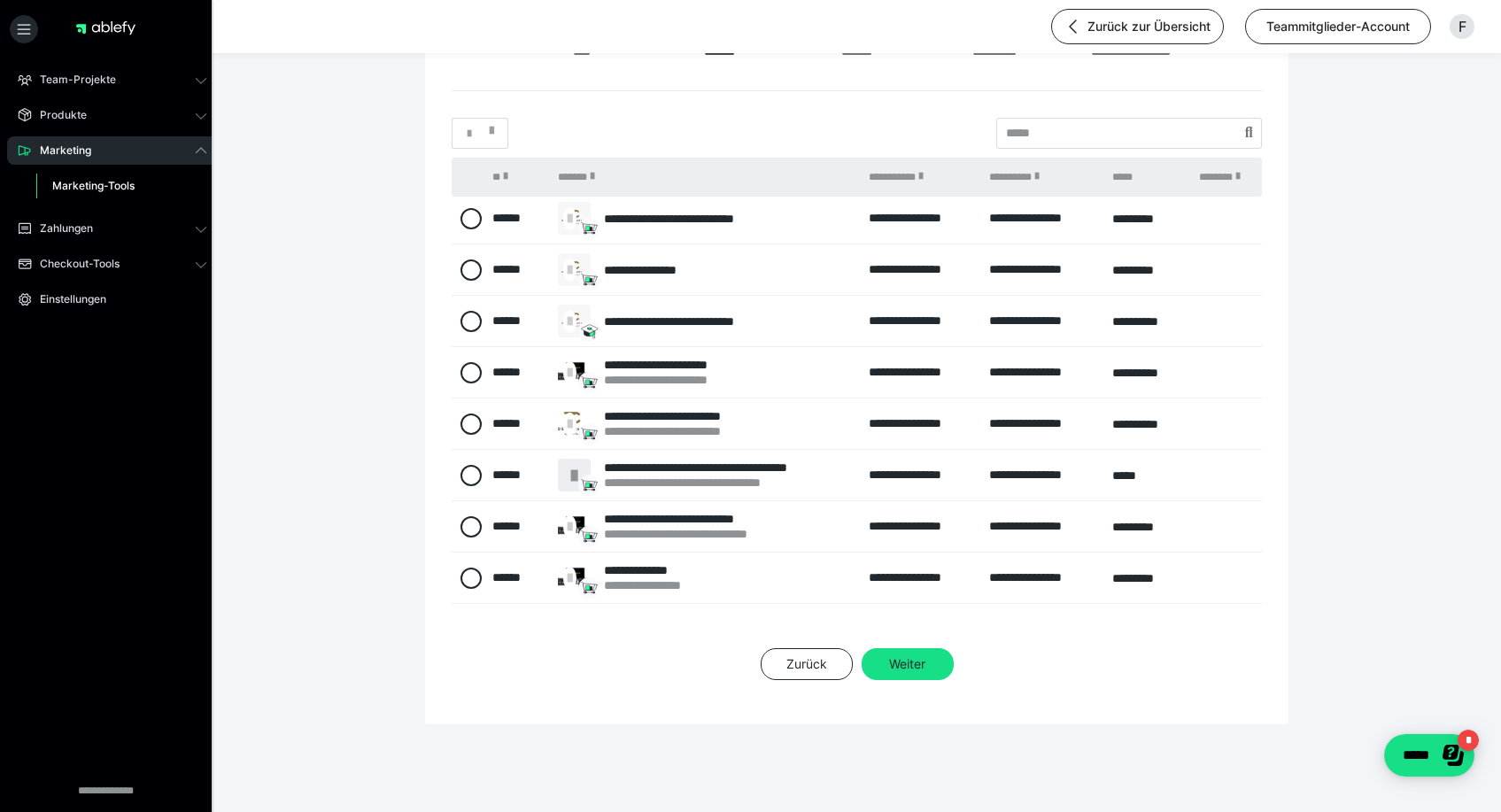 click on "**********" at bounding box center [856, 307] 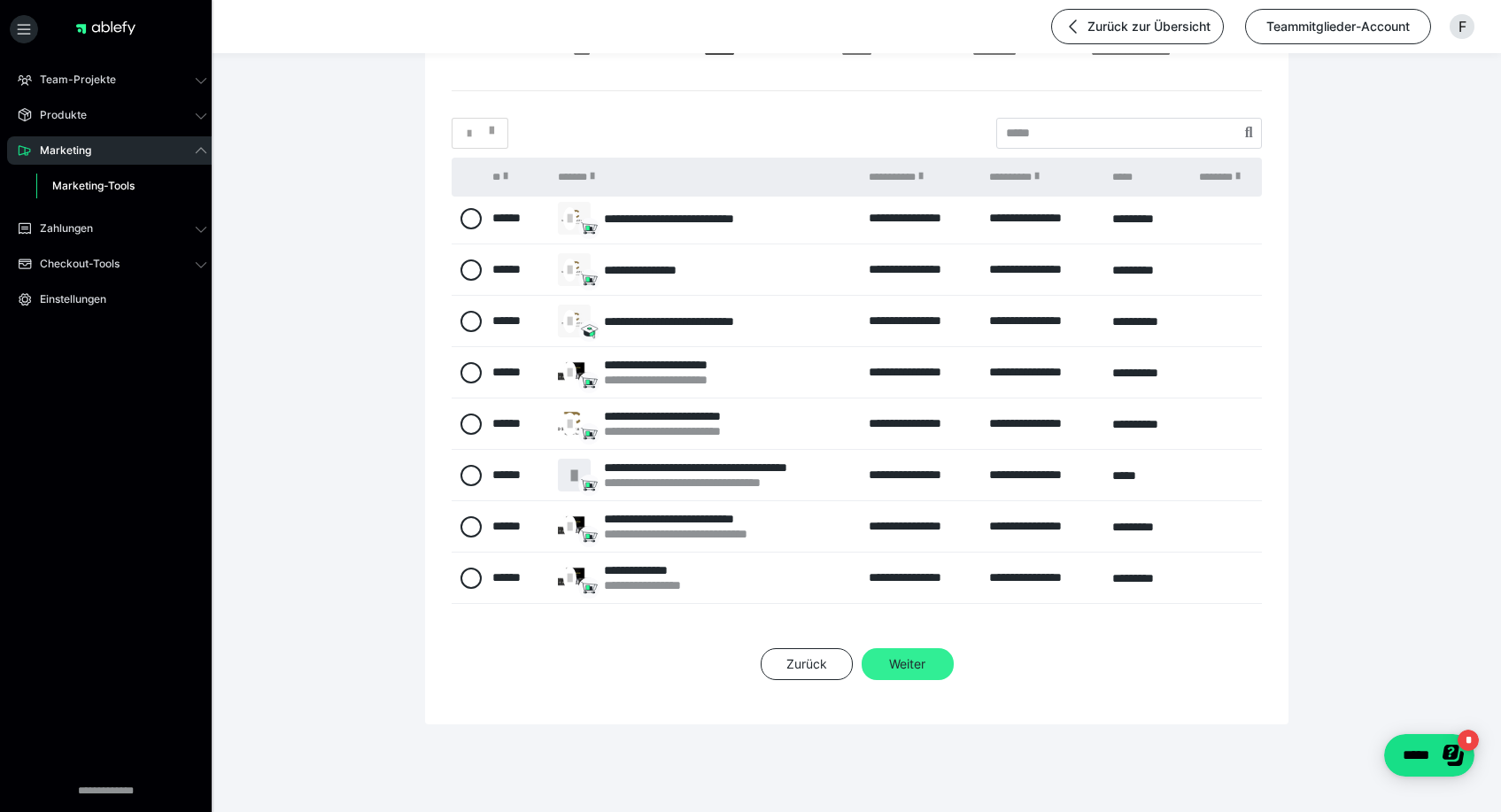click on "Weiter" at bounding box center [908, 664] 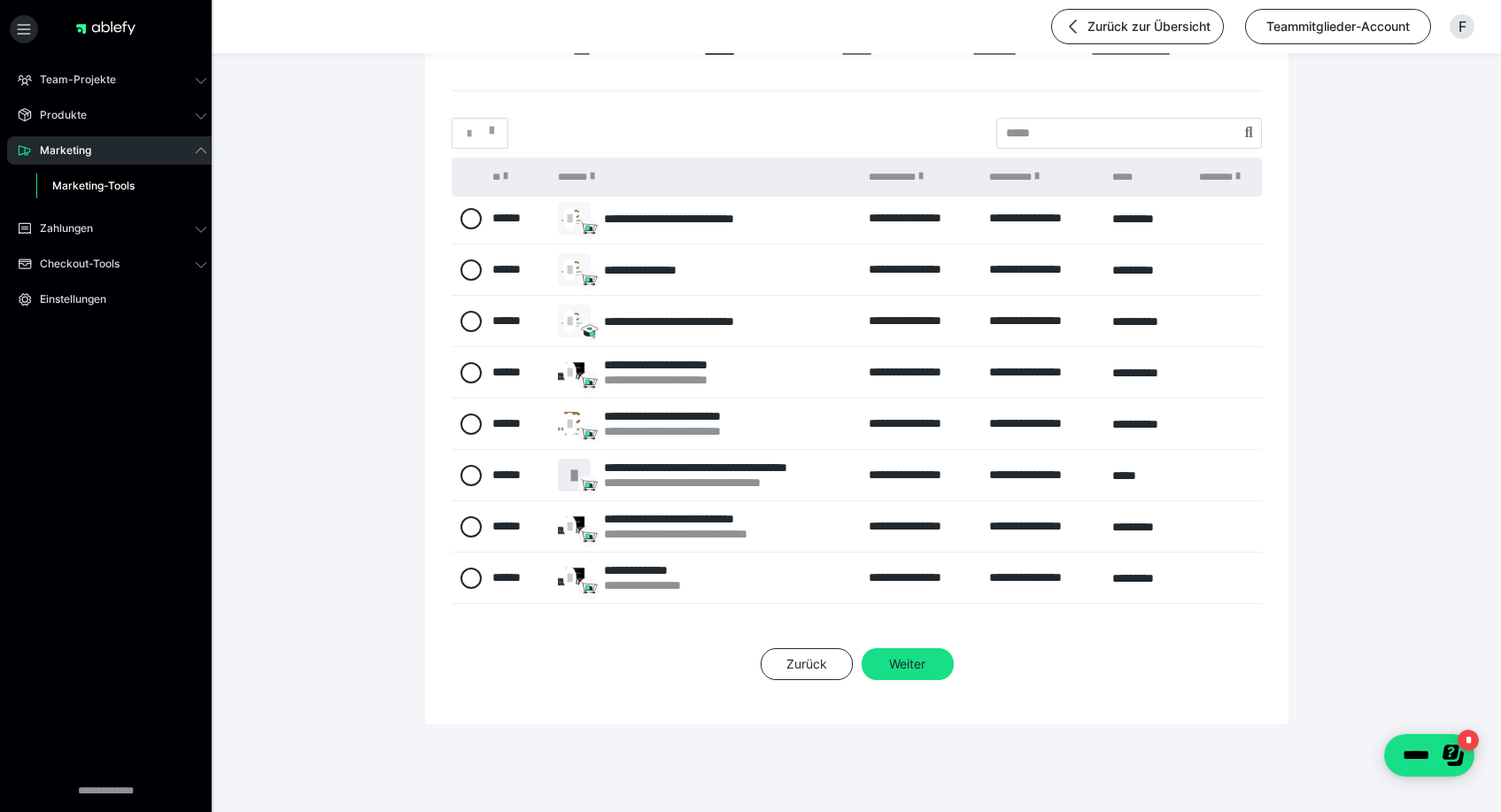 scroll, scrollTop: 0, scrollLeft: 0, axis: both 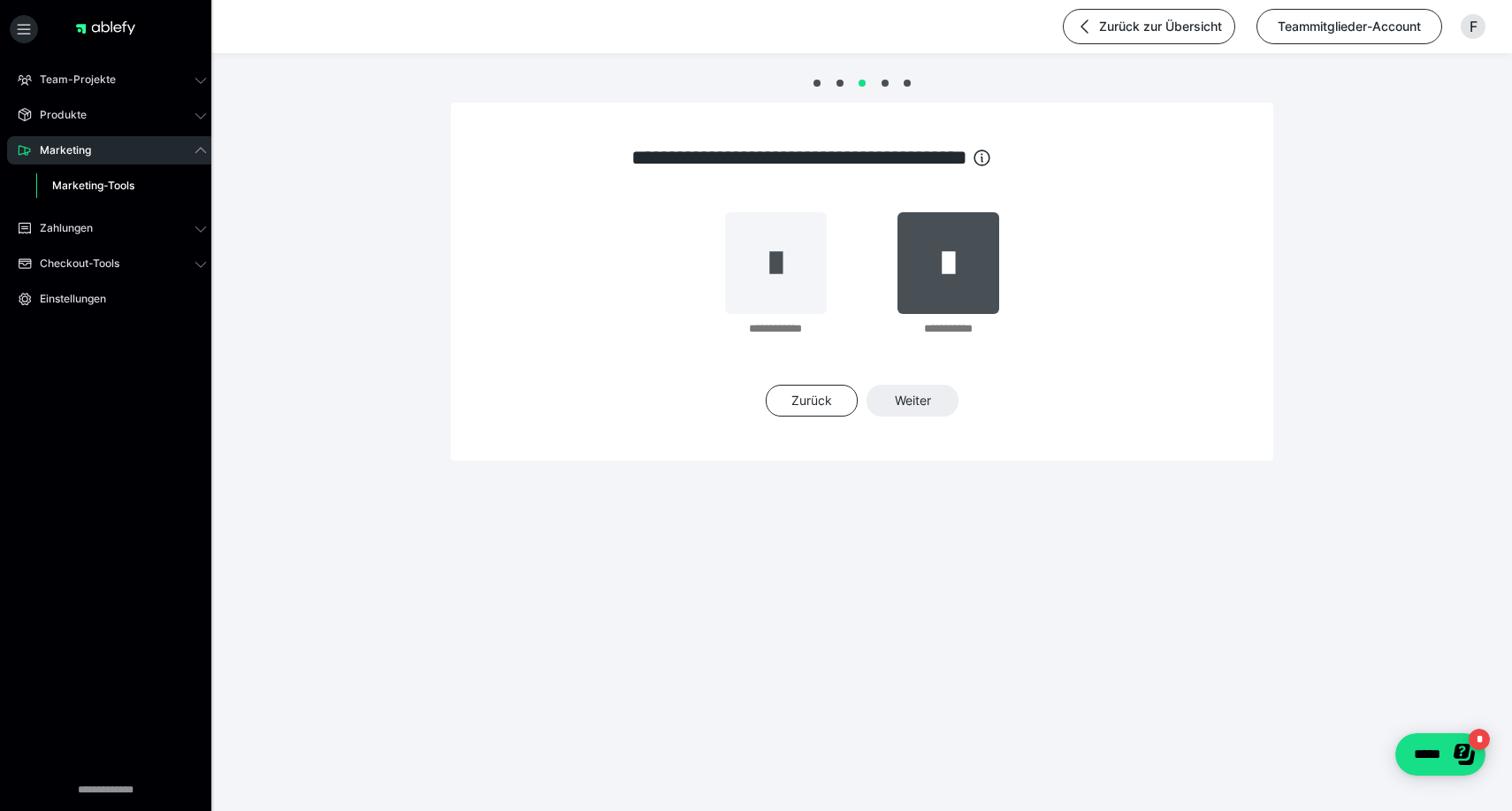 click at bounding box center [948, 263] 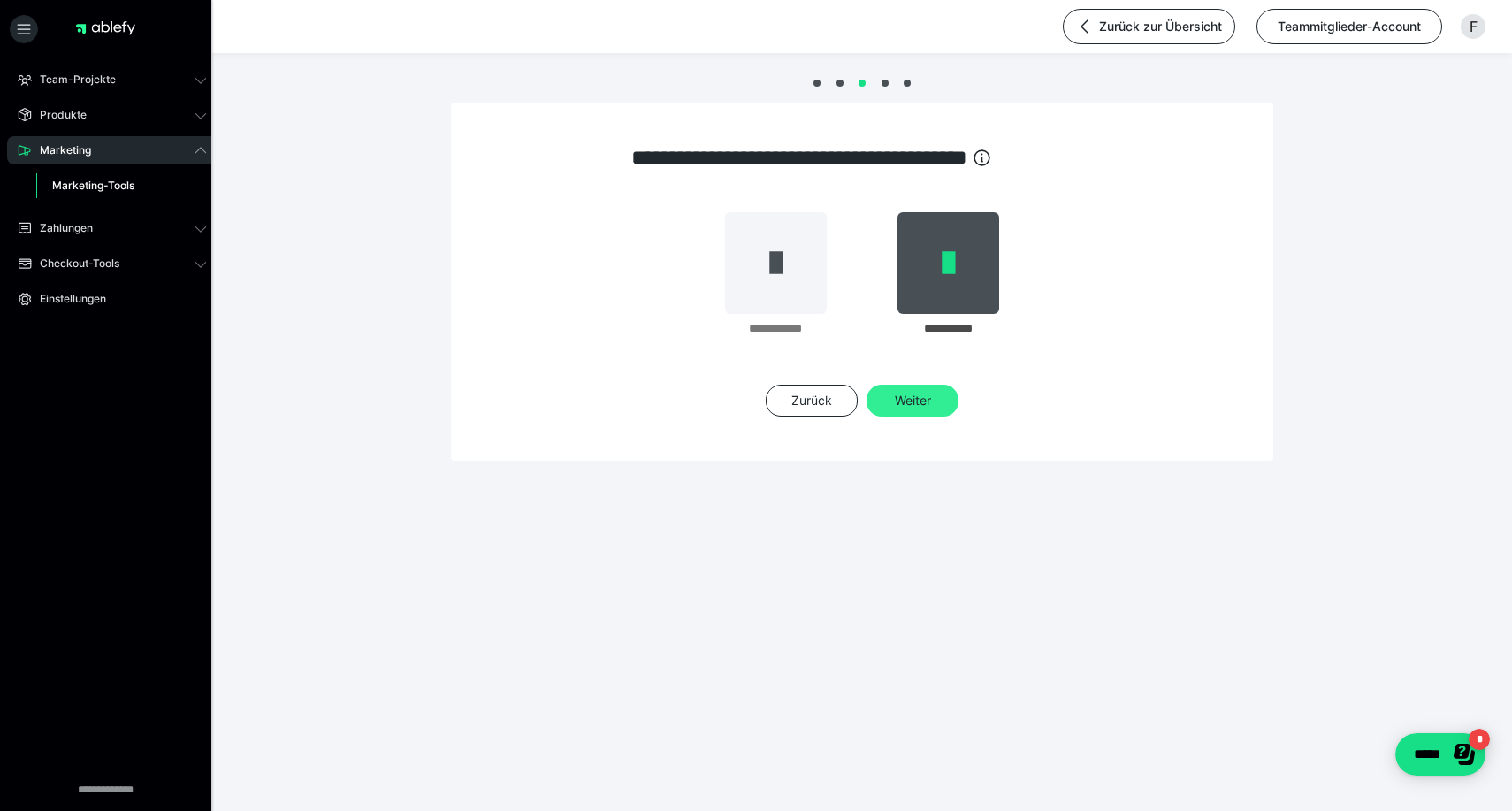 click on "**********" at bounding box center (862, 314) 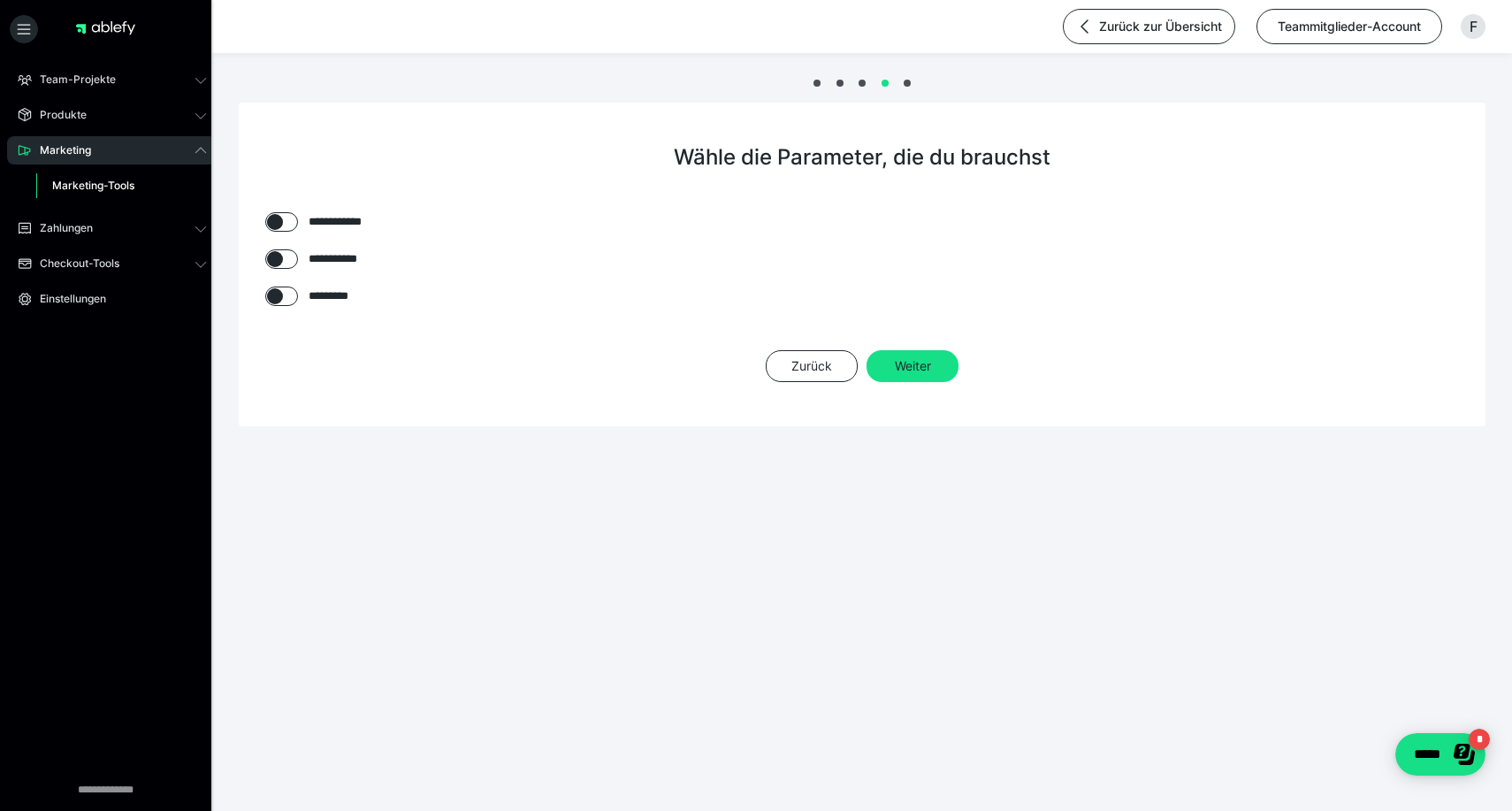 click at bounding box center [275, 222] 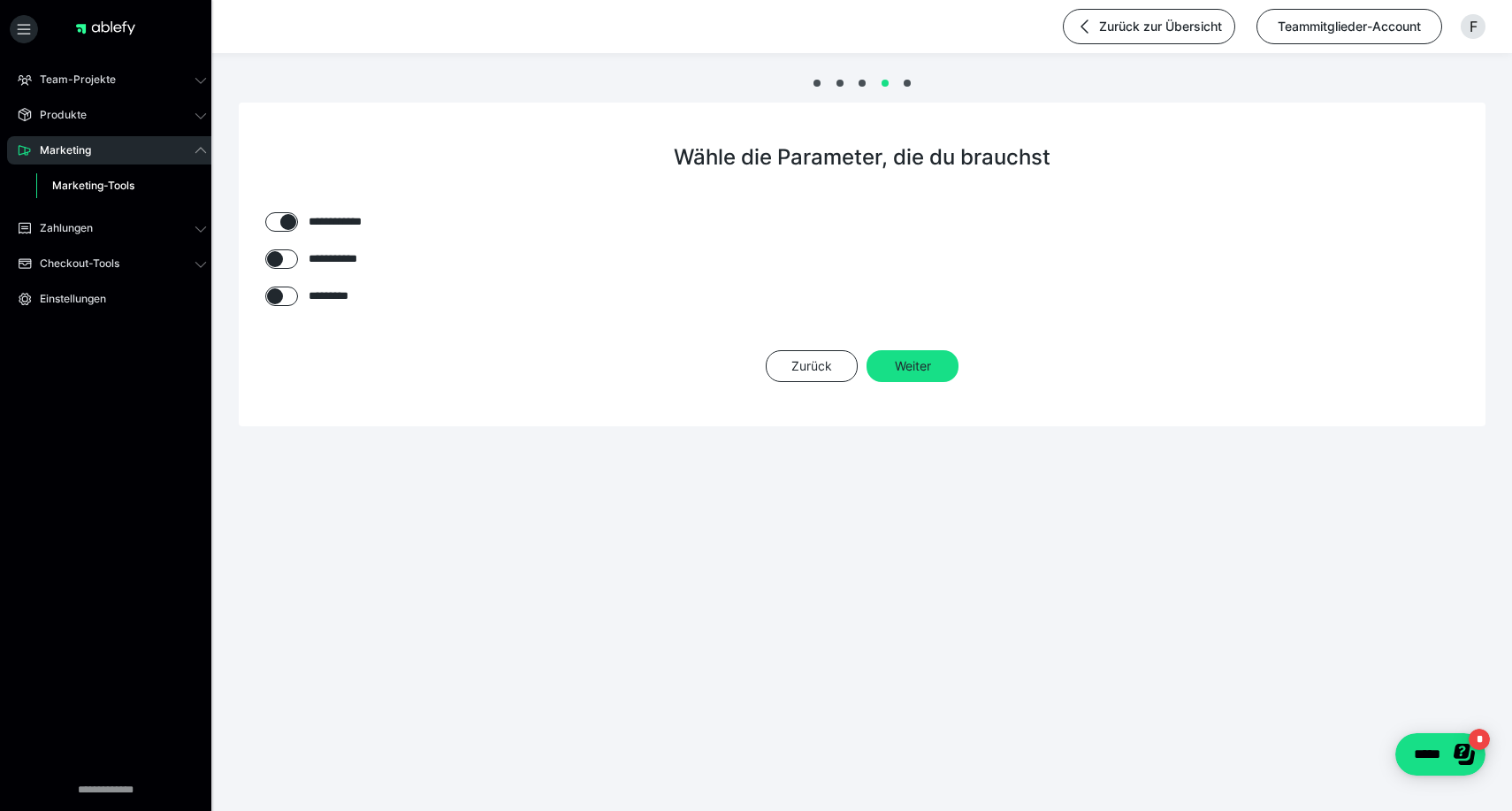 checkbox on "****" 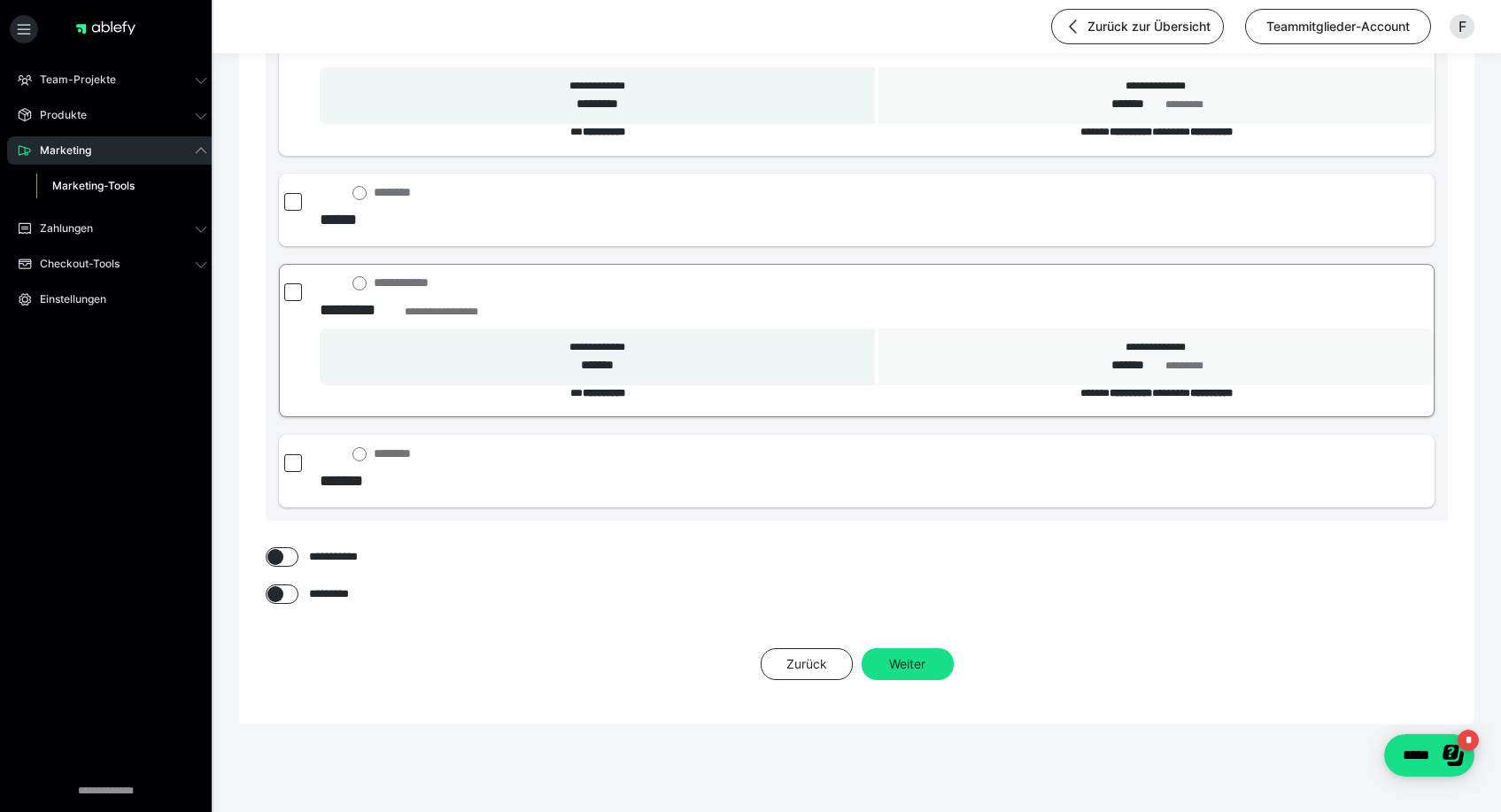 scroll, scrollTop: 4095, scrollLeft: 0, axis: vertical 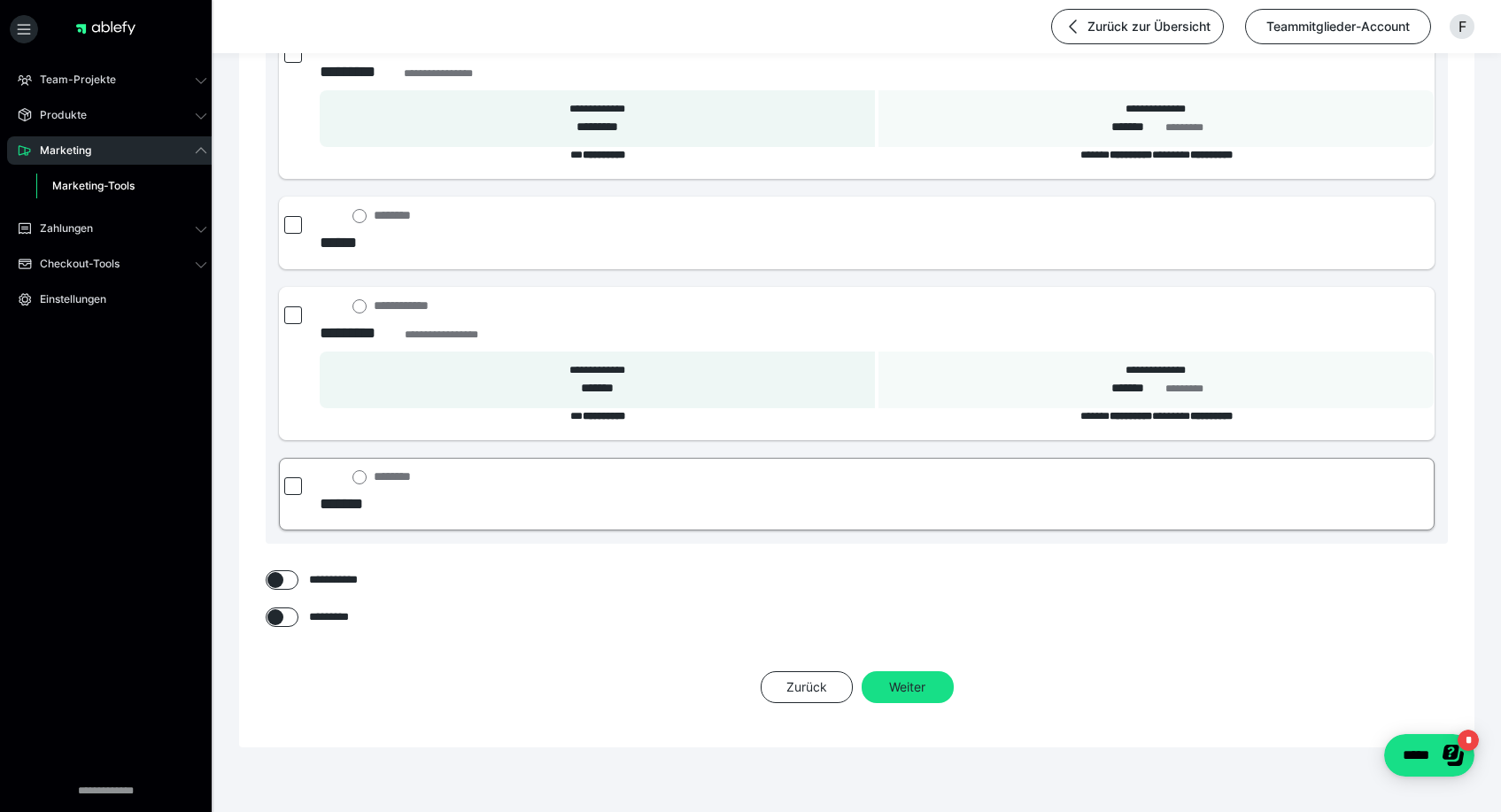 click at bounding box center [293, 486] 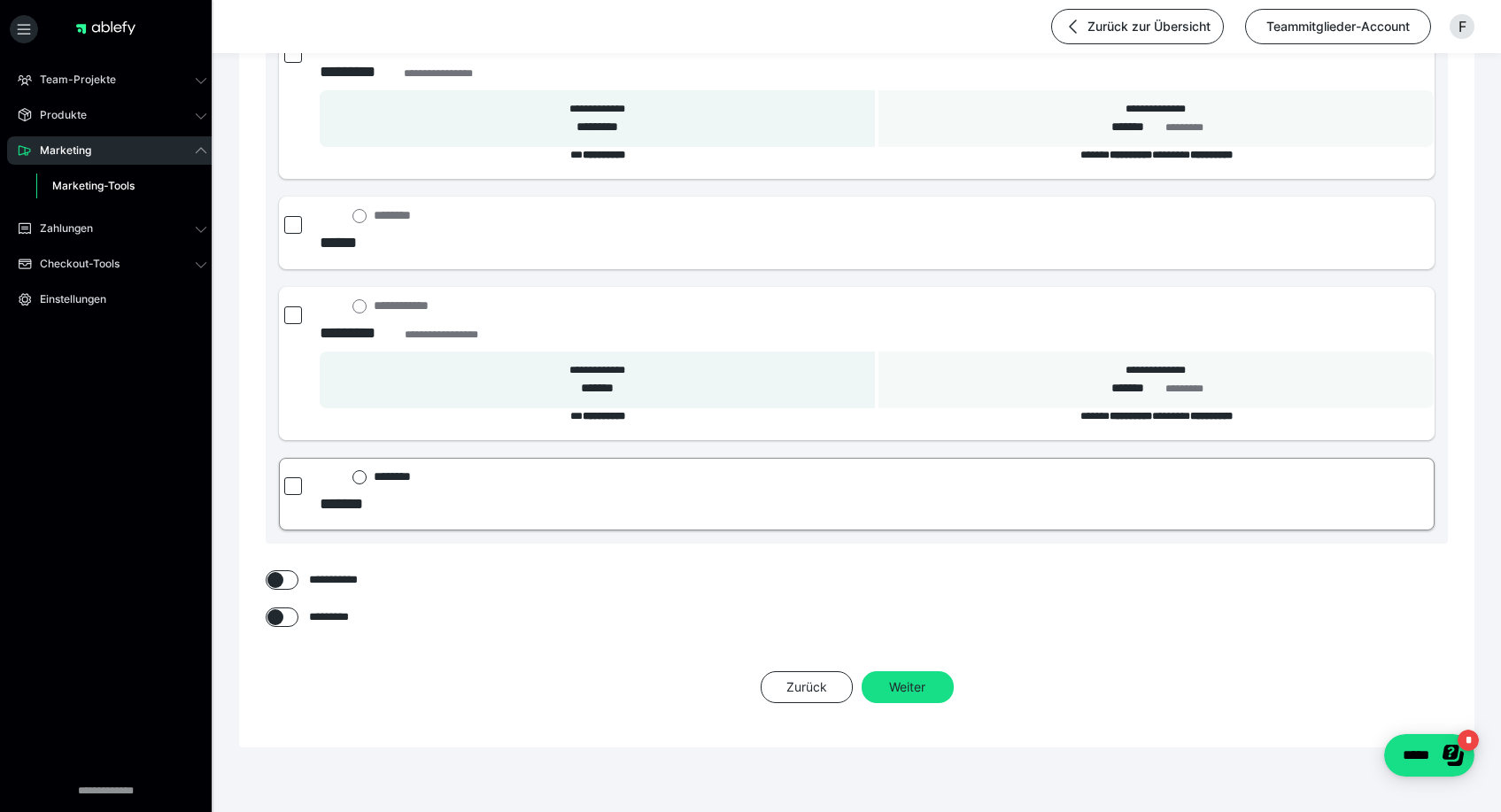 click at bounding box center [293, 486] 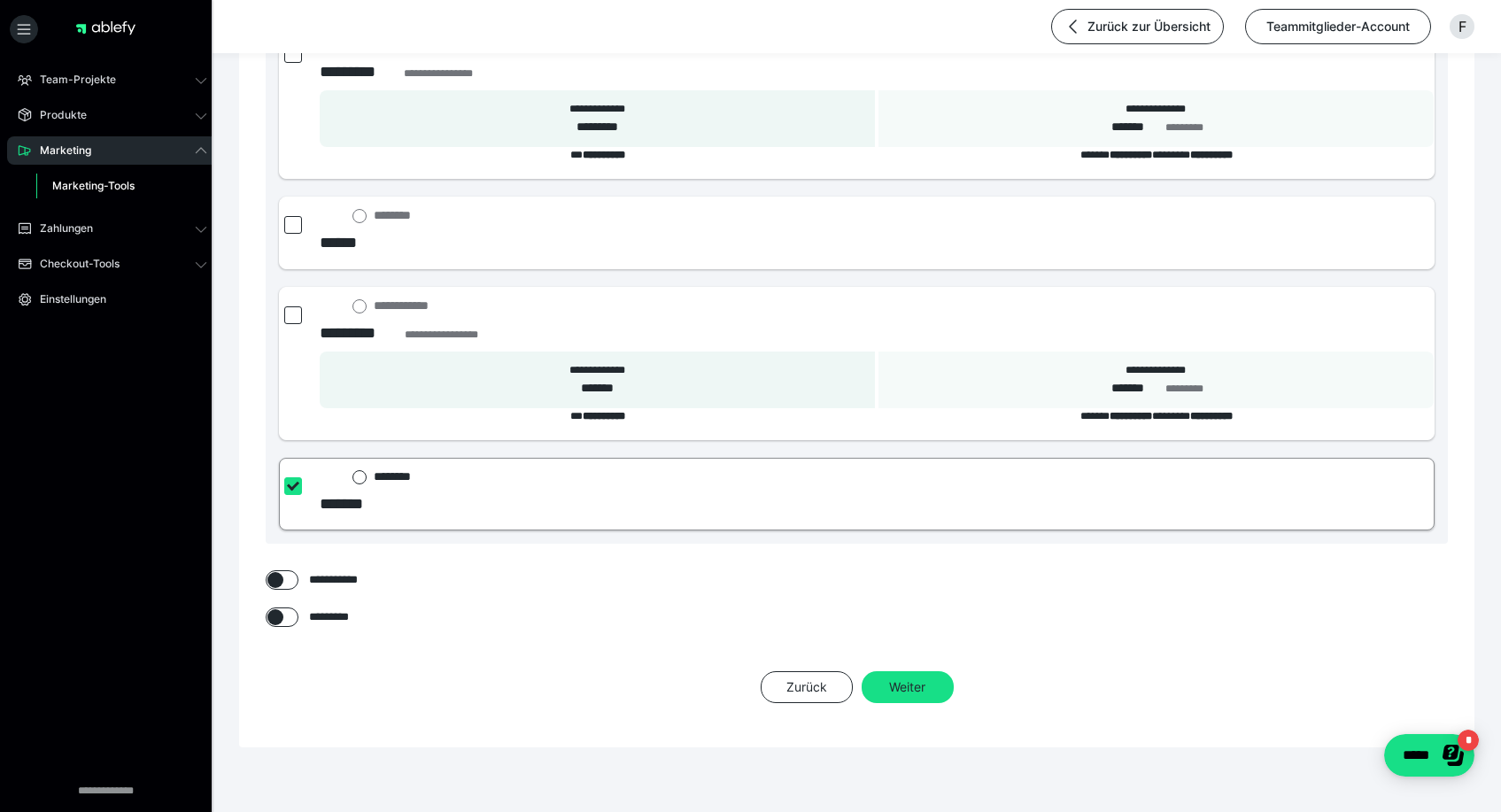 click at bounding box center (320, -3819) 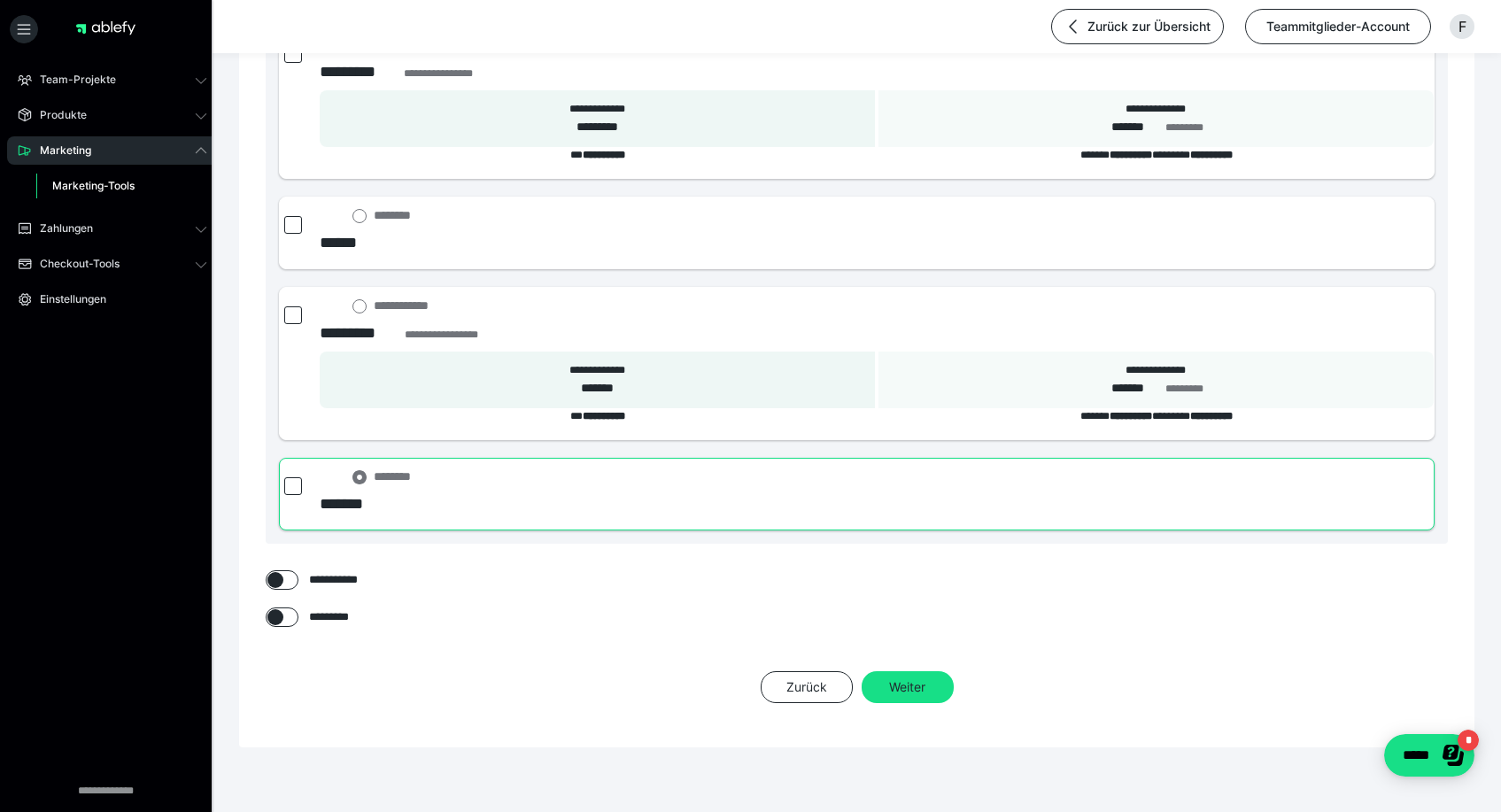 click at bounding box center [293, 486] 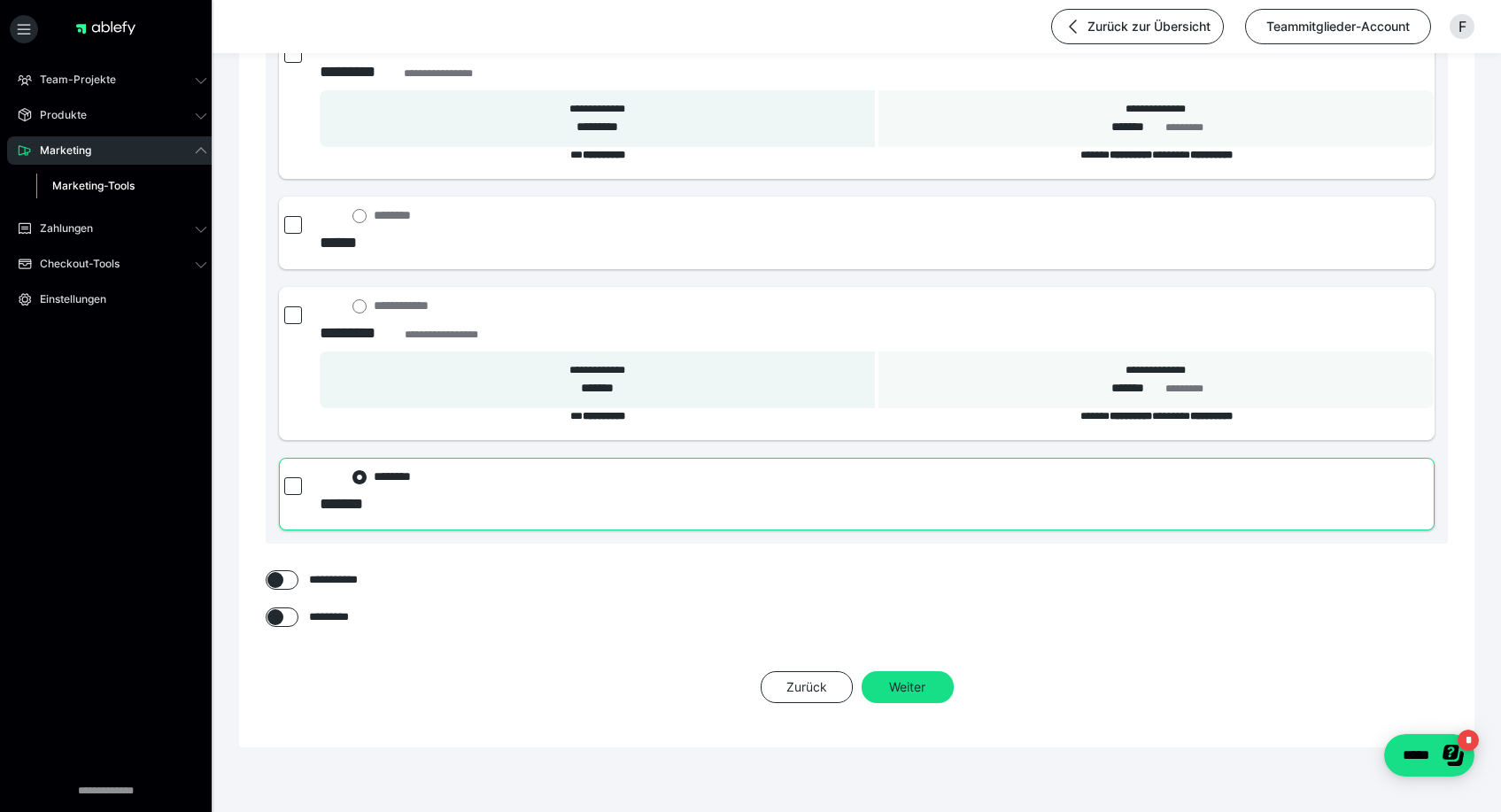 click at bounding box center (360, 477) 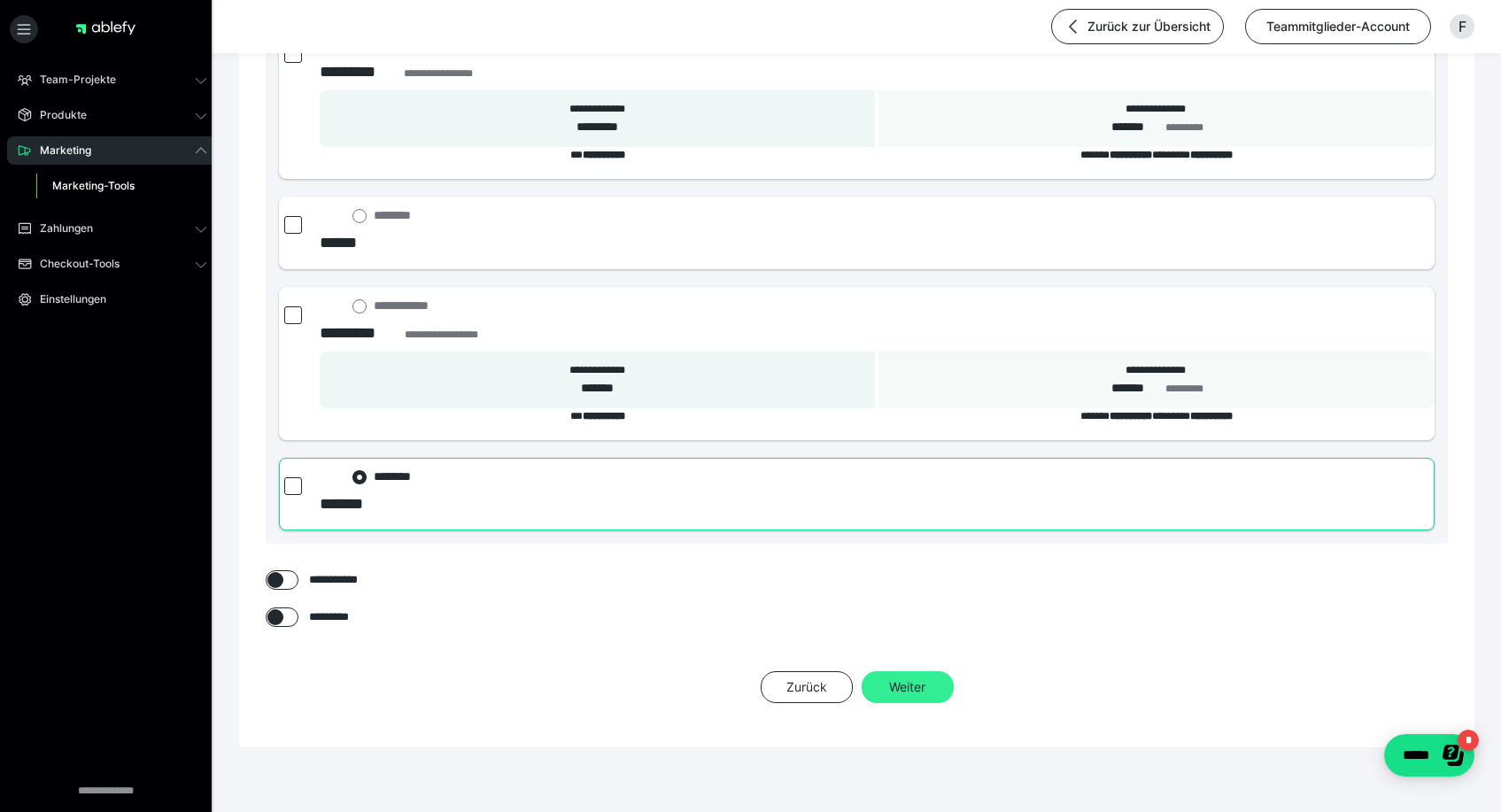 click on "Weiter" at bounding box center (908, 687) 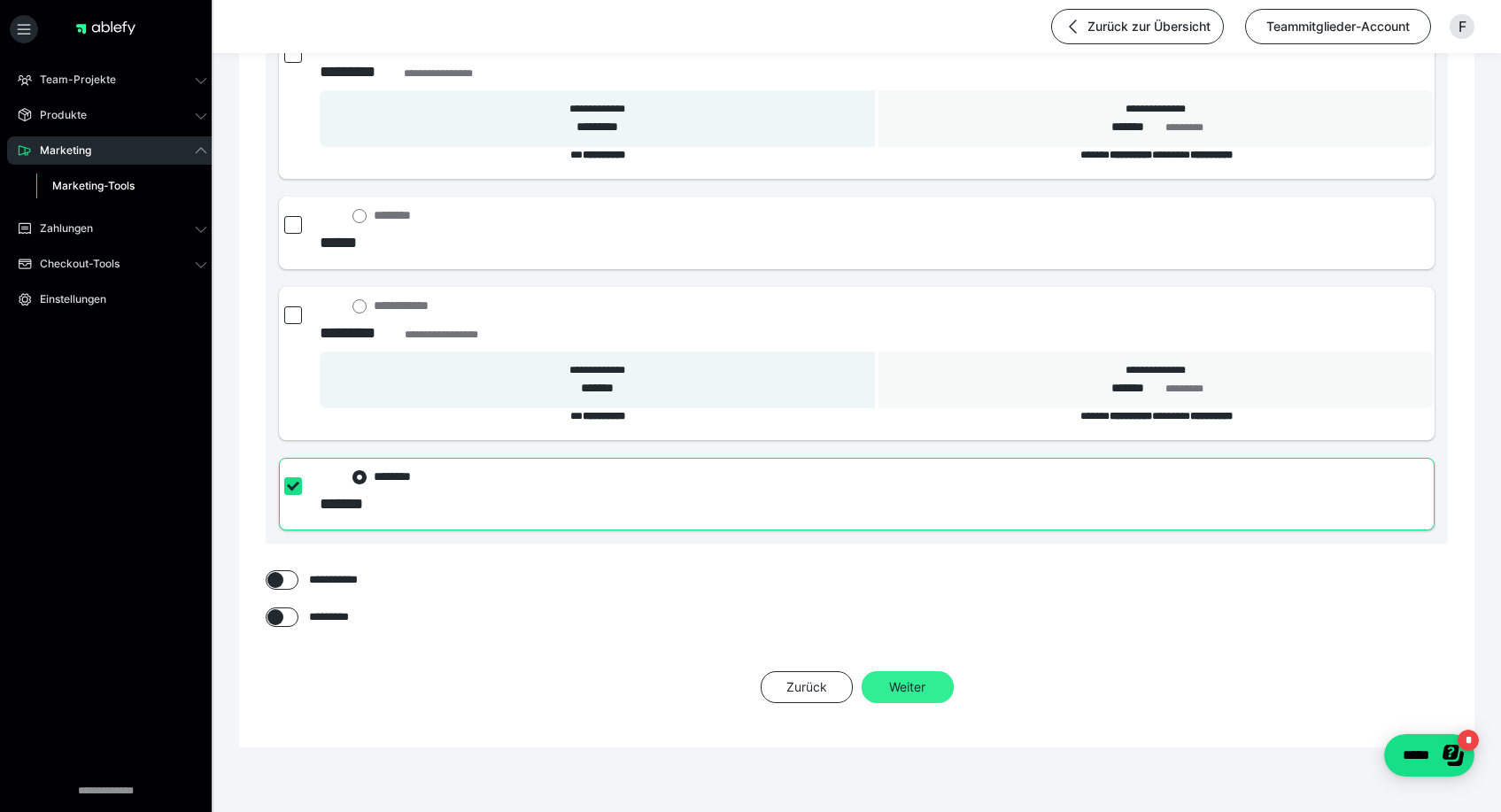 checkbox on "****" 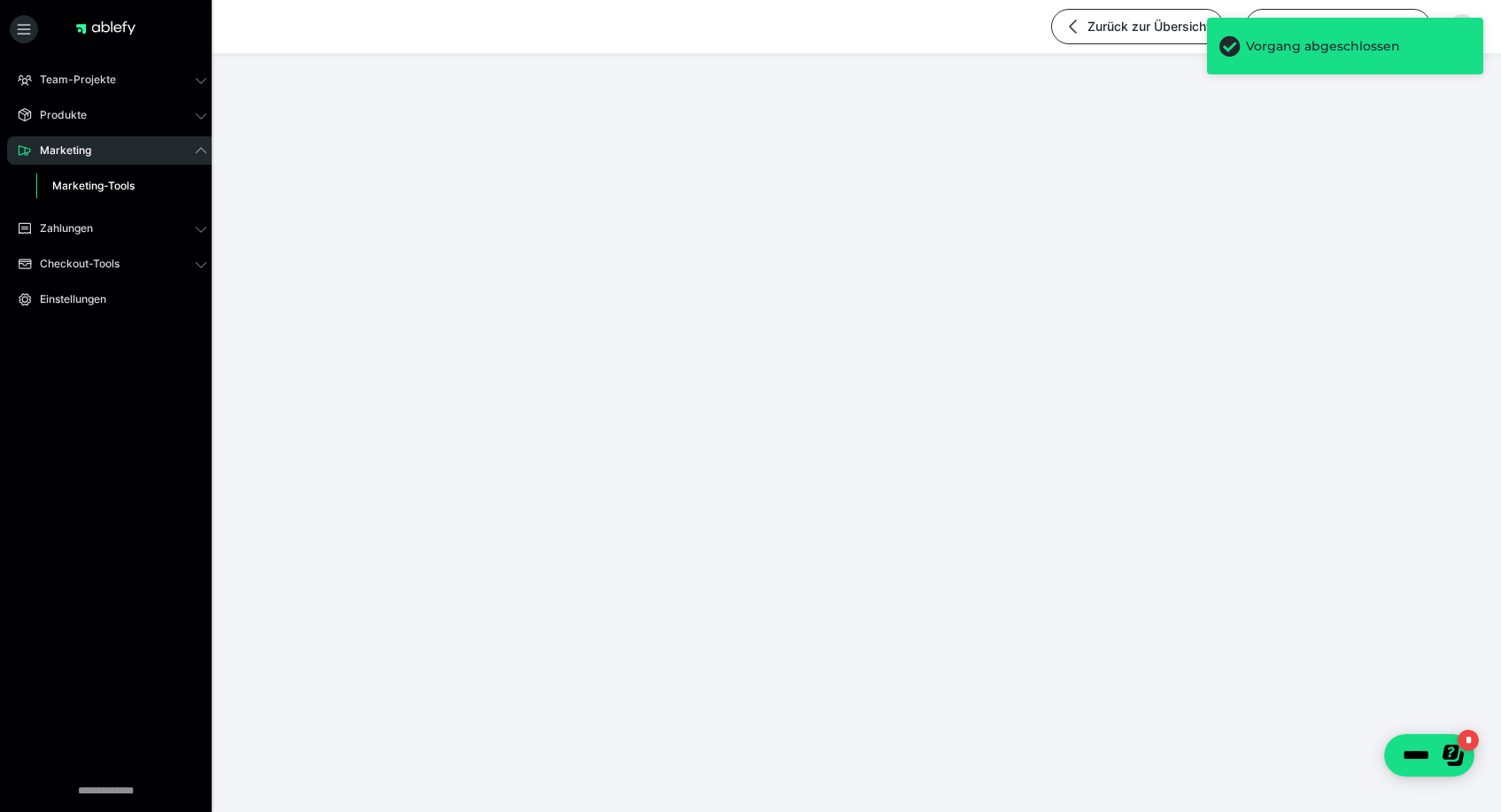 scroll, scrollTop: 0, scrollLeft: 0, axis: both 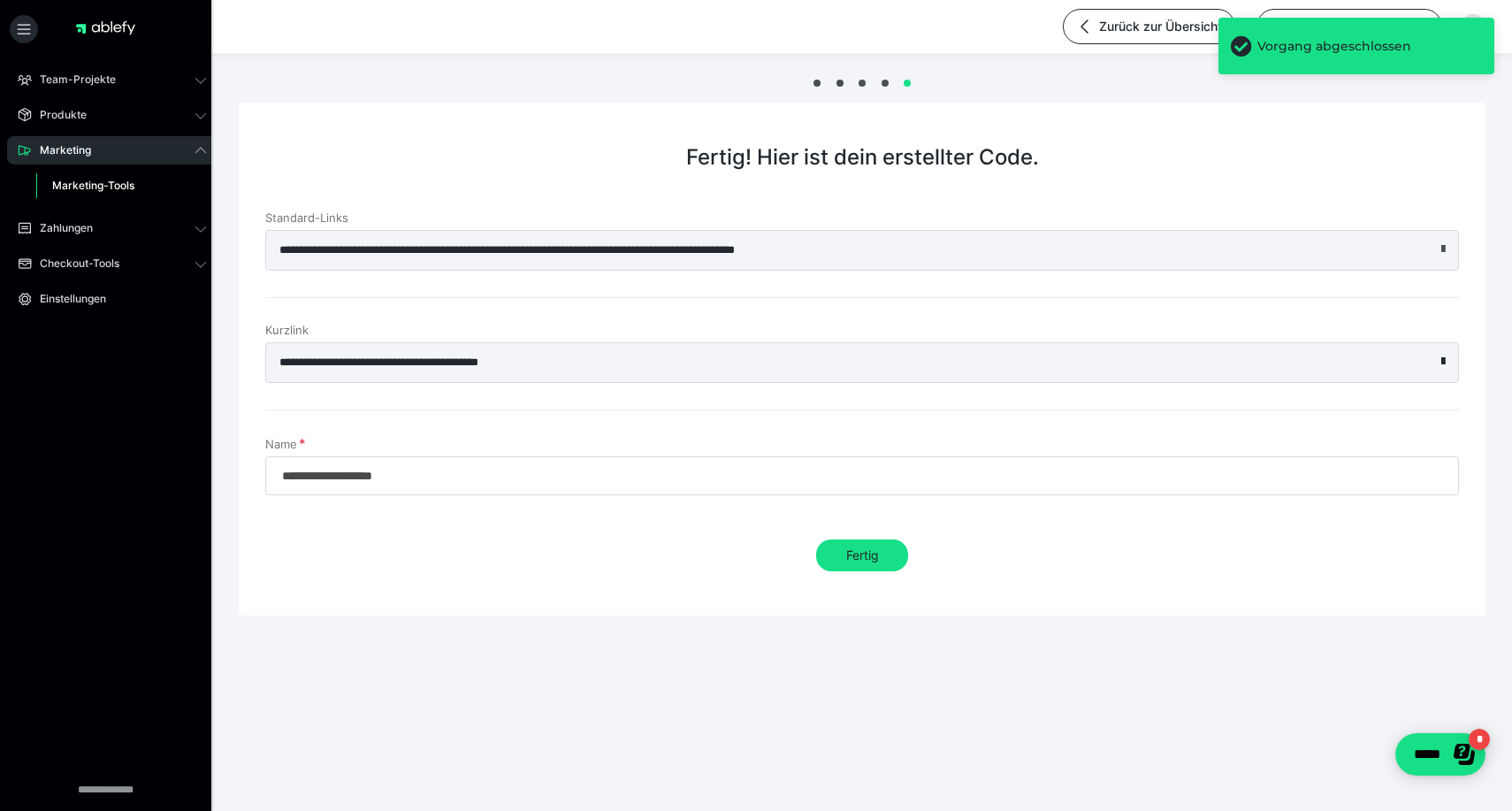 click at bounding box center [1443, 249] 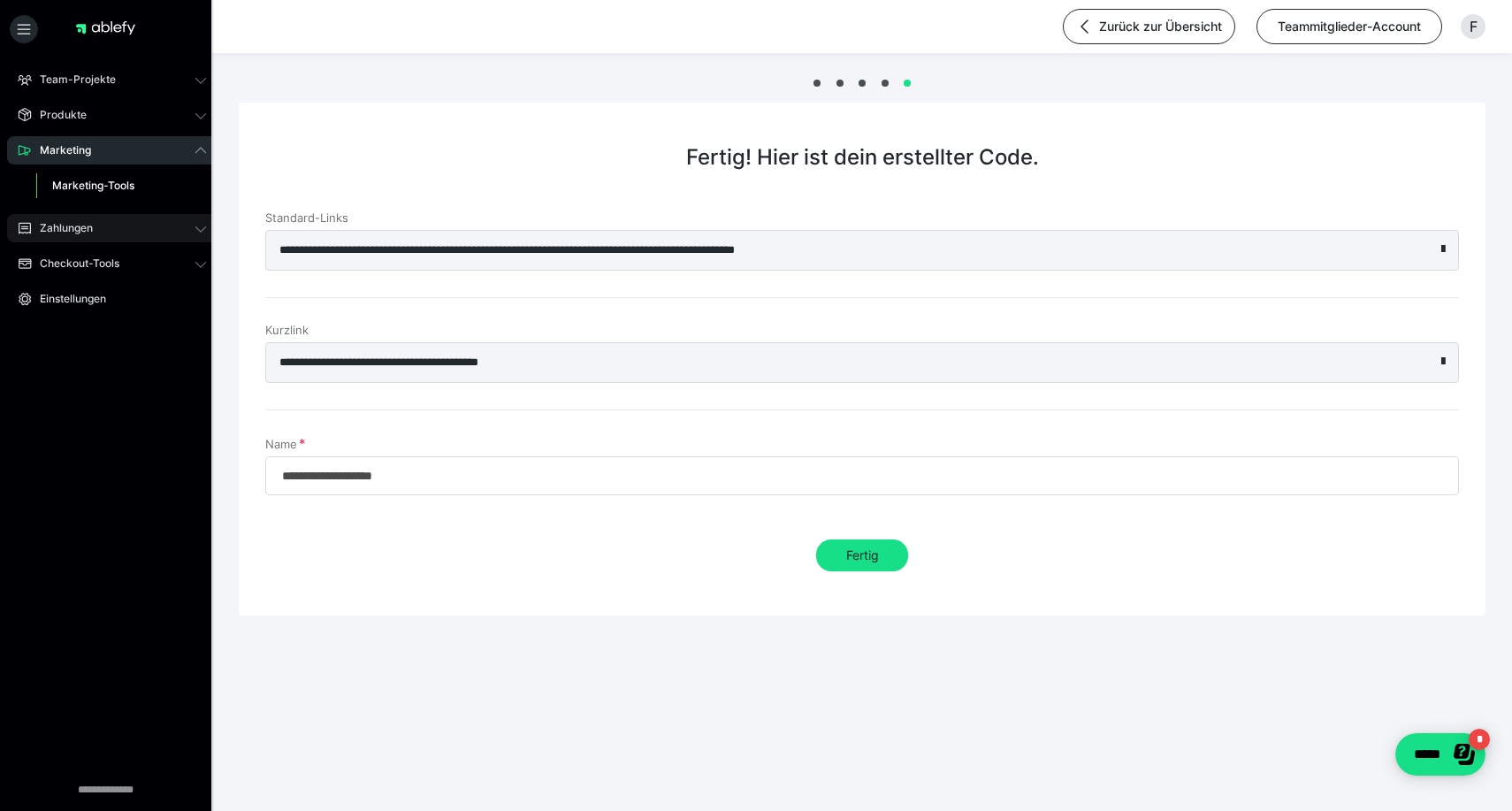 click on "Zahlungen" at bounding box center [60, 228] 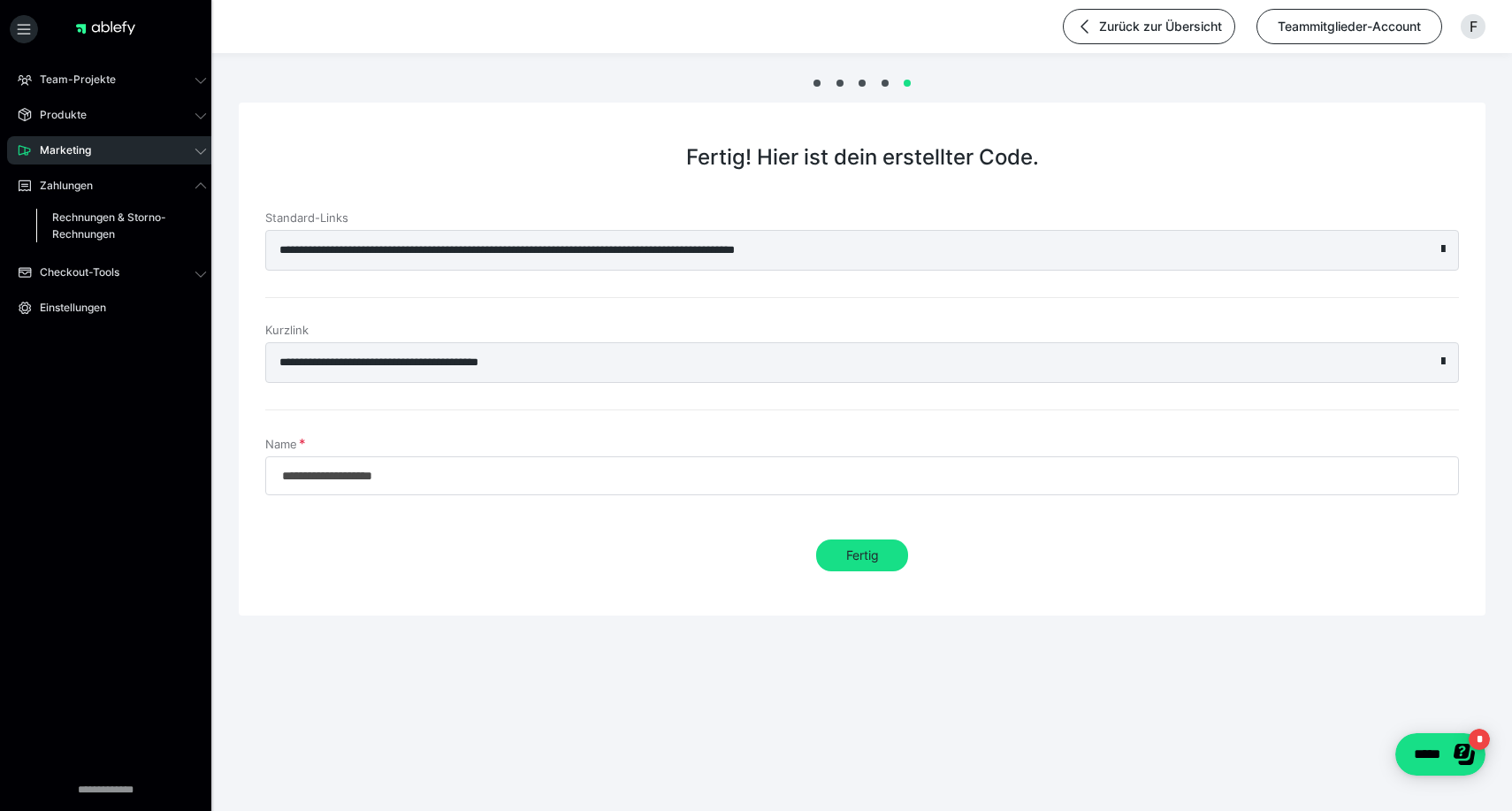 click on "Rechnungen & Storno-Rechnungen" at bounding box center [111, 226] 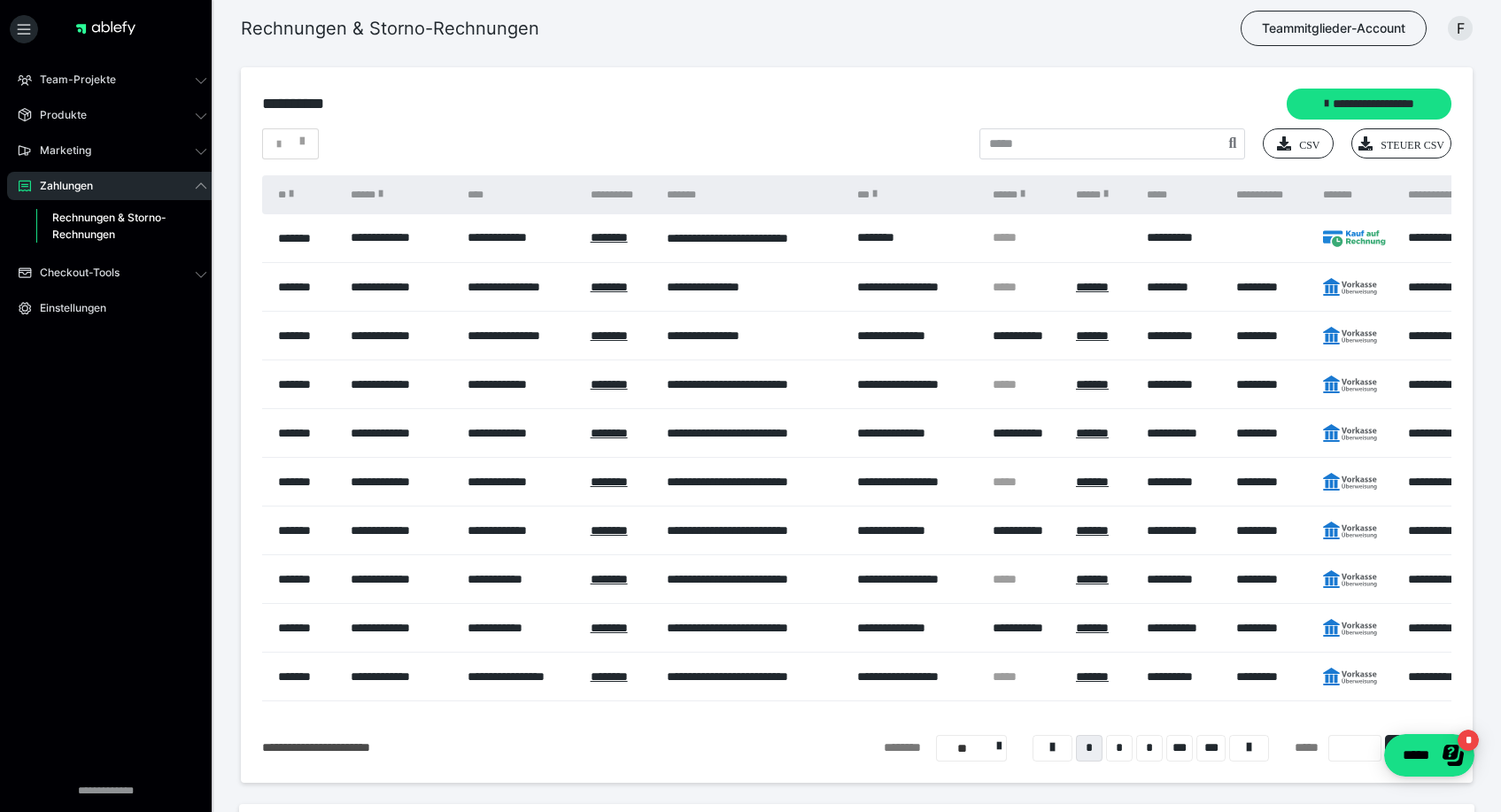 scroll, scrollTop: 0, scrollLeft: 0, axis: both 